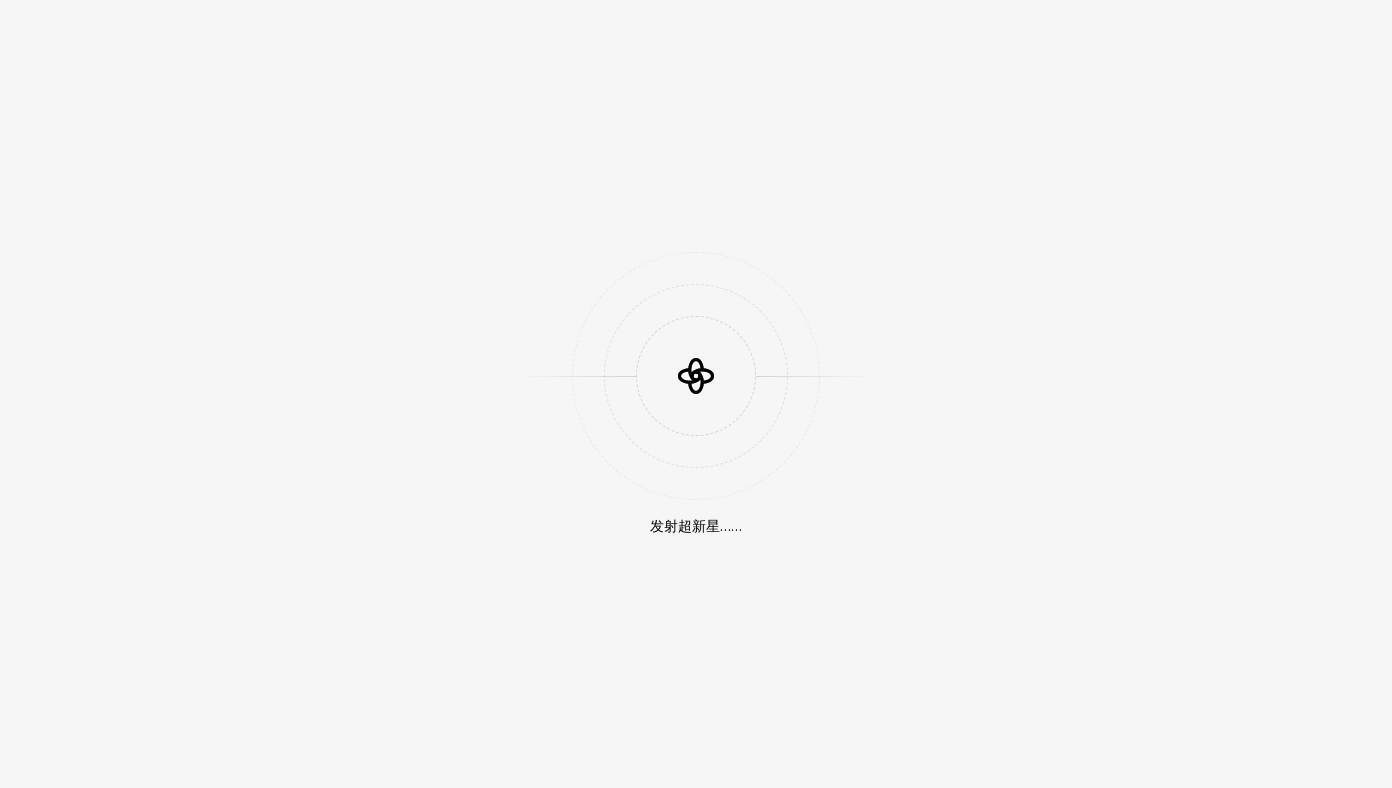 scroll, scrollTop: 0, scrollLeft: 0, axis: both 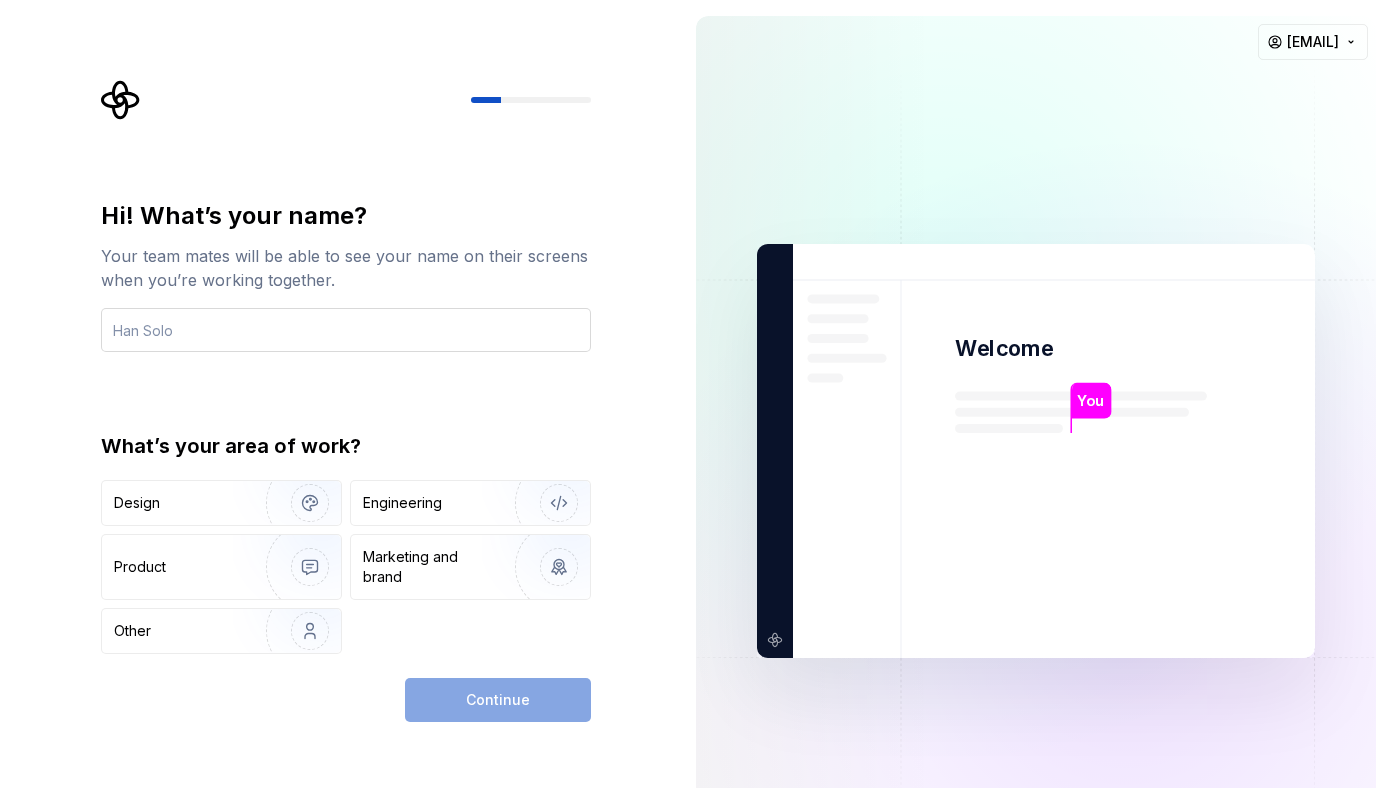 click at bounding box center [346, 330] 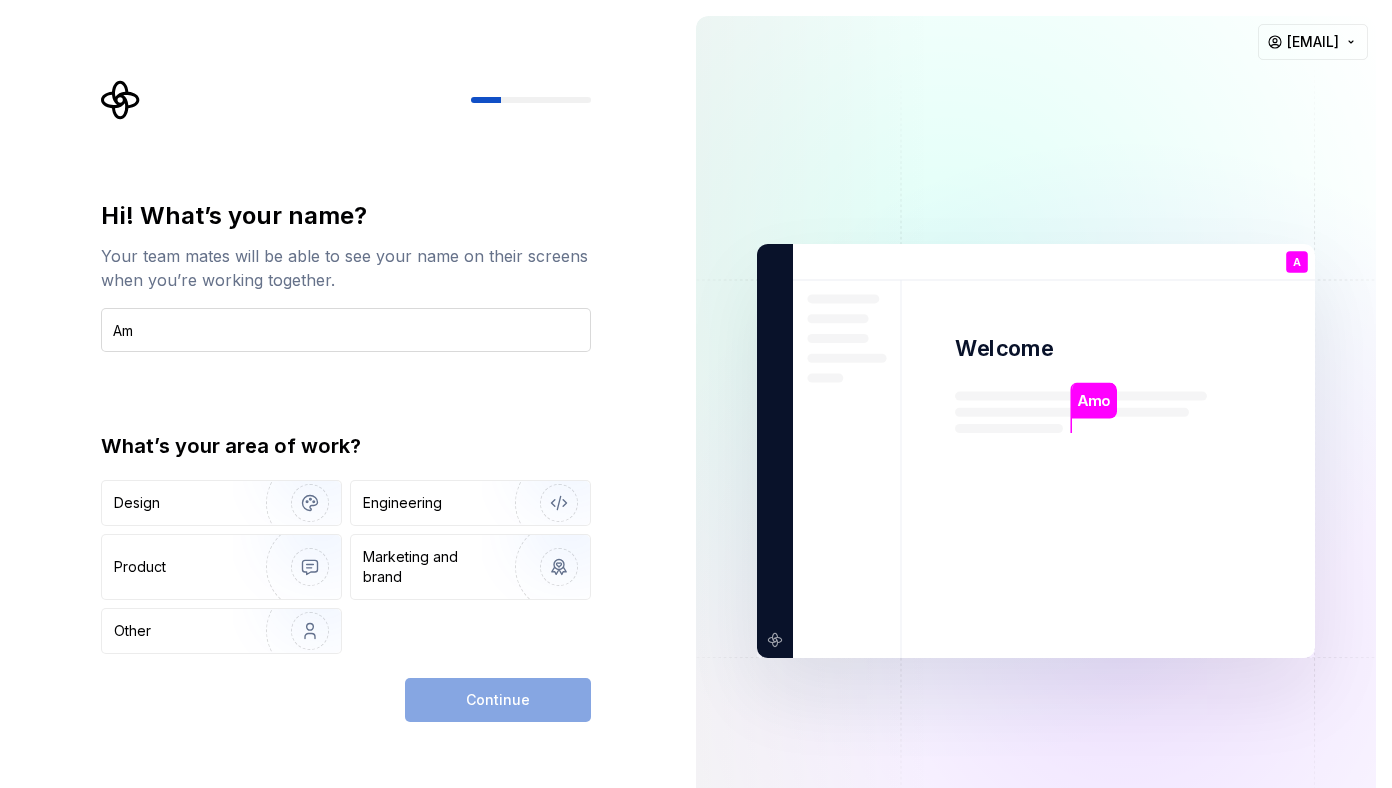 type on "A" 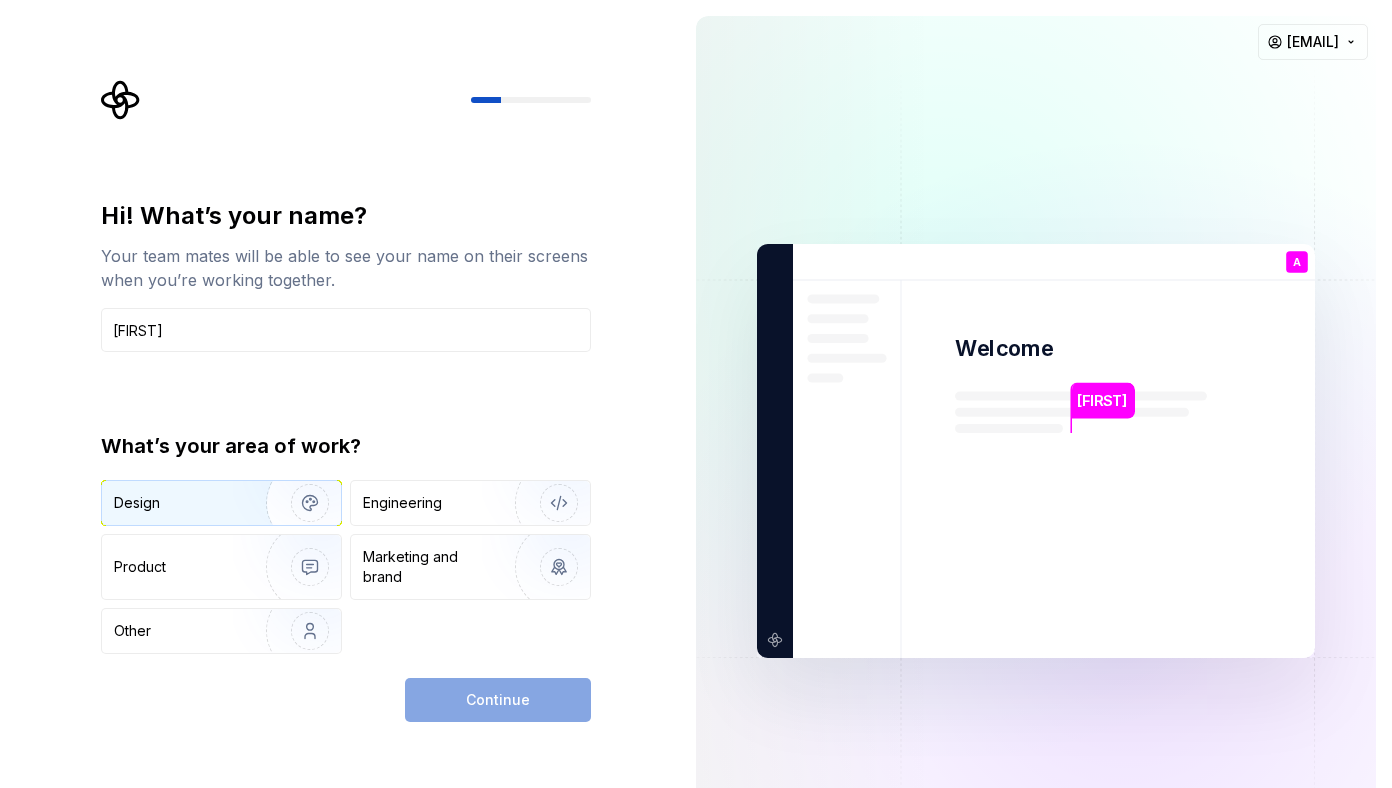 type on "[FIRST]" 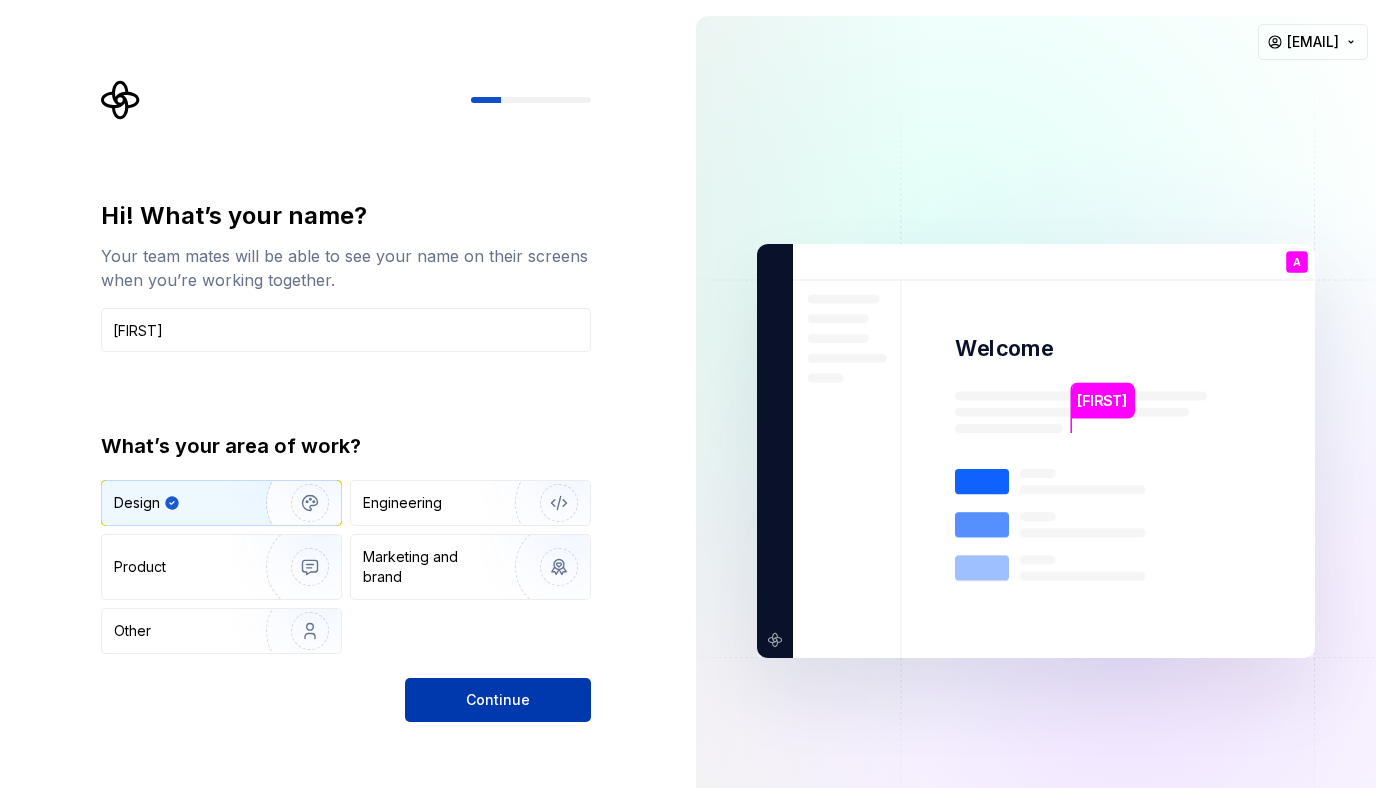 click on "Continue" at bounding box center (498, 700) 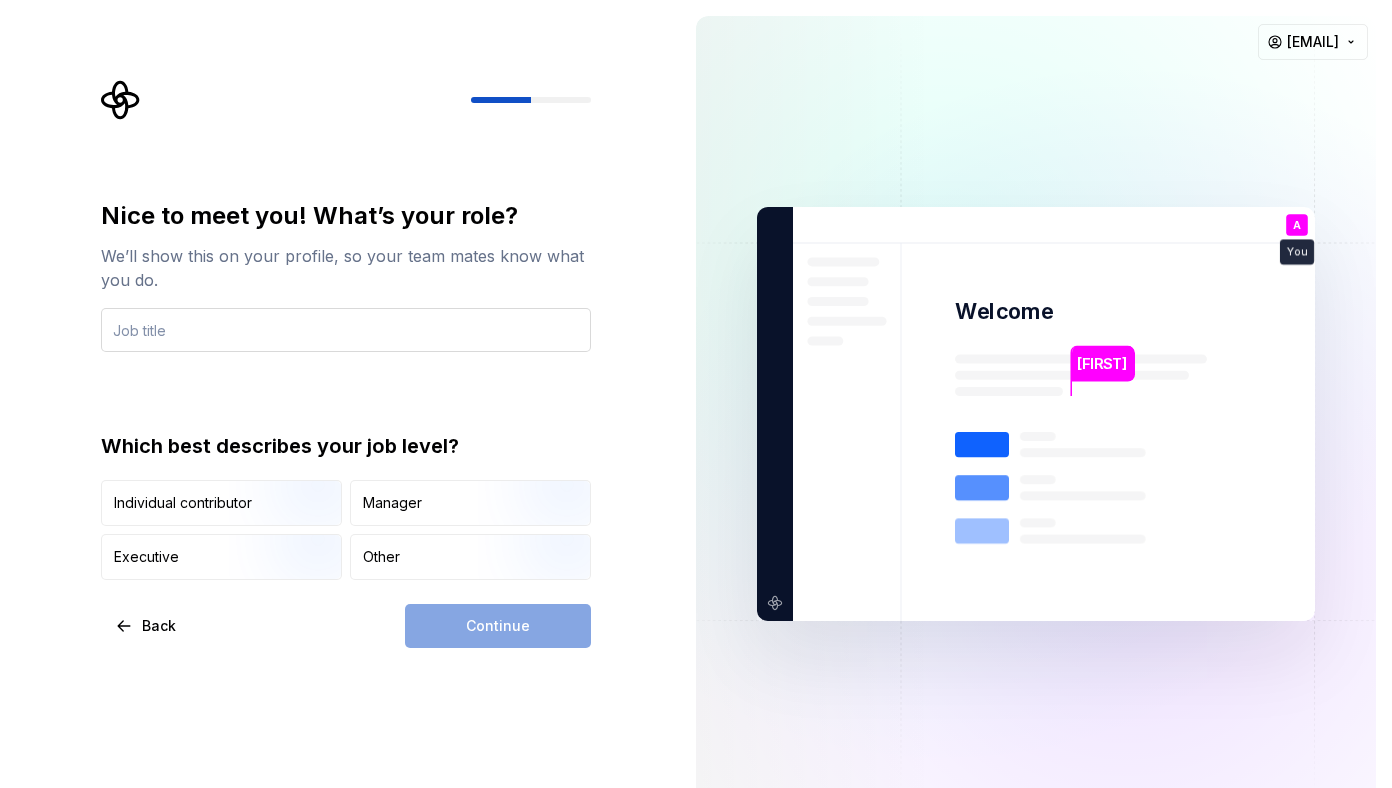 click at bounding box center (346, 330) 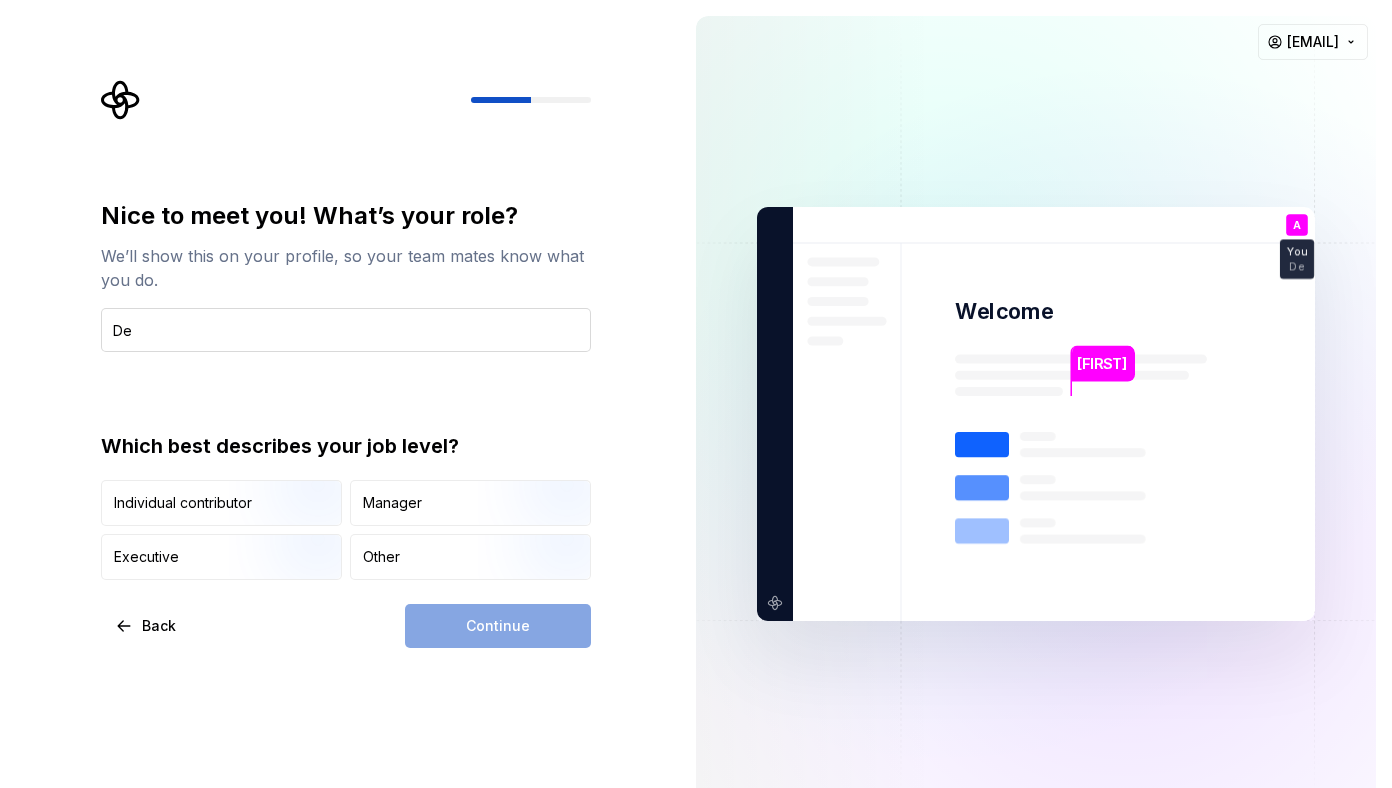 type on "D" 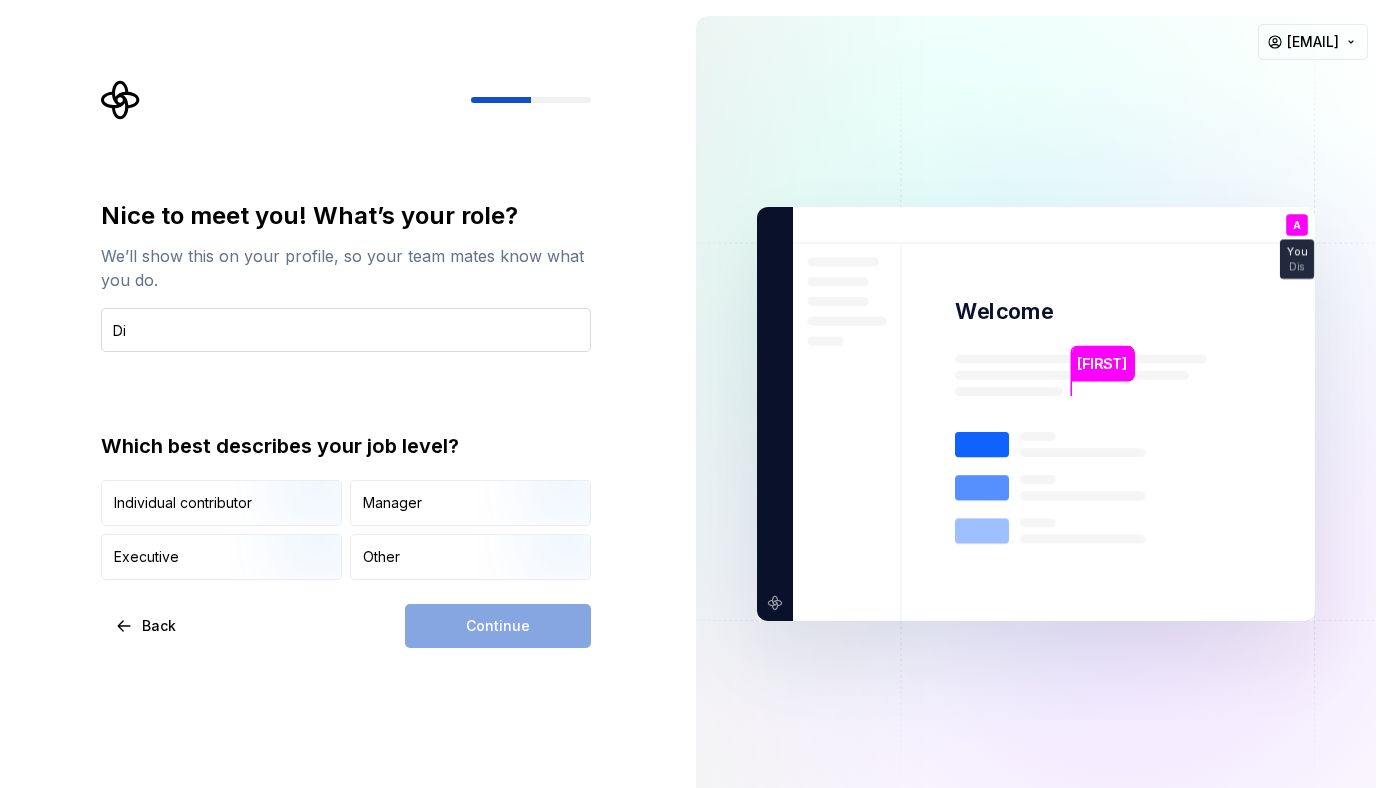 type on "D" 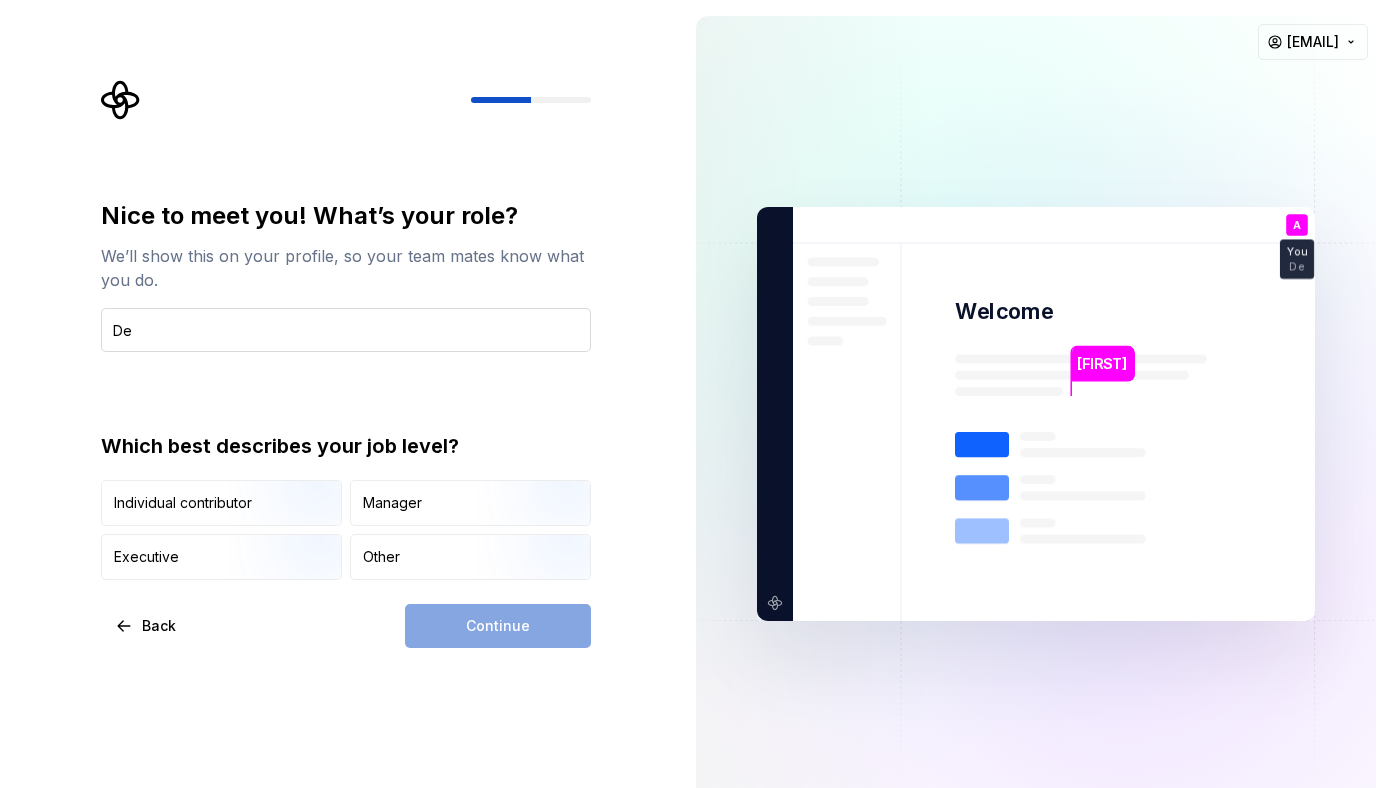 type on "D" 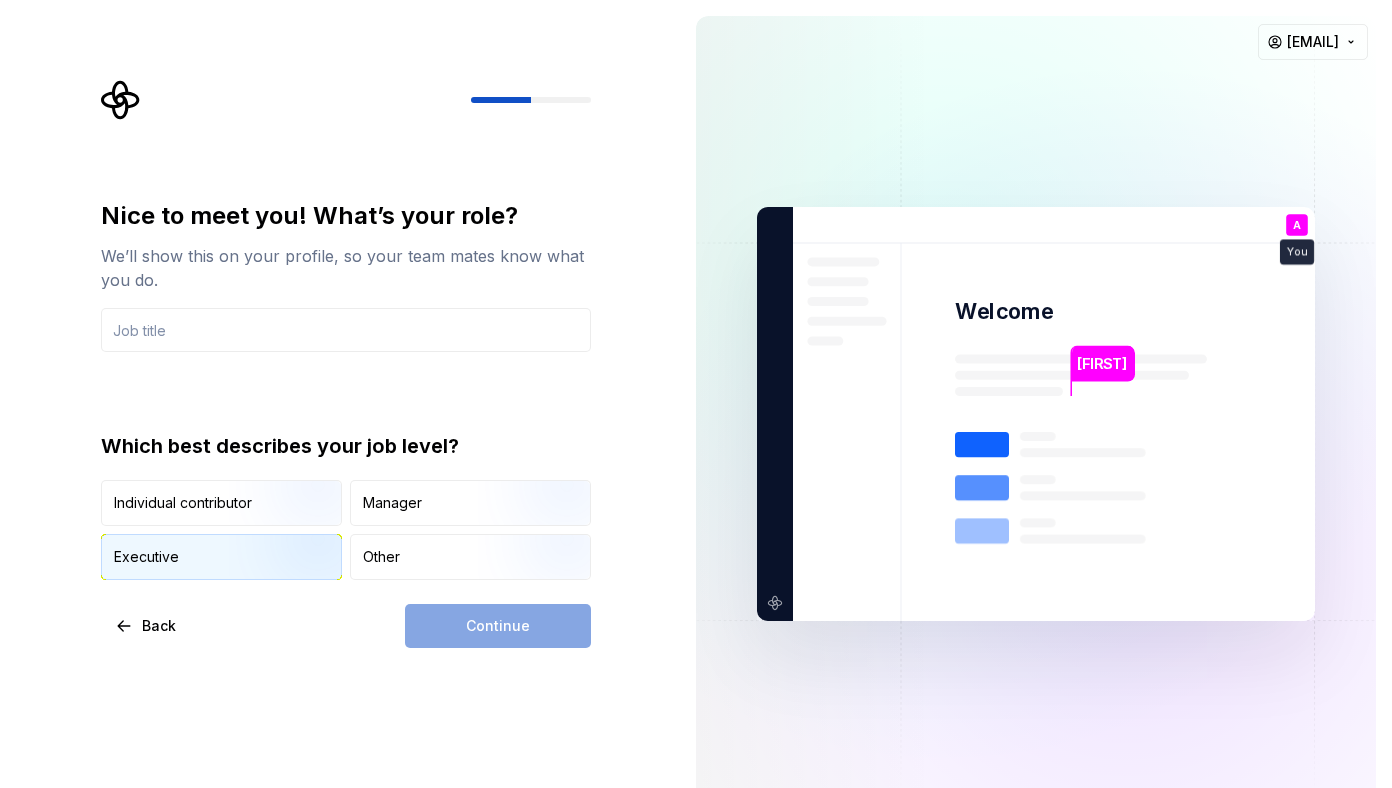 click at bounding box center (293, 582) 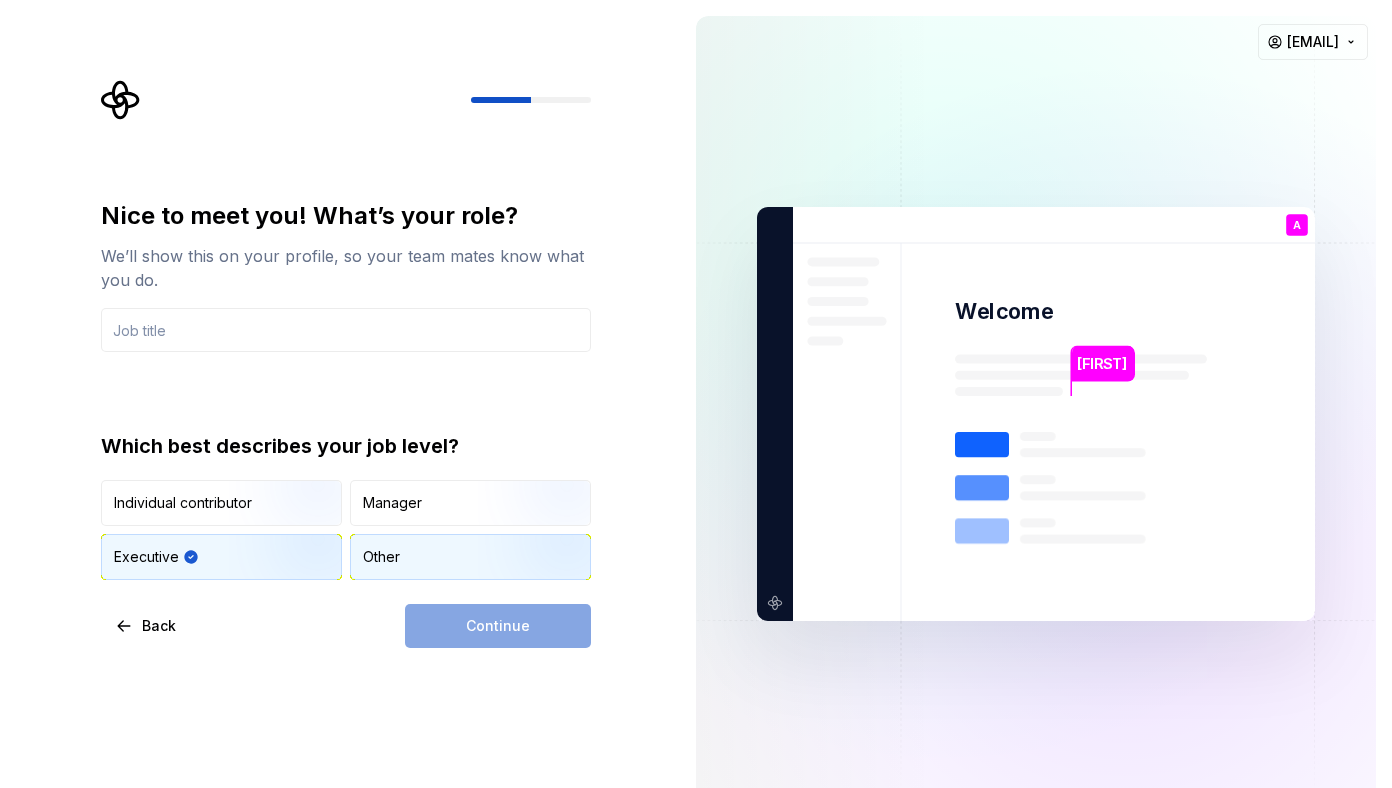 click on "Other" at bounding box center (470, 557) 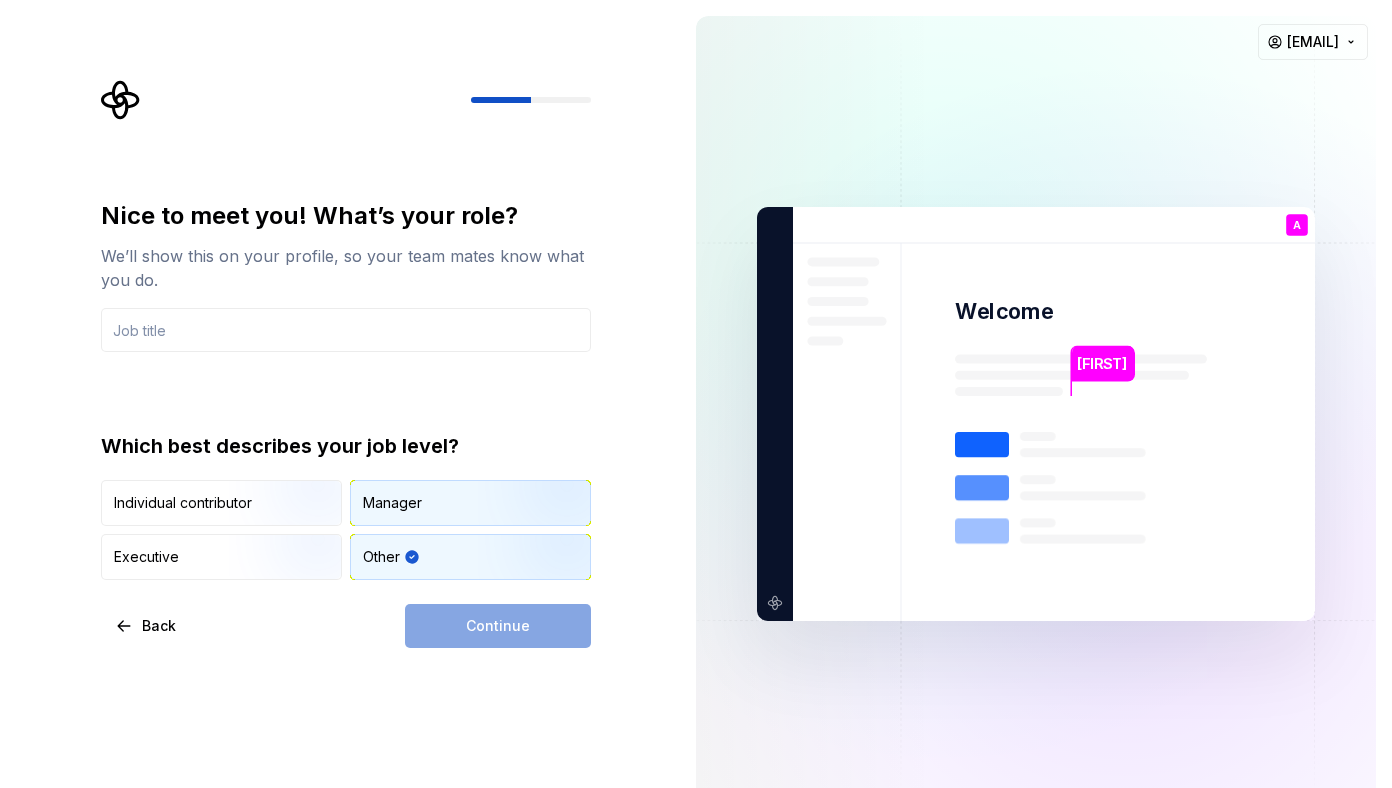 click on "Manager" at bounding box center (392, 503) 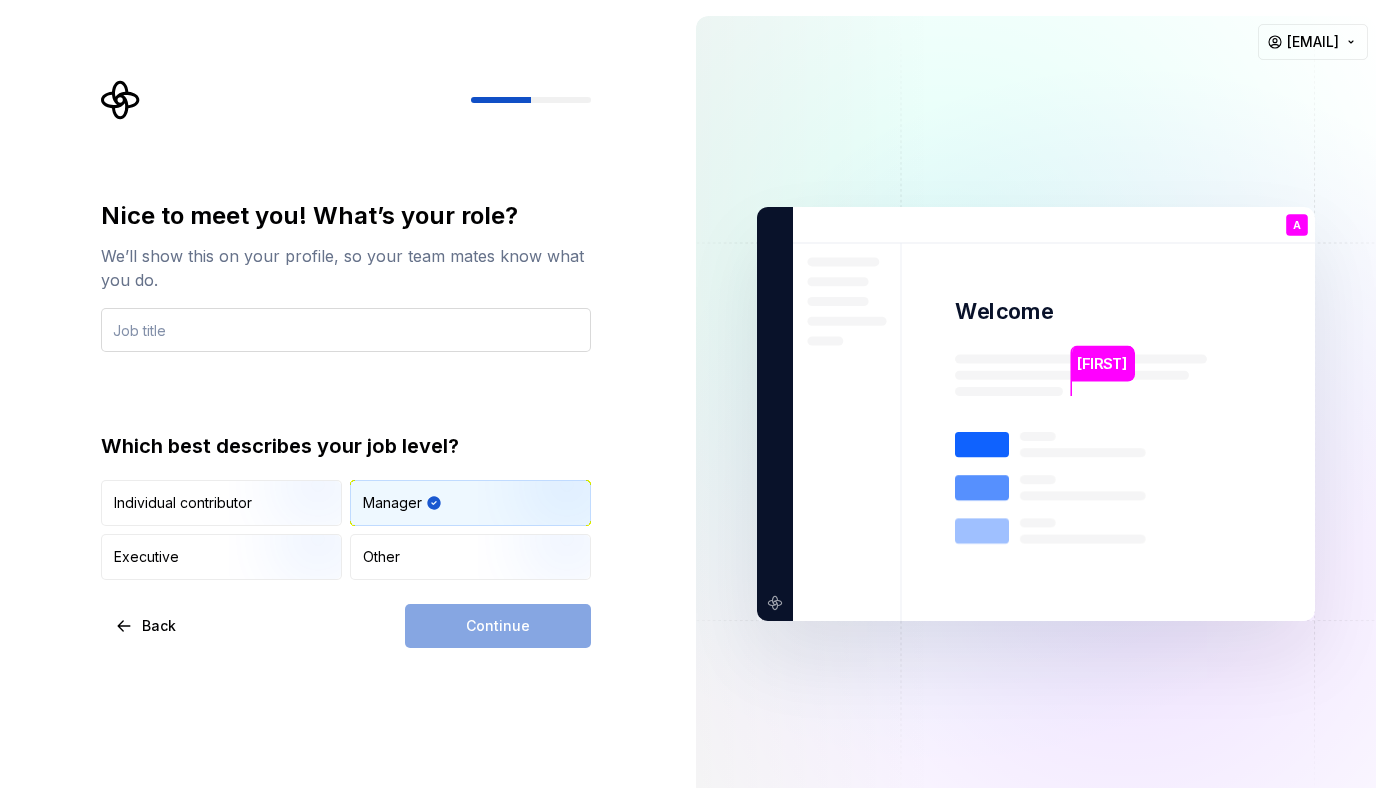 click at bounding box center [346, 330] 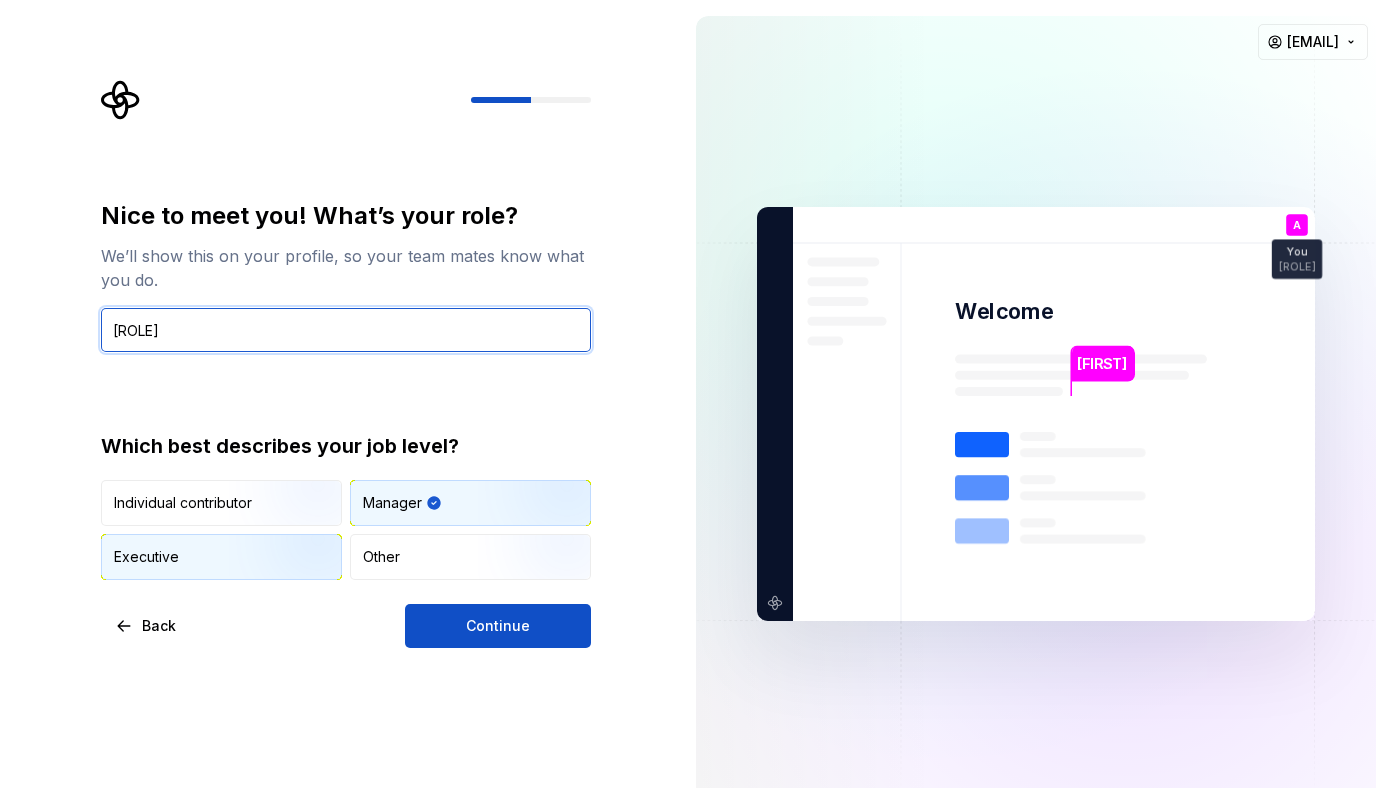 type on "Manger" 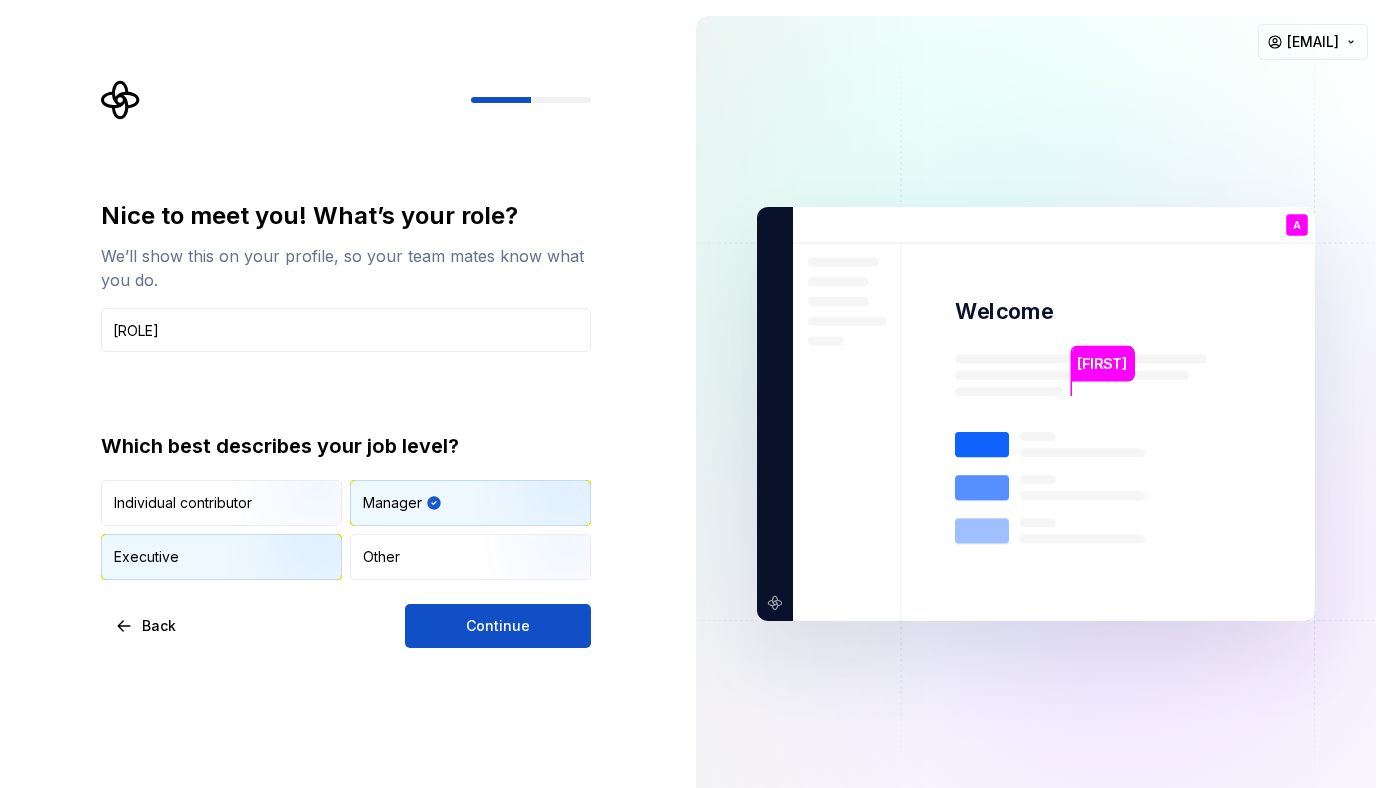 click at bounding box center [293, 582] 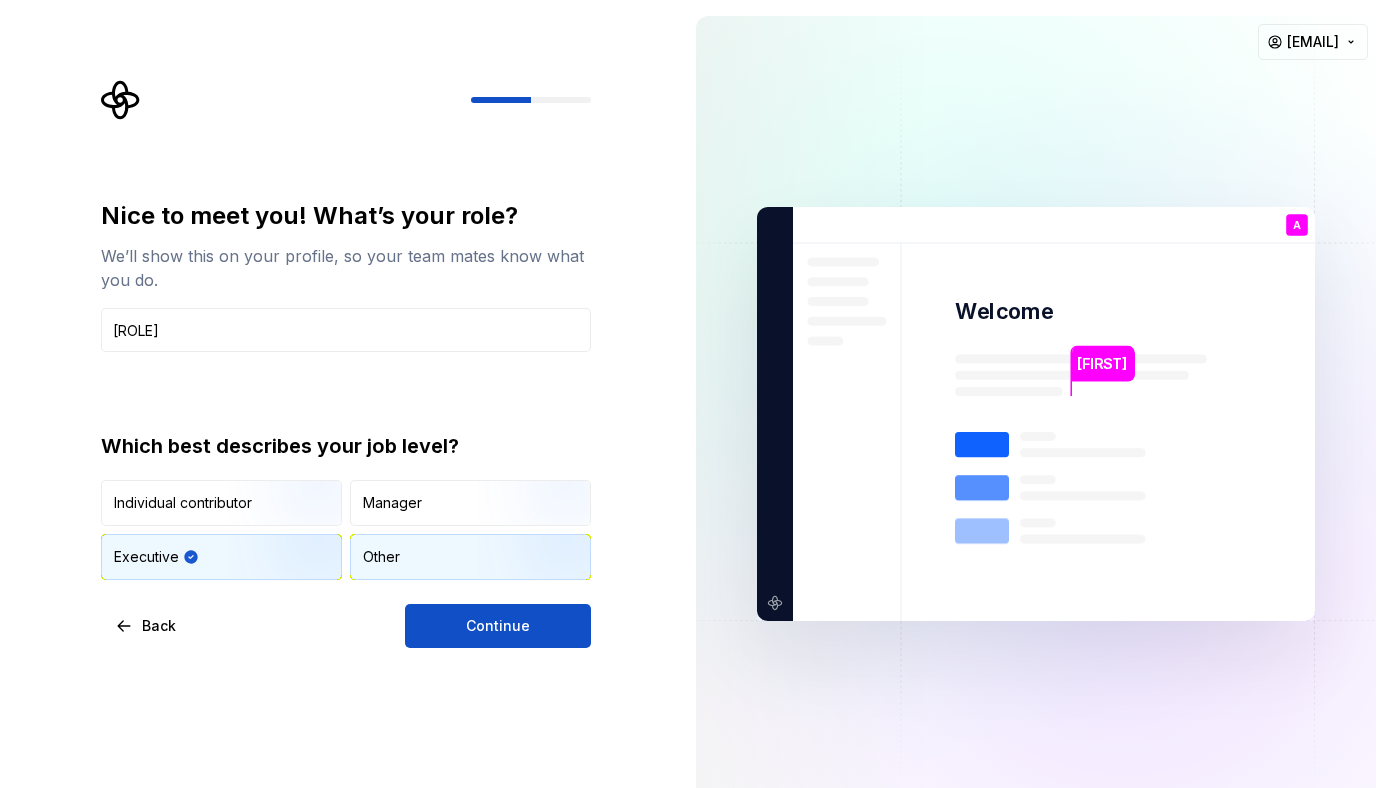 click at bounding box center (542, 528) 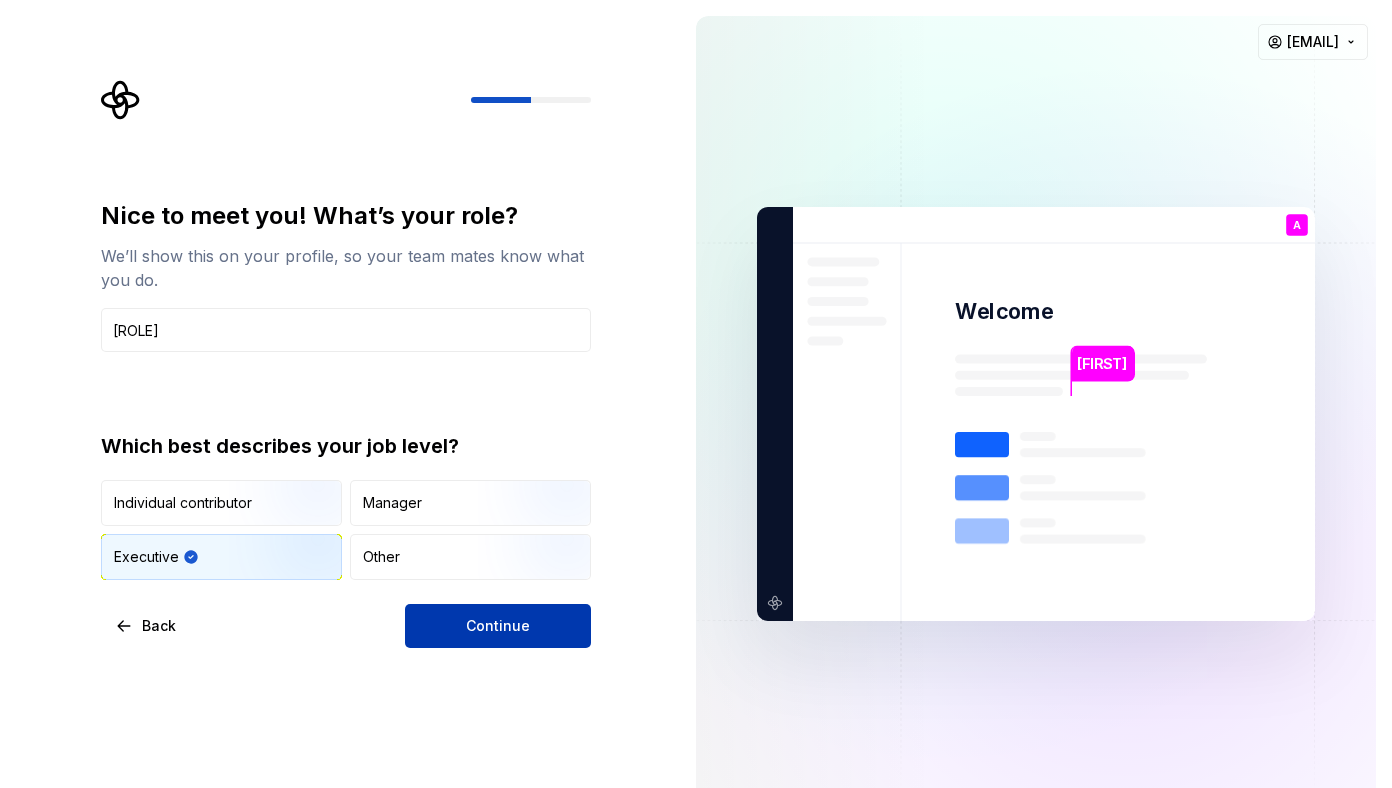 click on "Other" at bounding box center [470, 557] 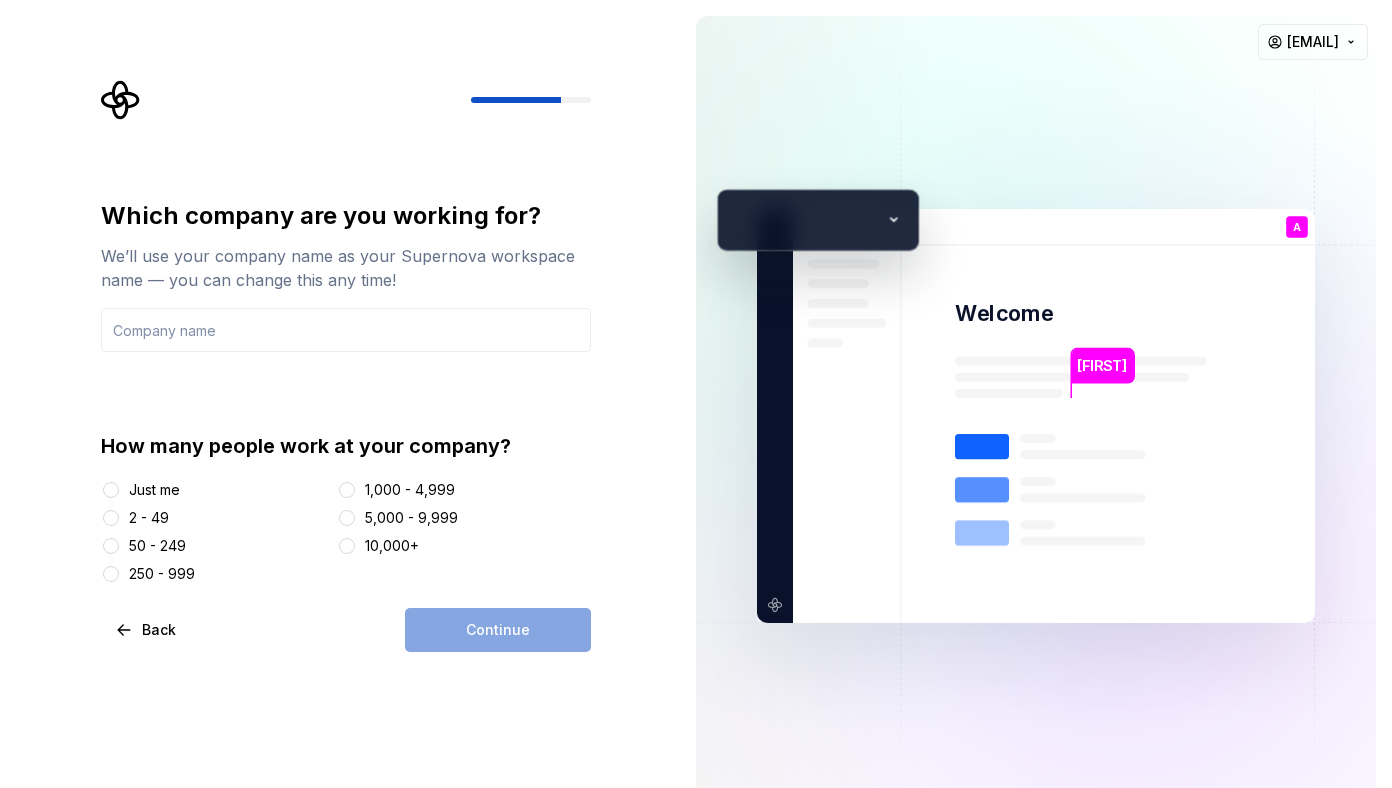 click on "Just me" at bounding box center (154, 490) 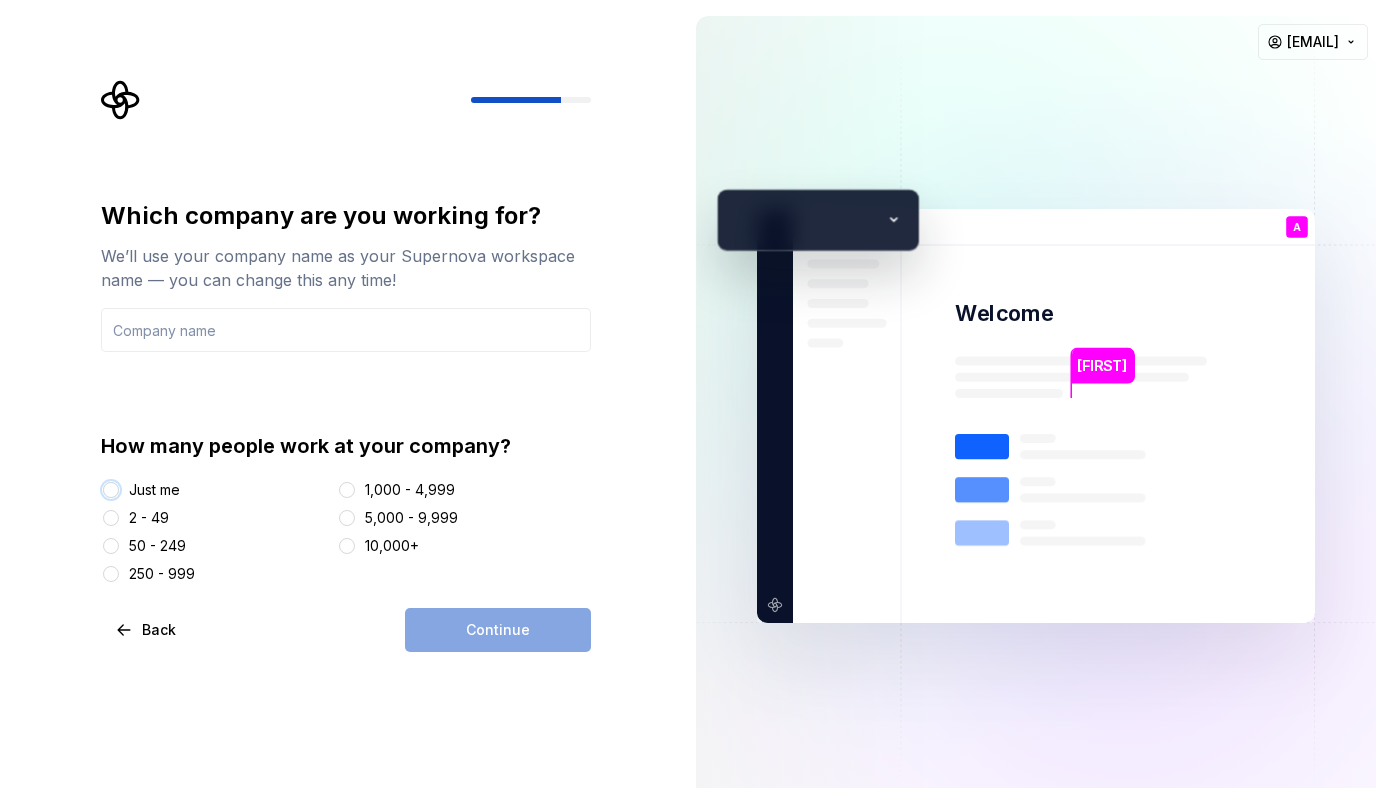 click on "Just me" at bounding box center [111, 490] 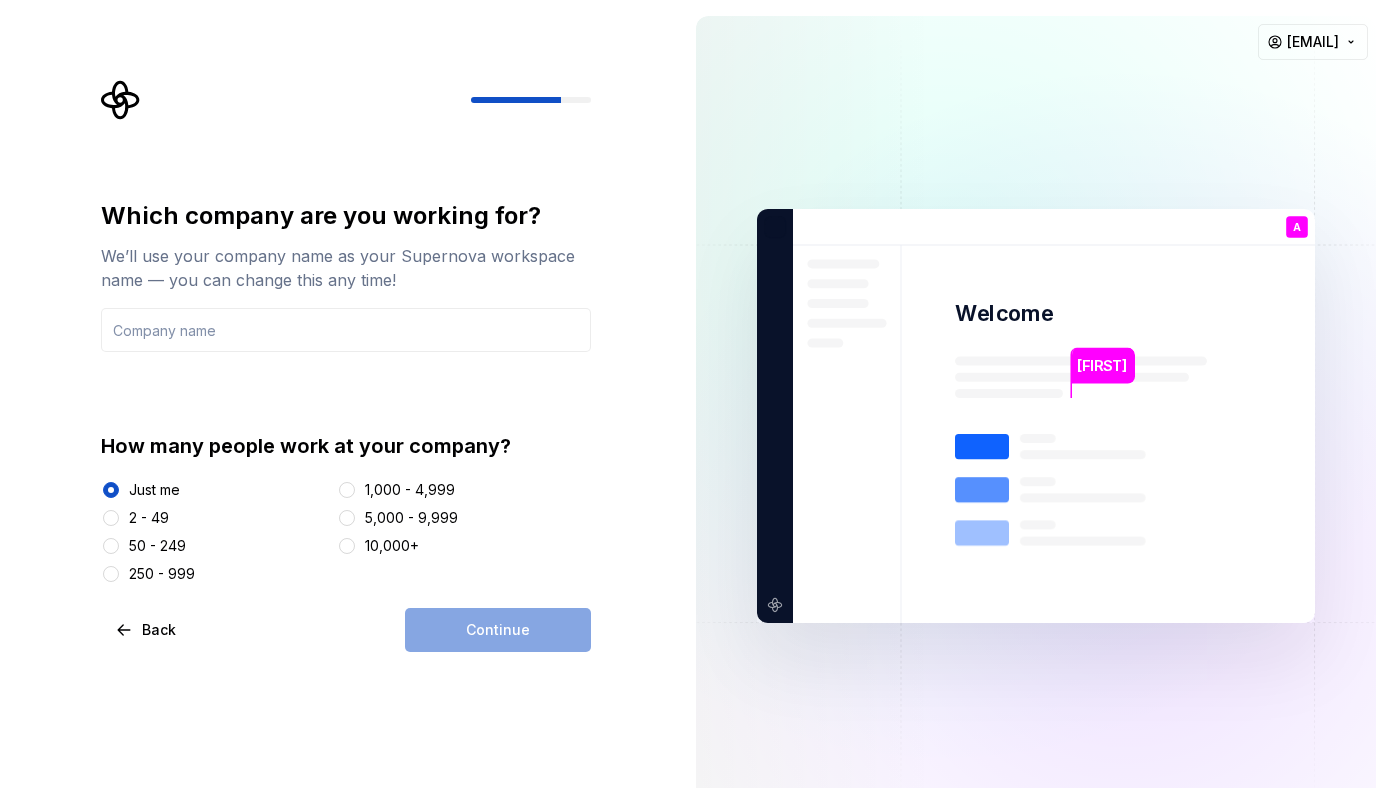 click on "Continue" at bounding box center [498, 630] 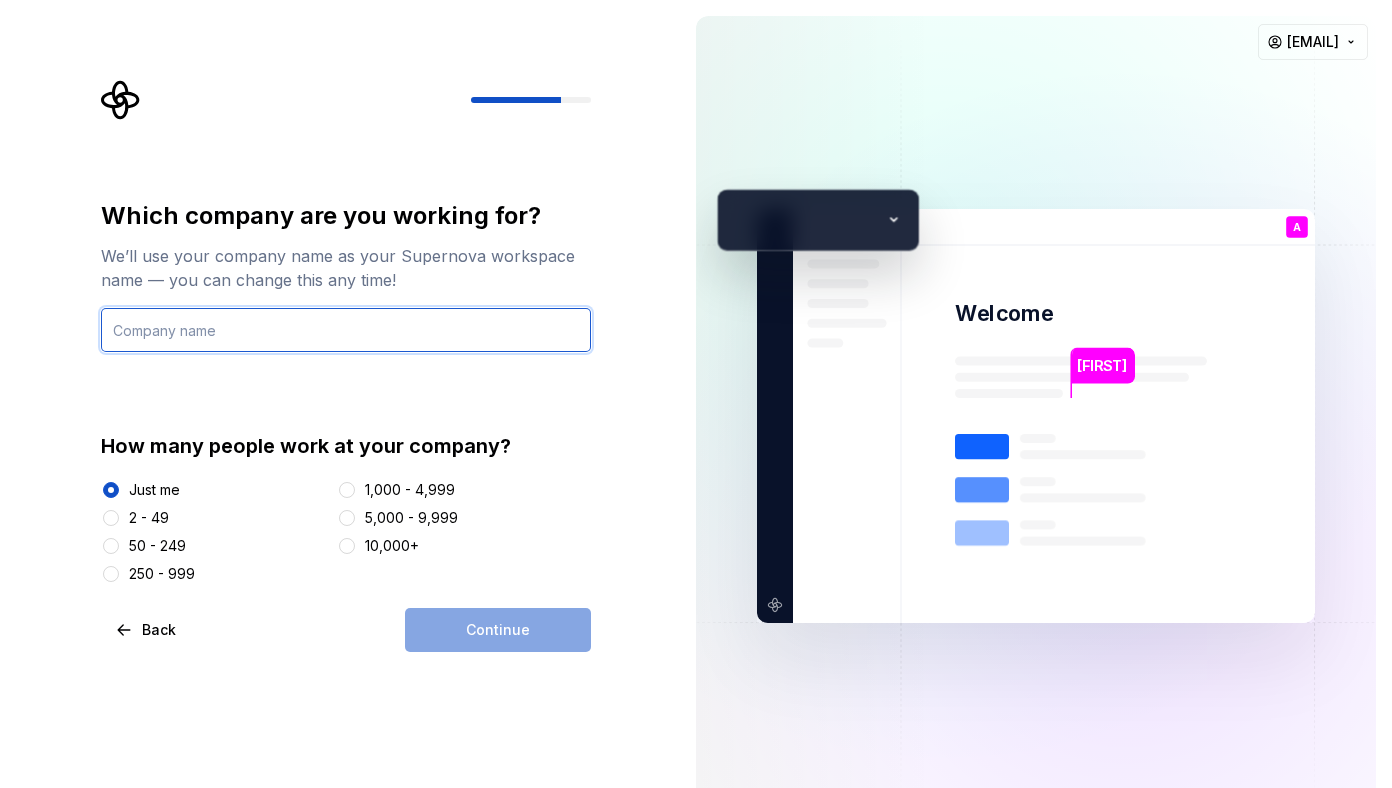 click at bounding box center (346, 330) 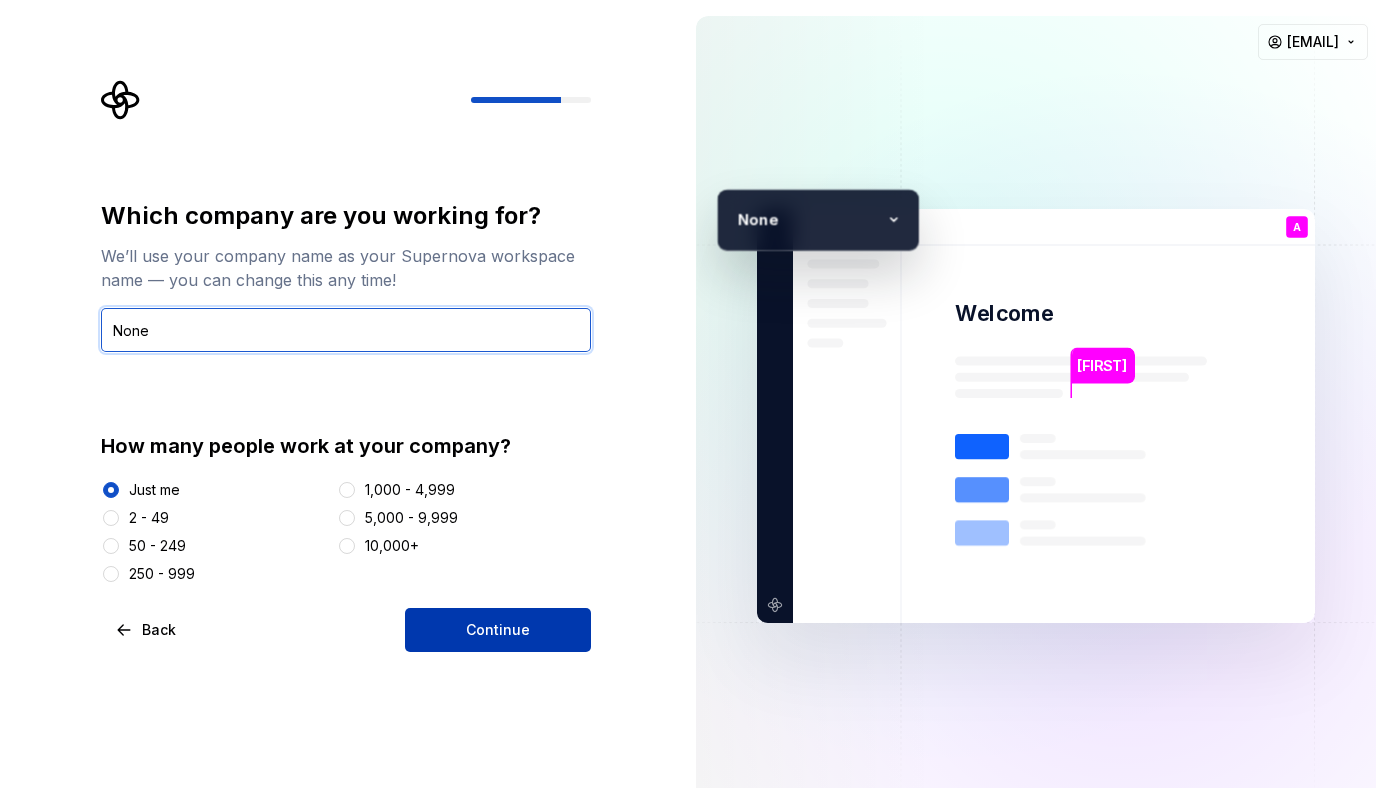 type on "None" 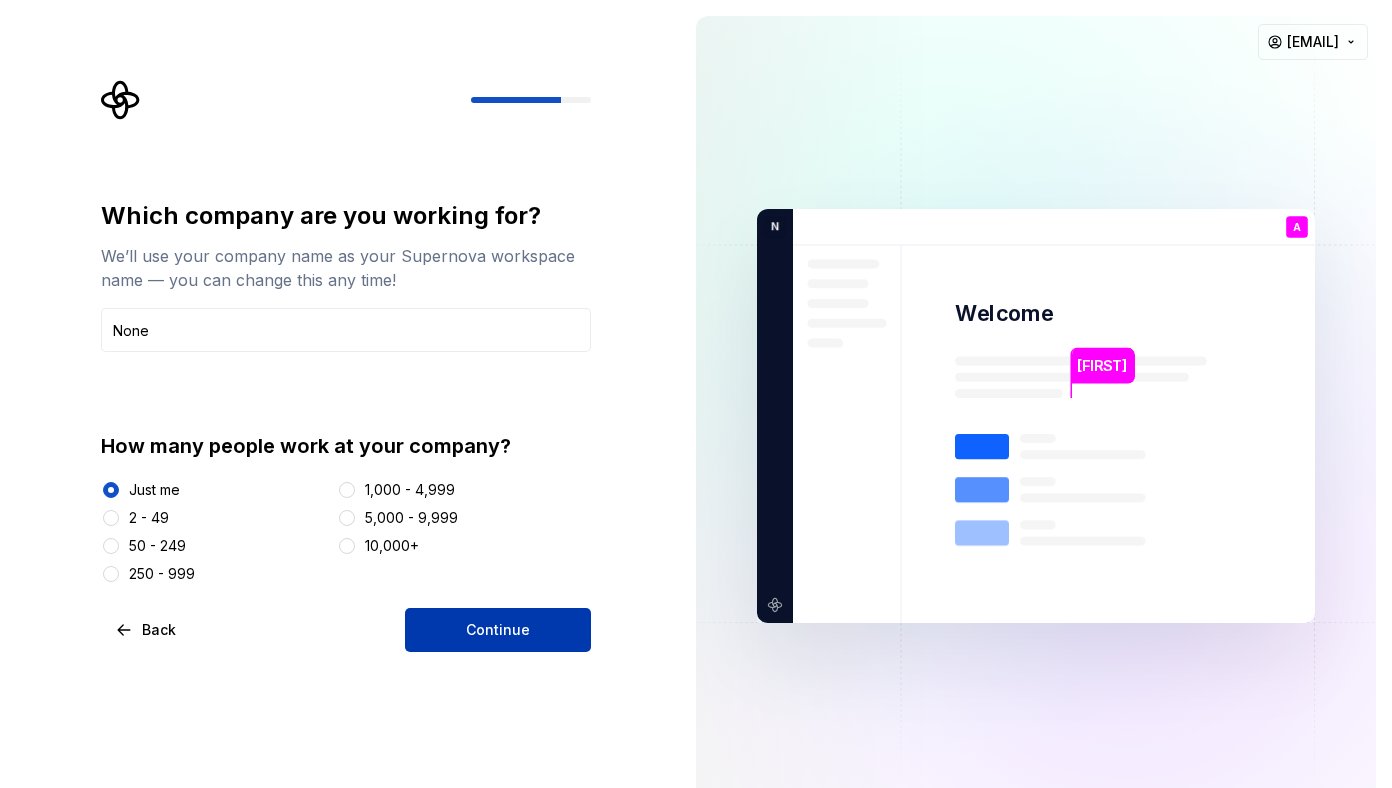 click on "Continue" at bounding box center [498, 630] 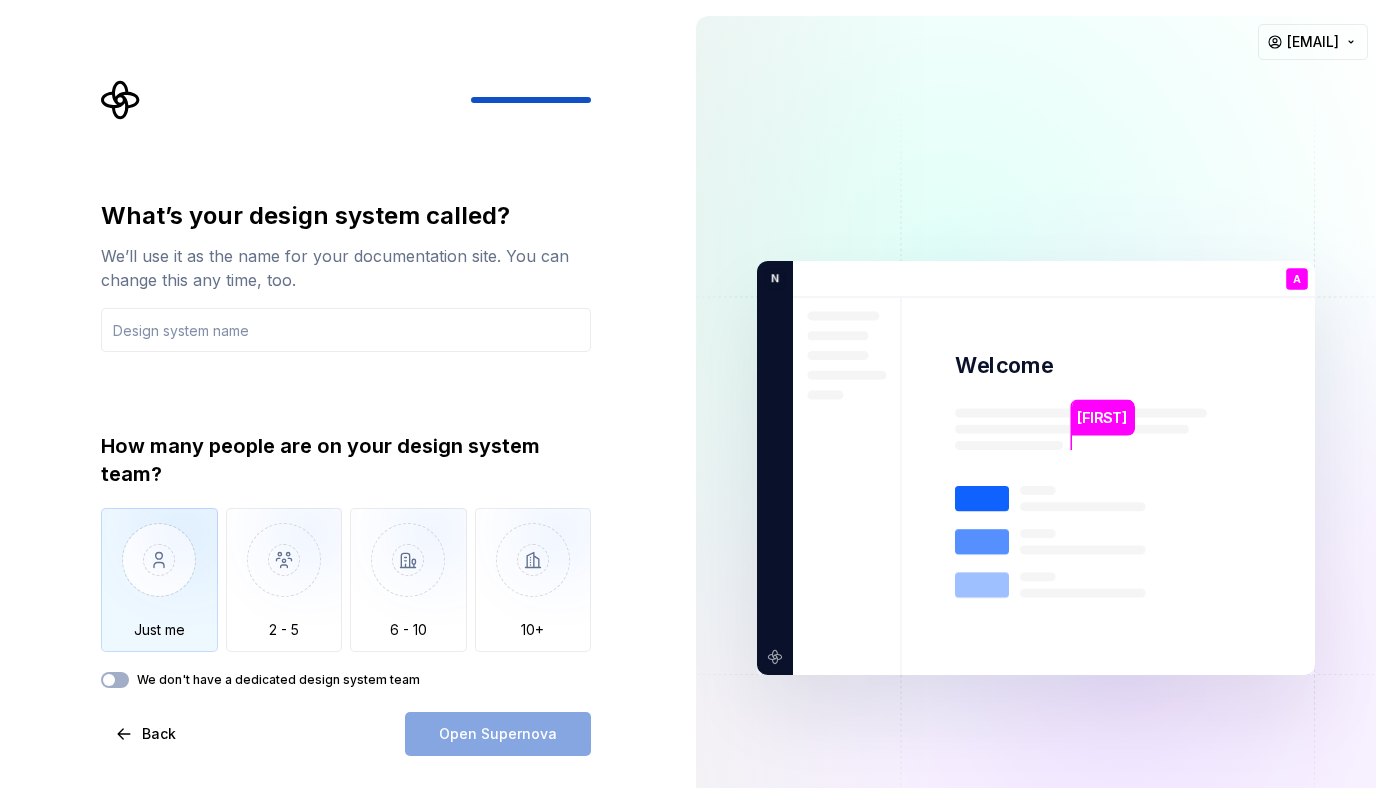 click at bounding box center [159, 575] 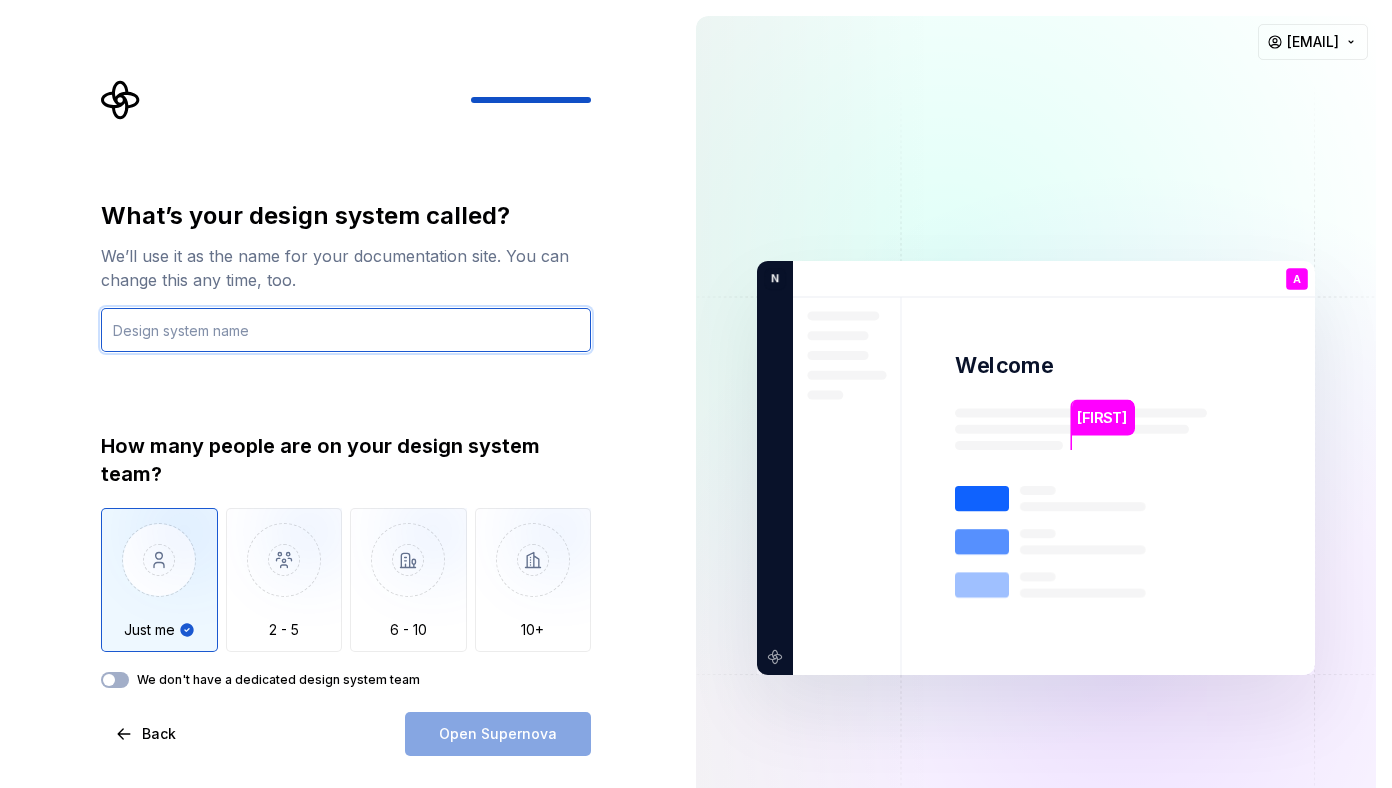 click at bounding box center (346, 330) 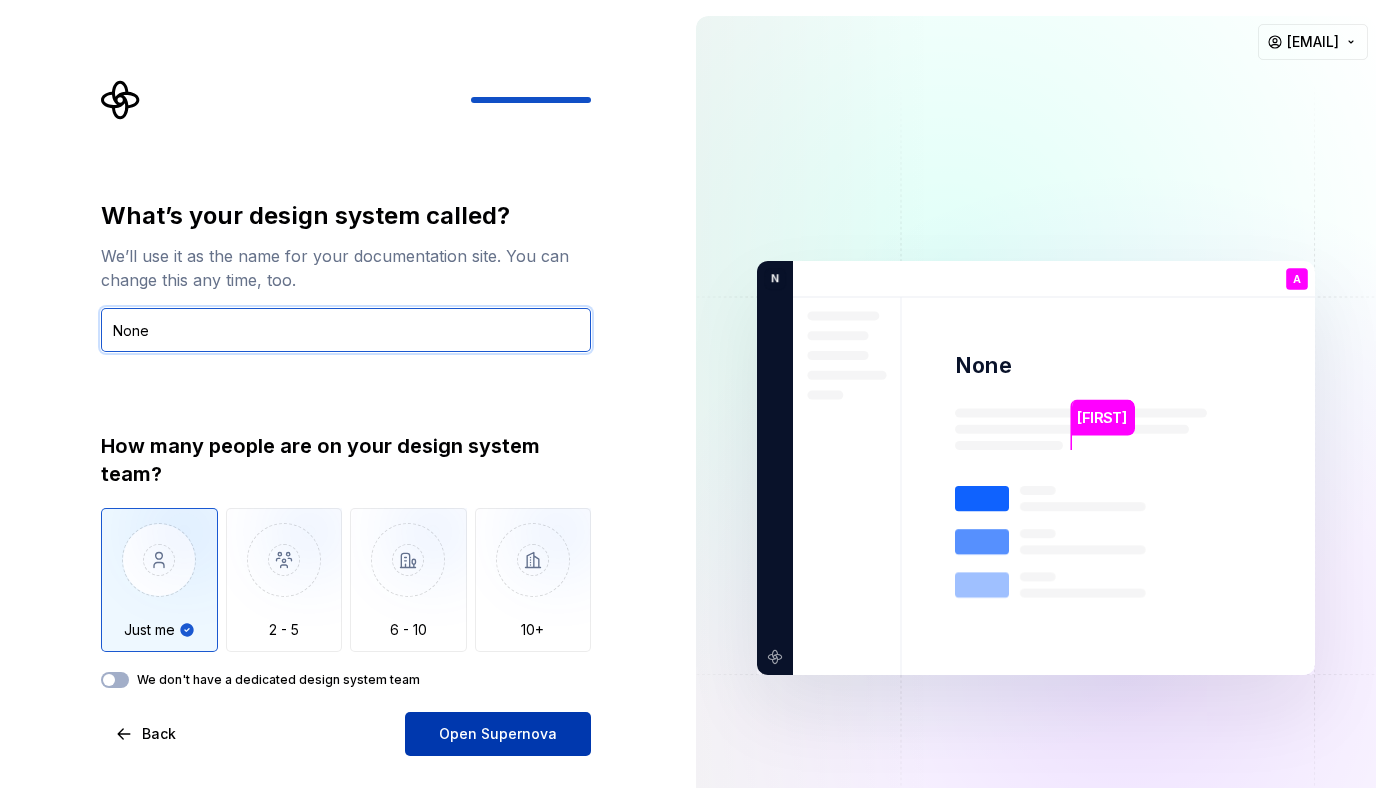 type on "None" 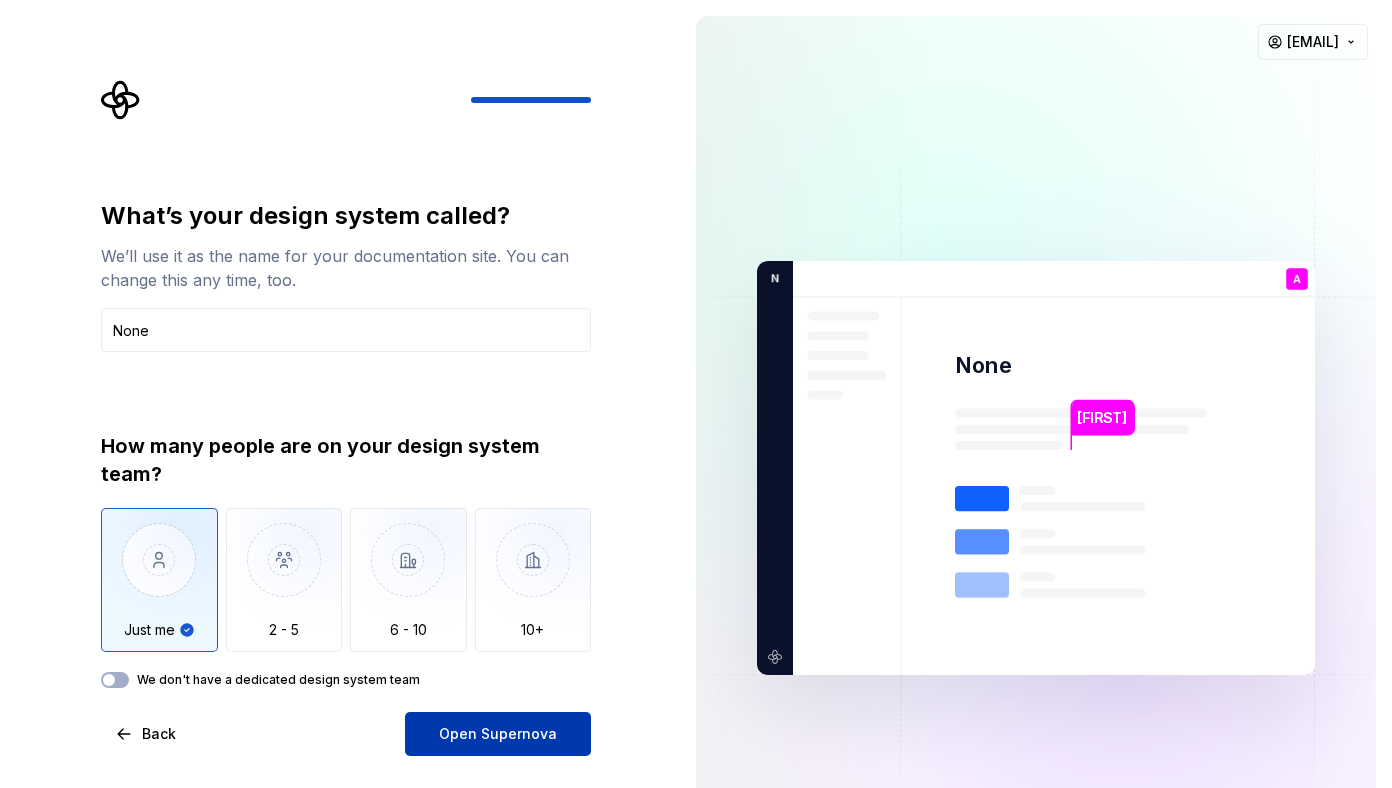 click on "Open Supernova" at bounding box center [498, 734] 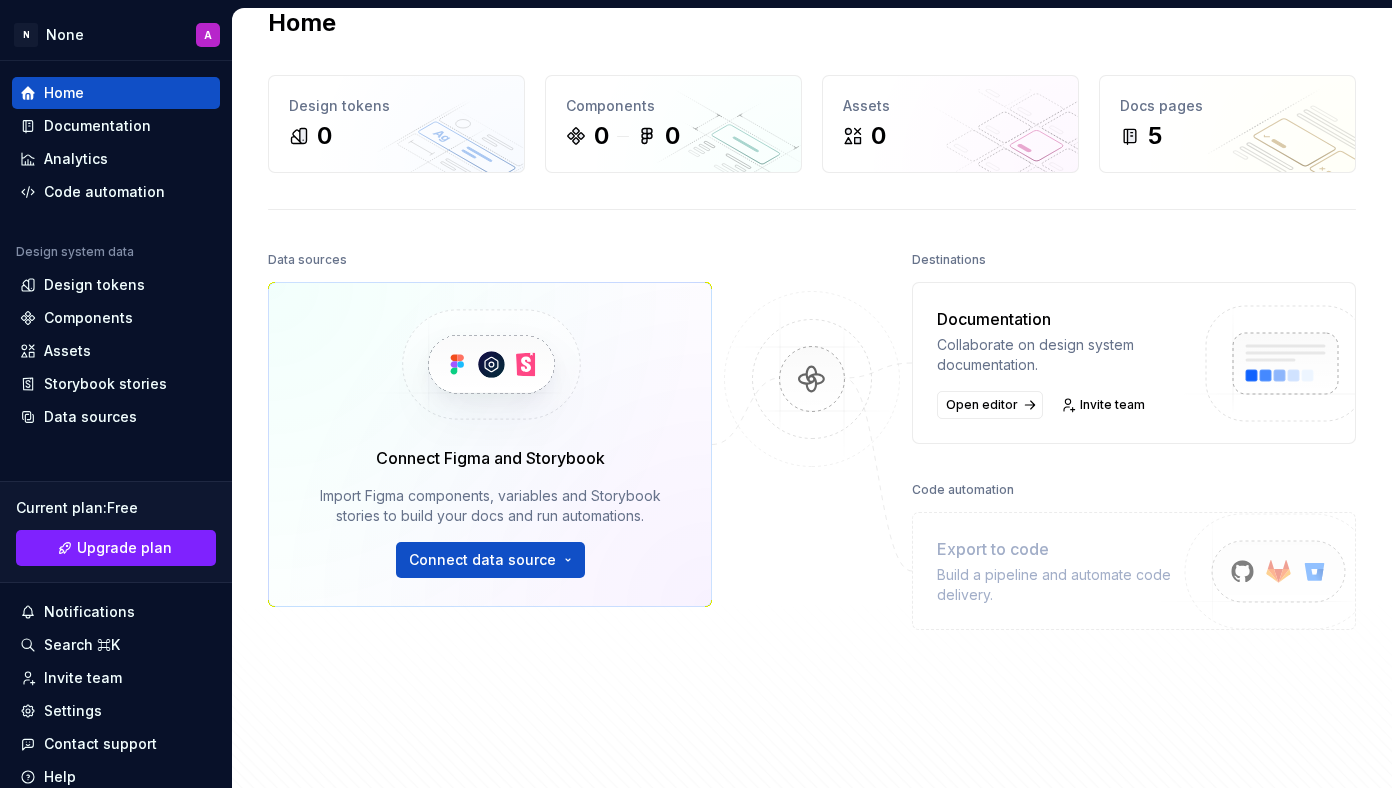 scroll, scrollTop: 0, scrollLeft: 0, axis: both 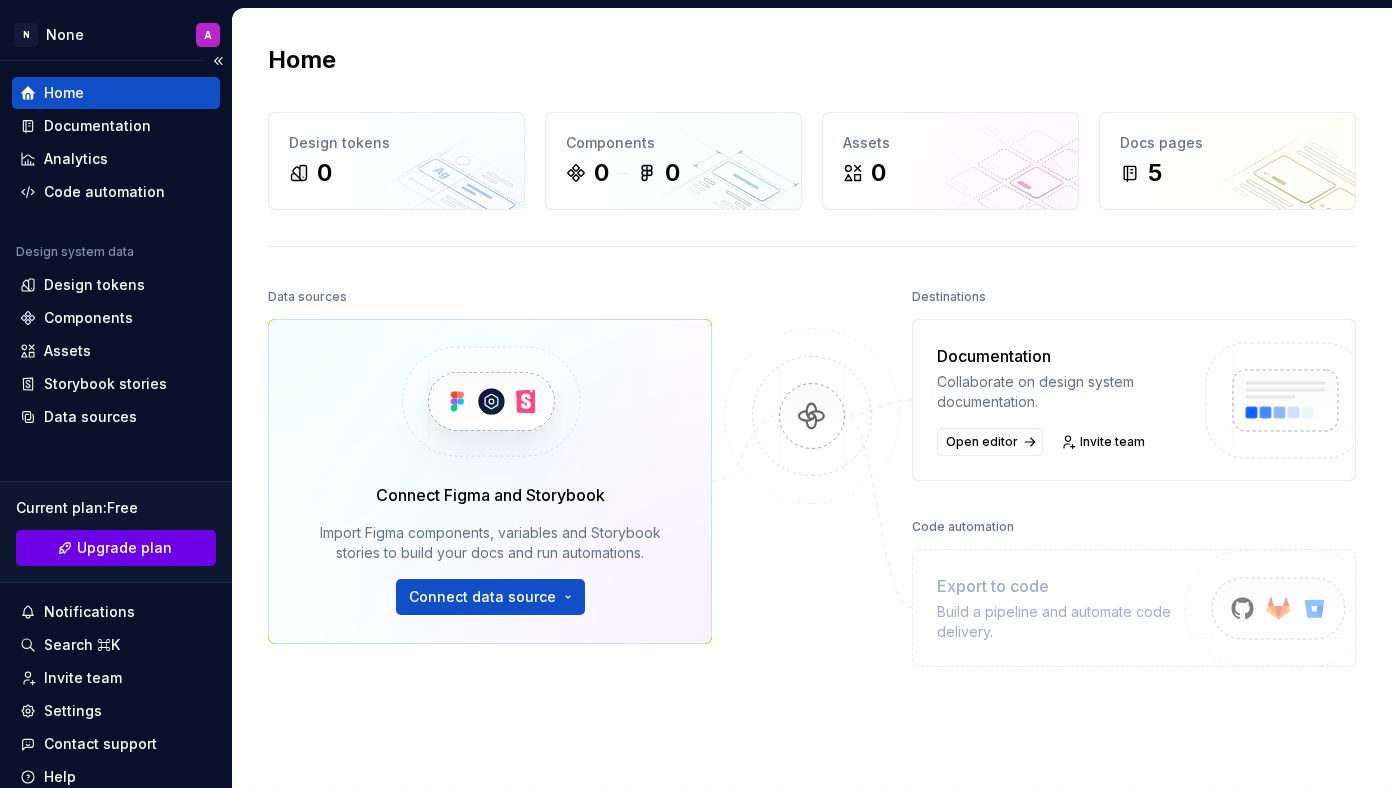 click on "Upgrade plan" at bounding box center [116, 548] 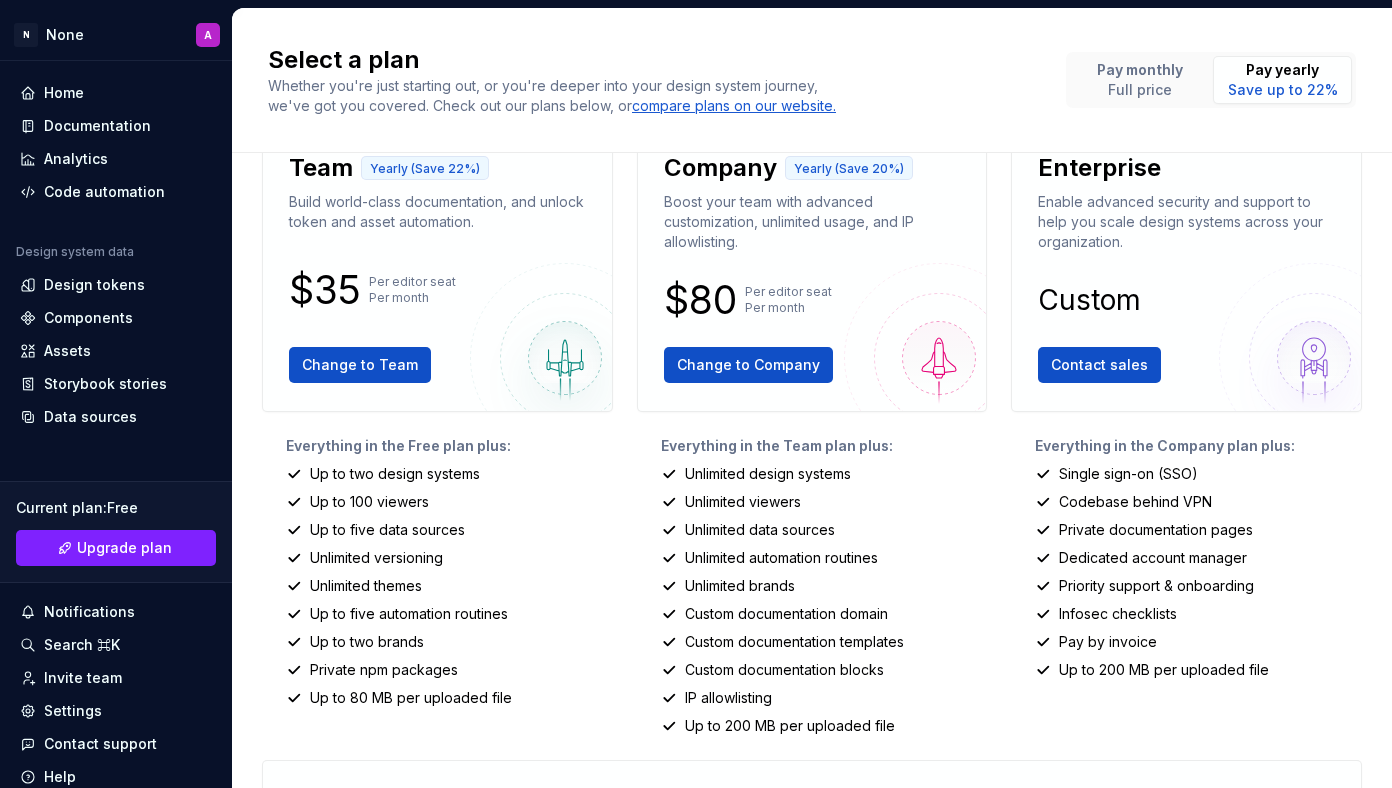 scroll, scrollTop: 57, scrollLeft: 0, axis: vertical 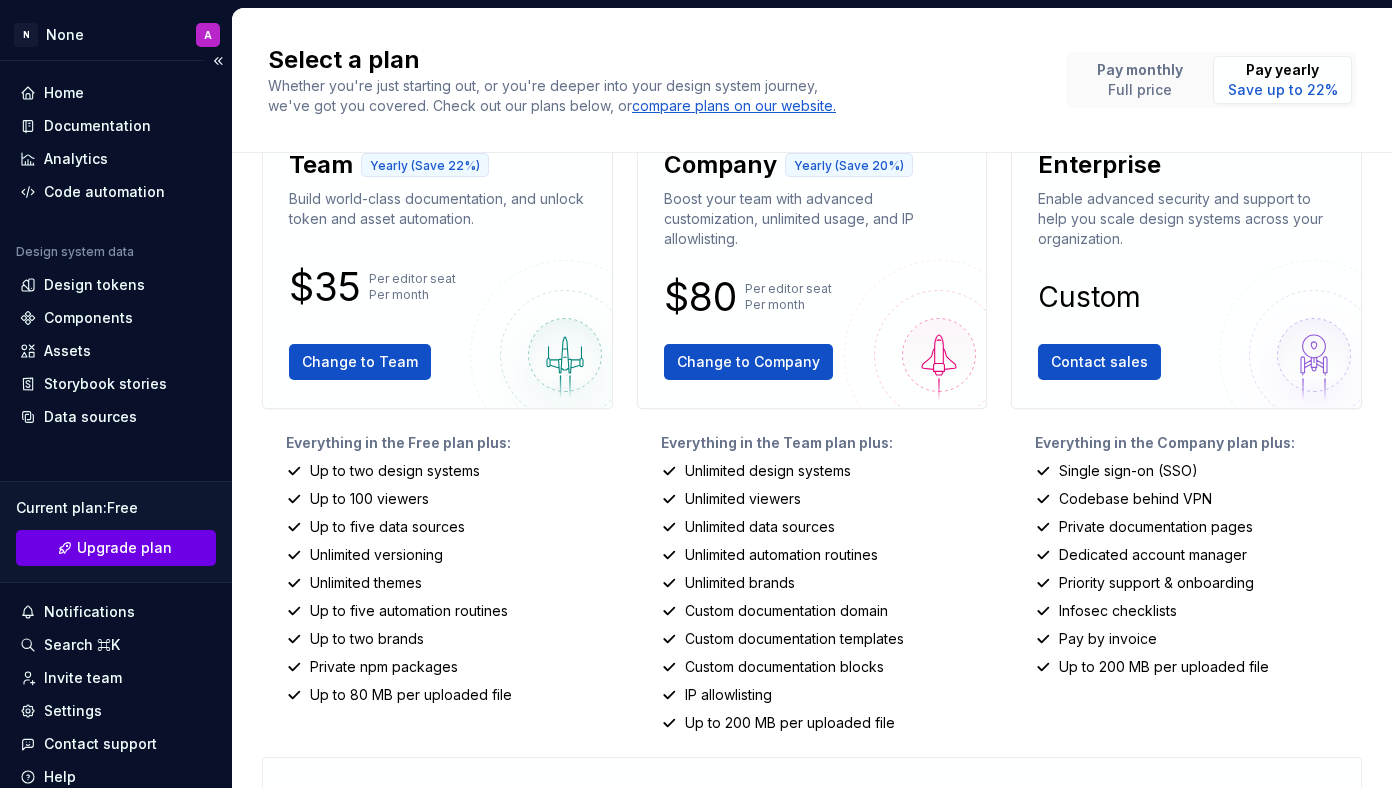 click on "Upgrade plan" at bounding box center (116, 548) 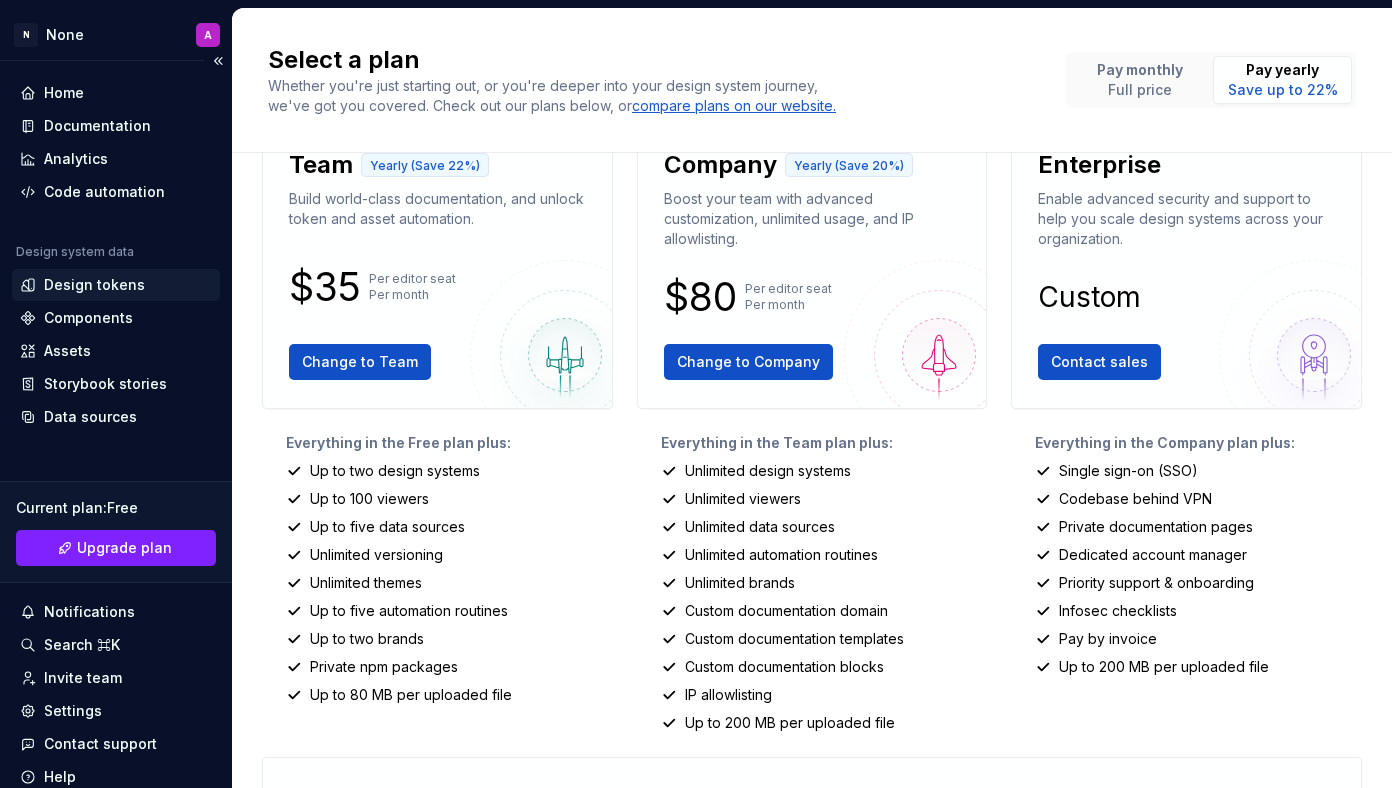 click on "Design tokens" at bounding box center (94, 285) 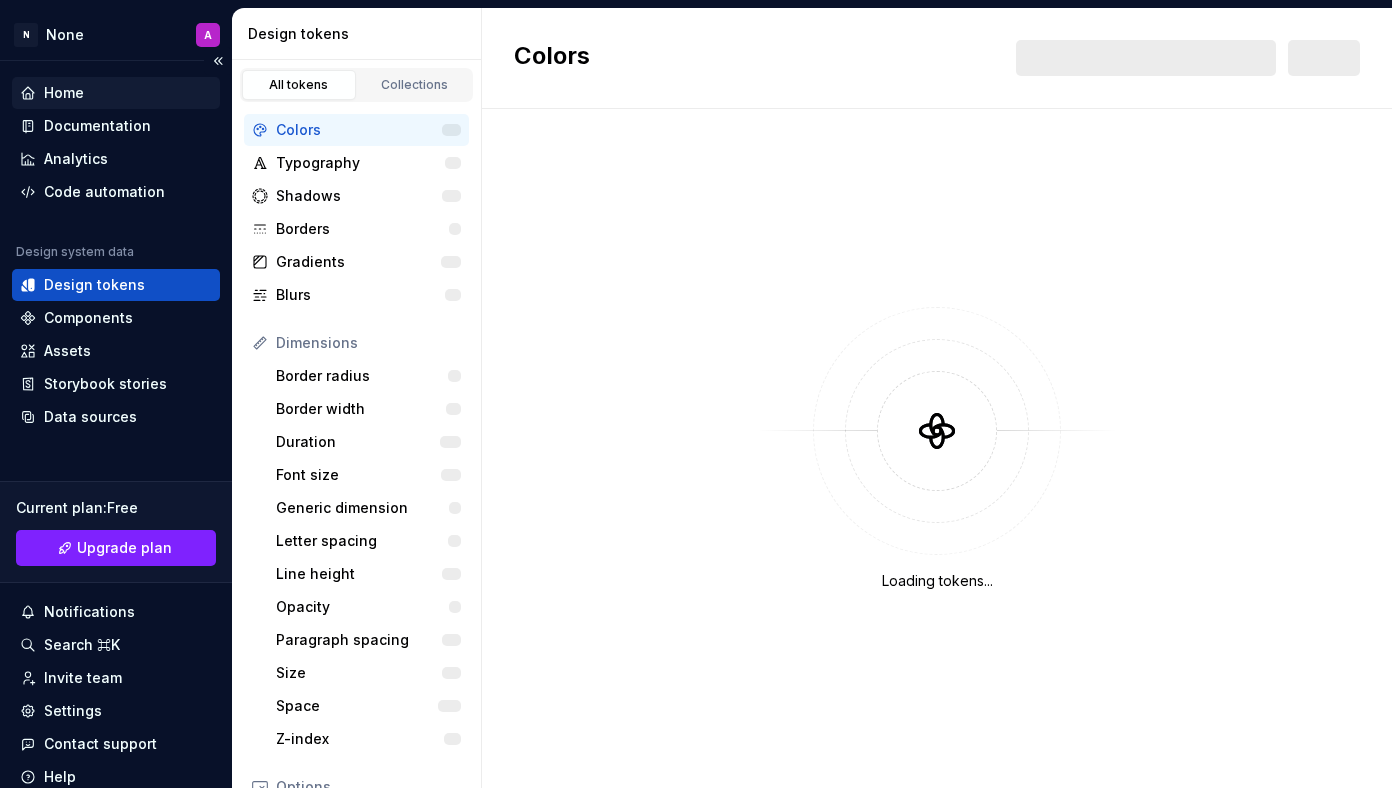 click on "Home" at bounding box center [116, 93] 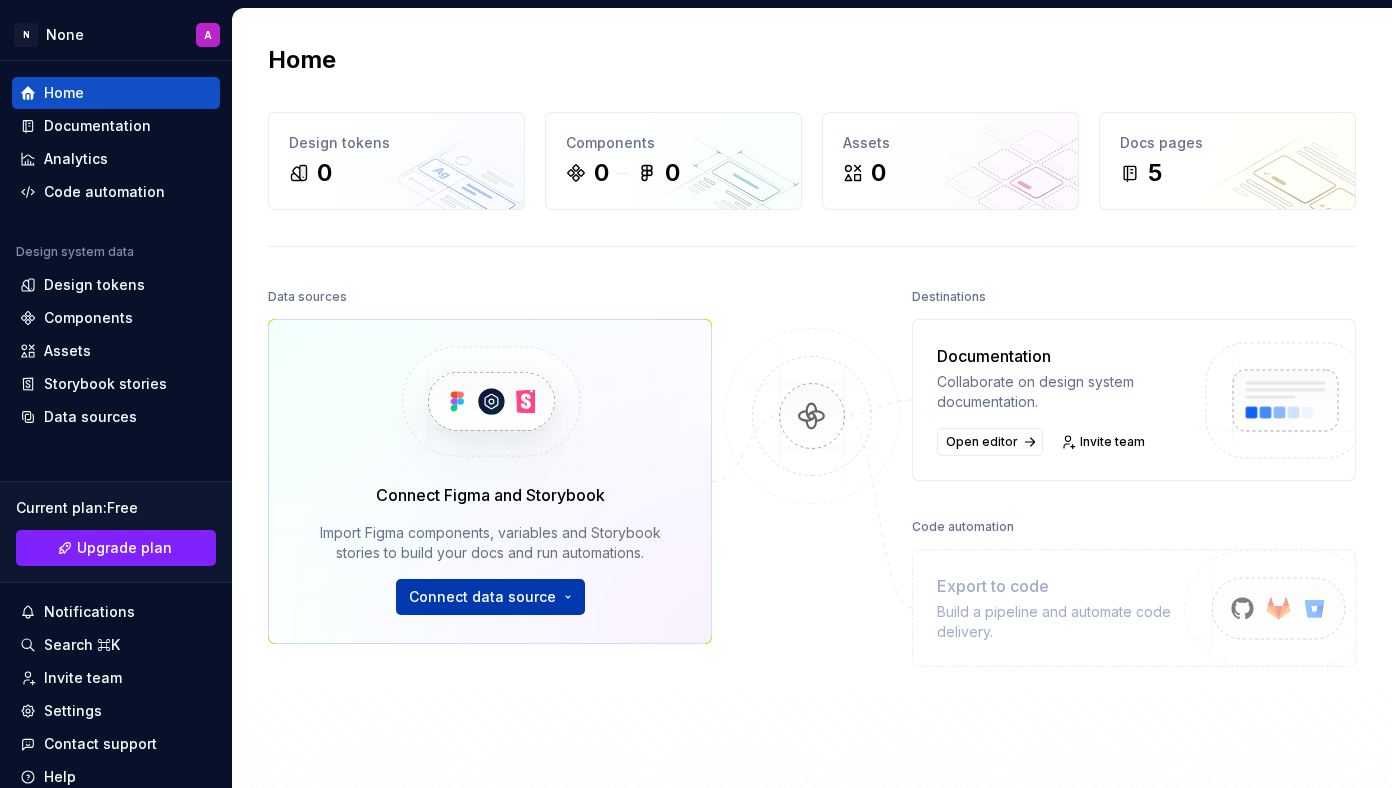 click on "N None A Home Documentation Analytics Code automation Design system data Design tokens Components Assets Storybook stories Data sources Current plan :  Free Upgrade plan Notifications Search ⌘K Invite team Settings Contact support Help Home Design tokens 0 Components 0 0 Assets 0 Docs pages 5 Data sources Connect Figma and Storybook Import Figma components, variables and Storybook stories to build your docs and run automations. Connect data source Destinations Documentation Collaborate on design system documentation. Open editor Invite team Code automation Export to code Build a pipeline and automate code delivery. Product documentation Learn how to build, manage and maintain design systems in smarter ways. Developer documentation Start delivering your design choices to your codebases right away. Join our Slack community Connect and learn with other design system practitioners." at bounding box center (696, 394) 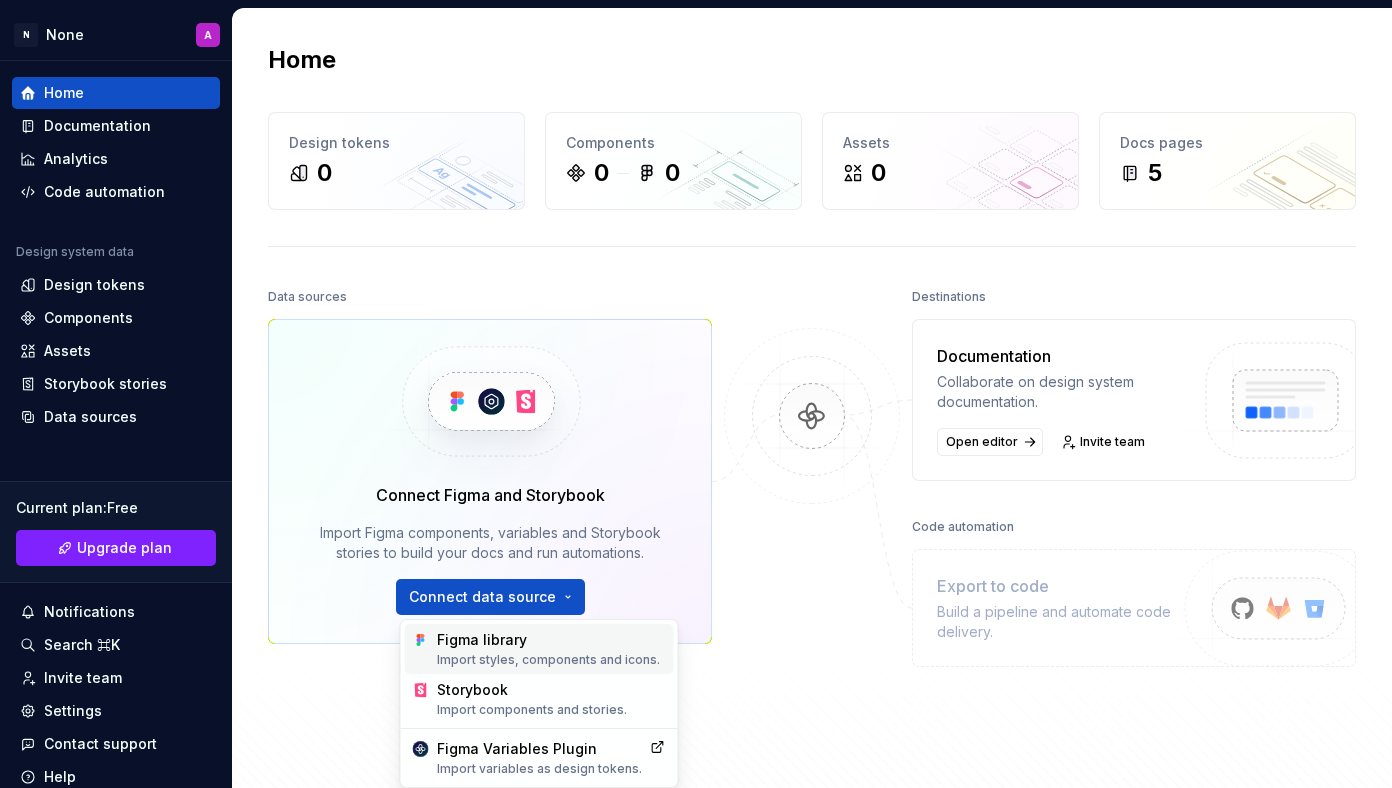 click on "Figma library Import styles, components and icons." at bounding box center (551, 649) 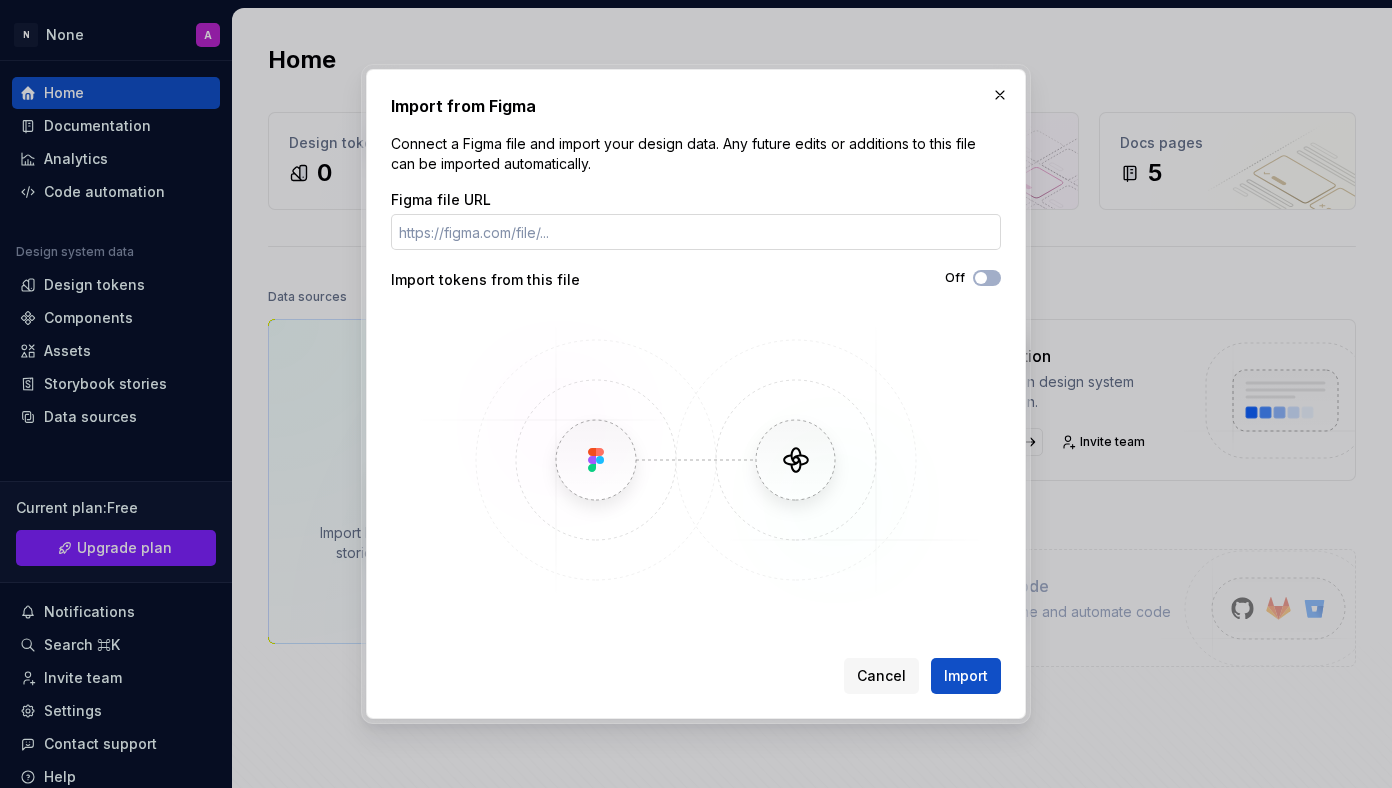 click on "Figma file URL" at bounding box center (696, 232) 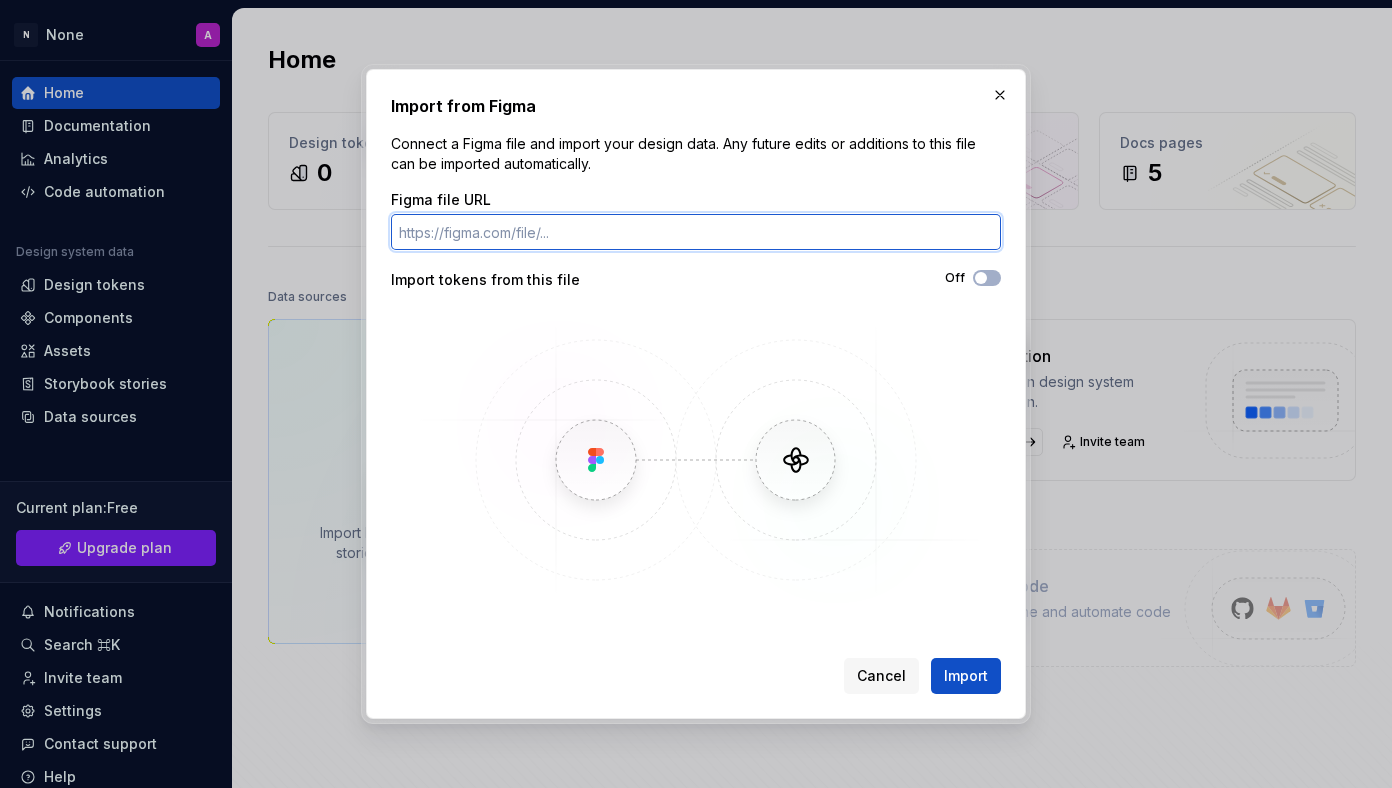 click on "Figma file URL" at bounding box center [696, 232] 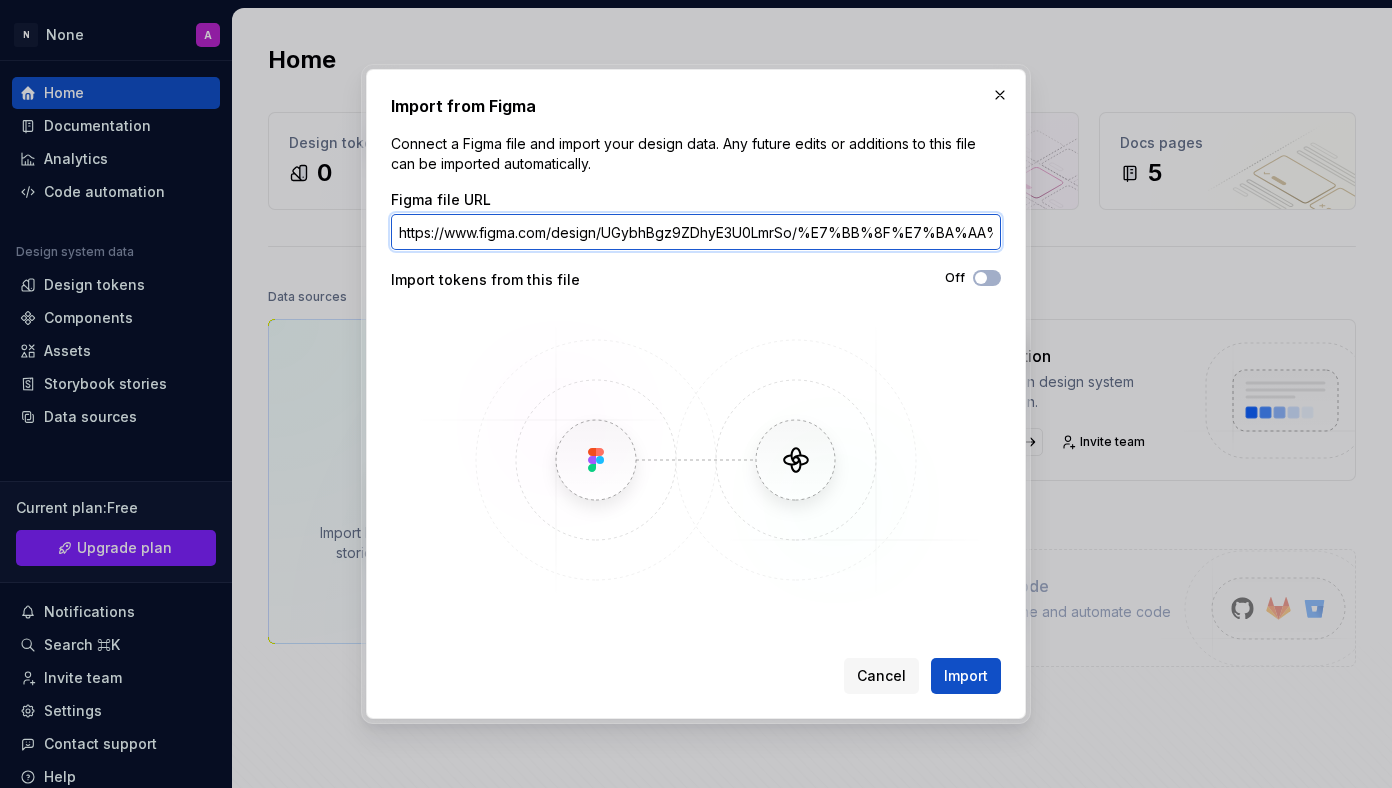 scroll, scrollTop: 0, scrollLeft: 482, axis: horizontal 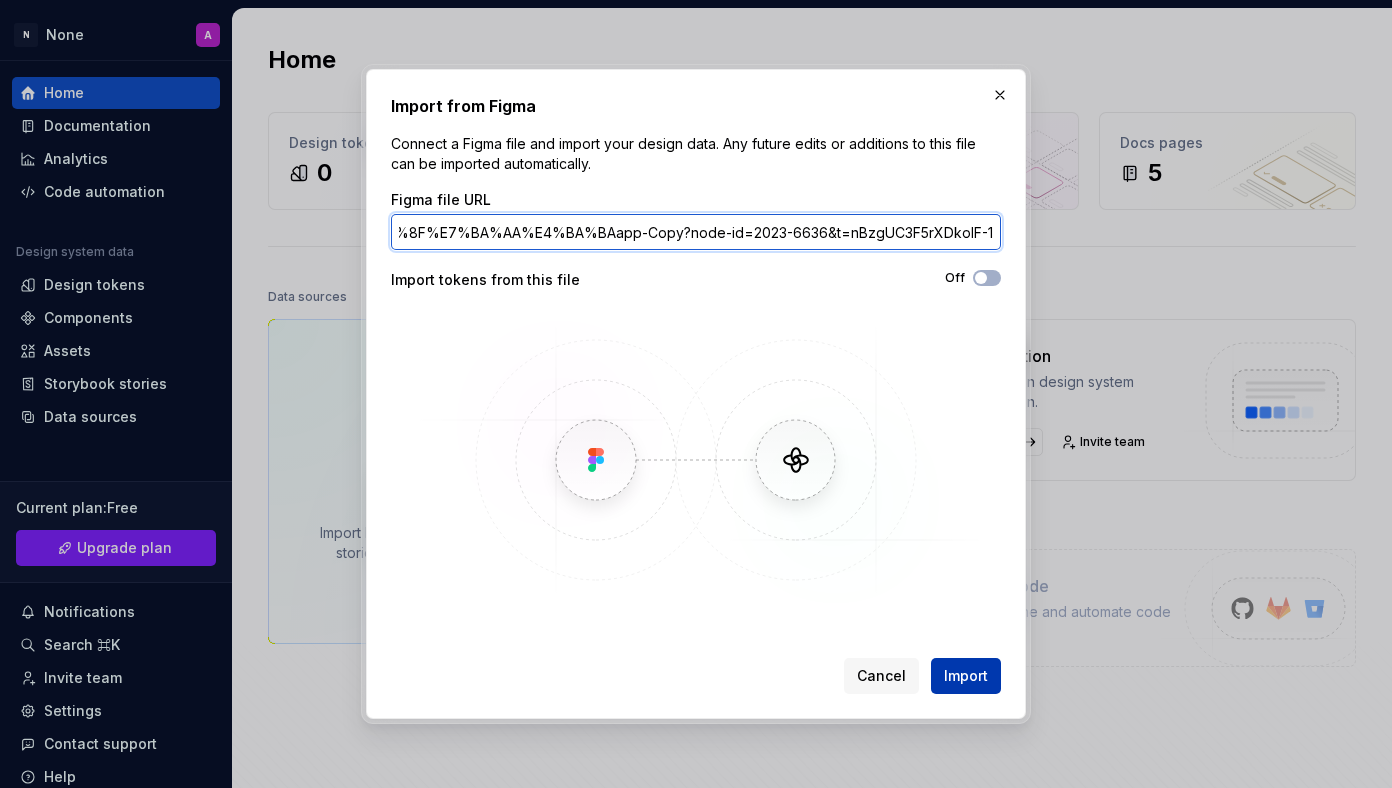 type on "https://www.figma.com/design/UGybhBgz9ZDhyE3U0LmrSo/%E7%BB%8F%E7%BA%AA%E4%BA%BAapp-Copy-?node-id=2023-6636&t=nBzgUC3F5rXDkolF-1" 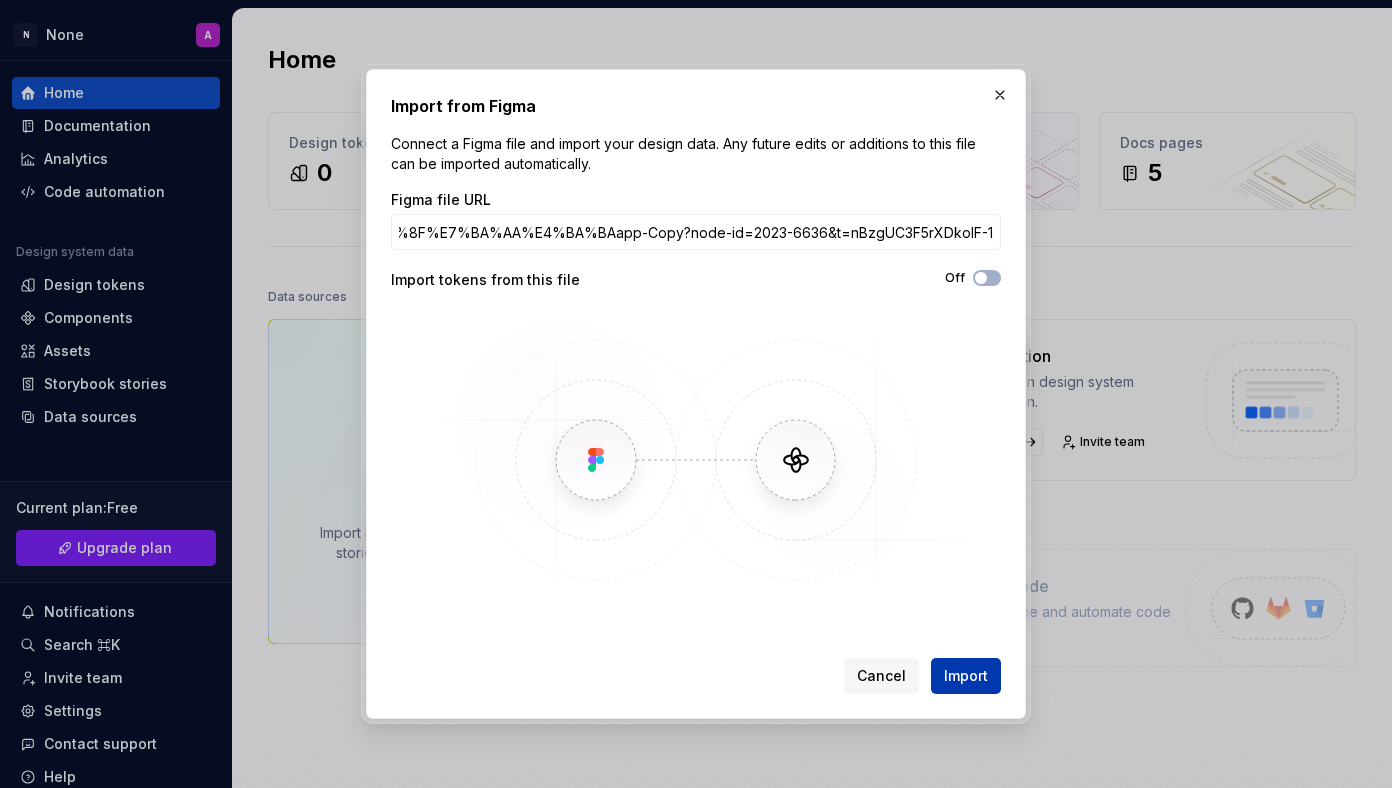 click on "Import" at bounding box center [966, 676] 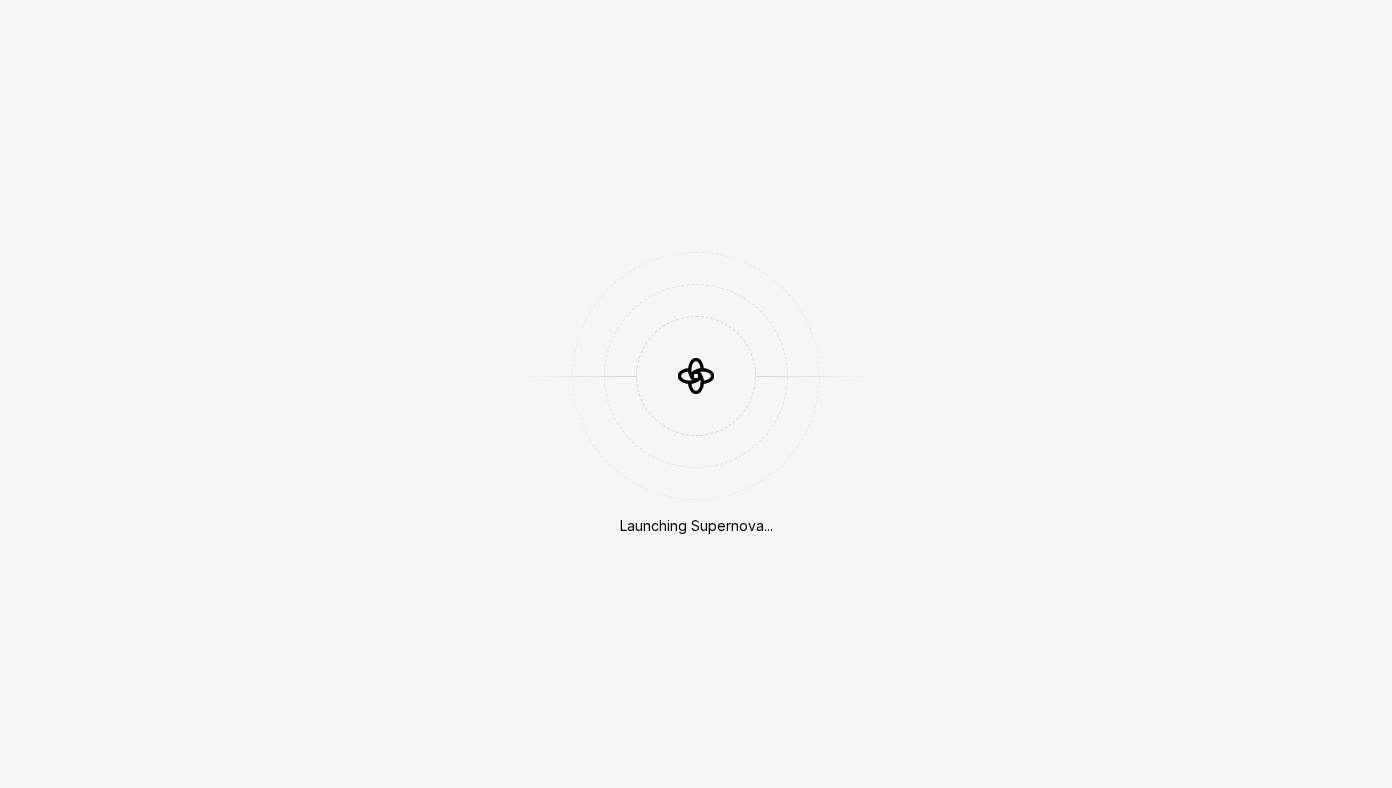 scroll, scrollTop: 0, scrollLeft: 0, axis: both 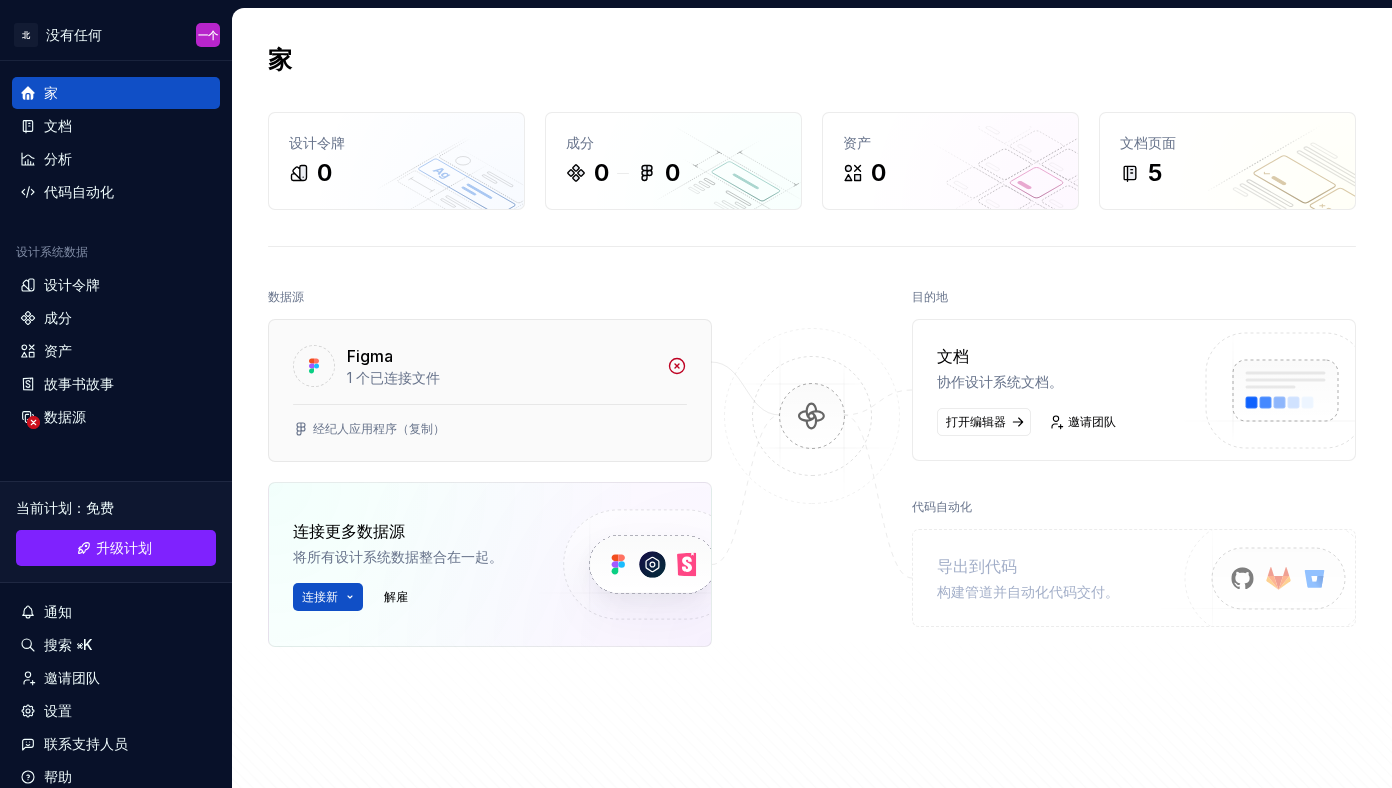 click on "Figma" at bounding box center [370, 356] 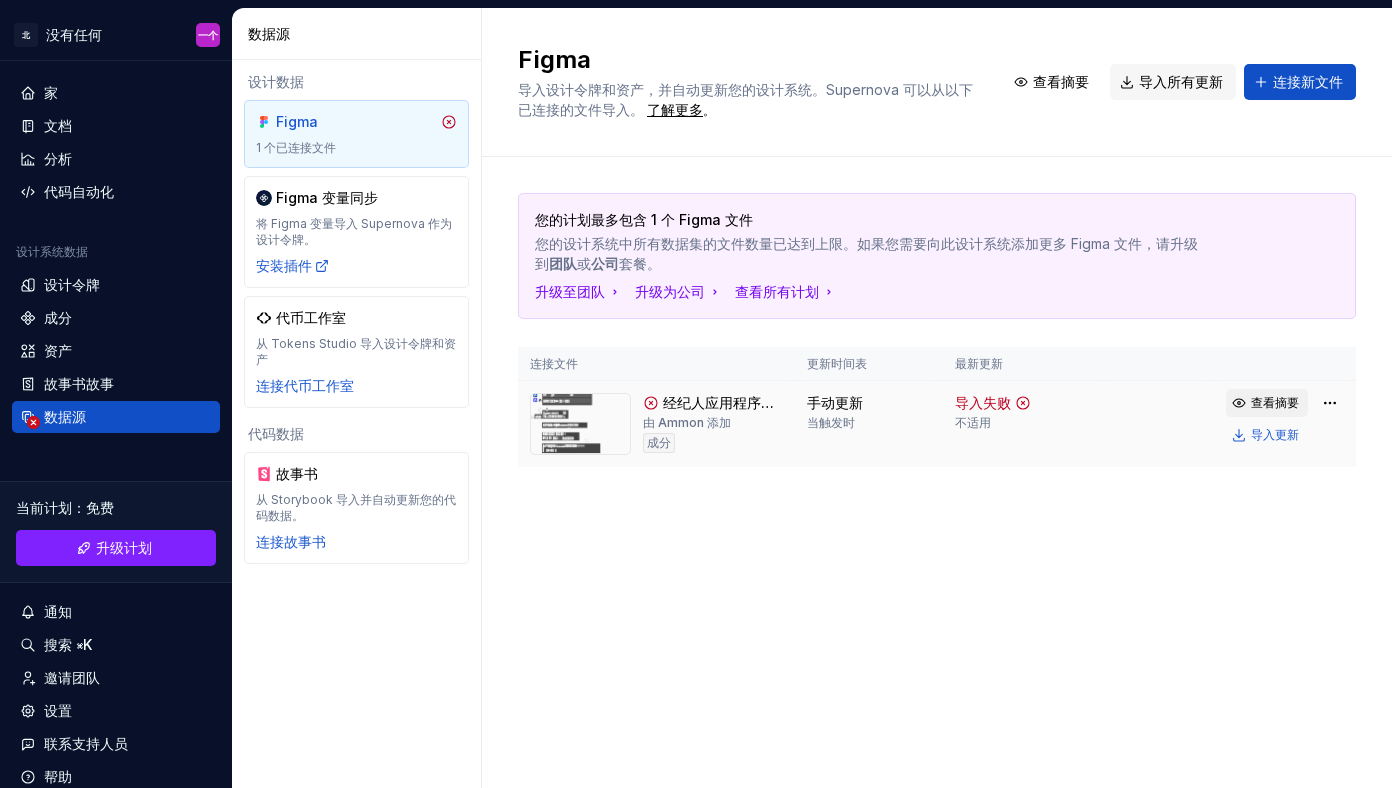 click on "查看摘要" at bounding box center (1275, 402) 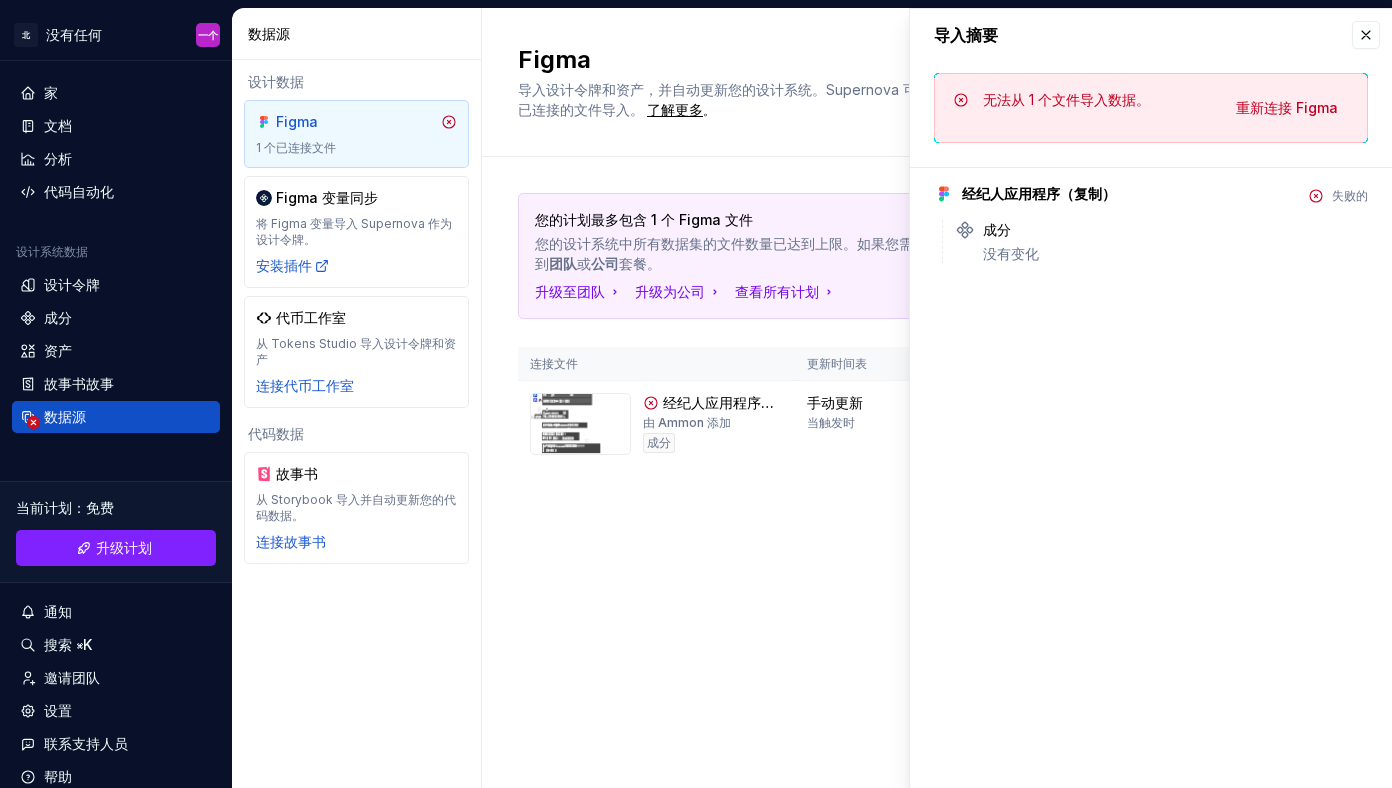 click on "Figma 导入设计令牌和资产，并自动更新您的设计系统。Supernova 可以从以下已连接的文件导入。   了解更多 。 查看摘要 导入所有更新 连接新文件 您的计划最多包含 1 个 Figma 文件 您的设计系统中所有数据集的文件数量已达到上限。如果您需要向此设计系统添加更多 Figma 文件，请升级到 团队 或 公司 套餐。 升级至团队 升级为公司 查看所有计划 连接文件 更新时间表 最新更新 经纪人应用程序（复制） 由 Ammon 添加 成分 手动更新 当触发时 导入失败 不适用 查看摘要 导入更新" at bounding box center [937, 398] 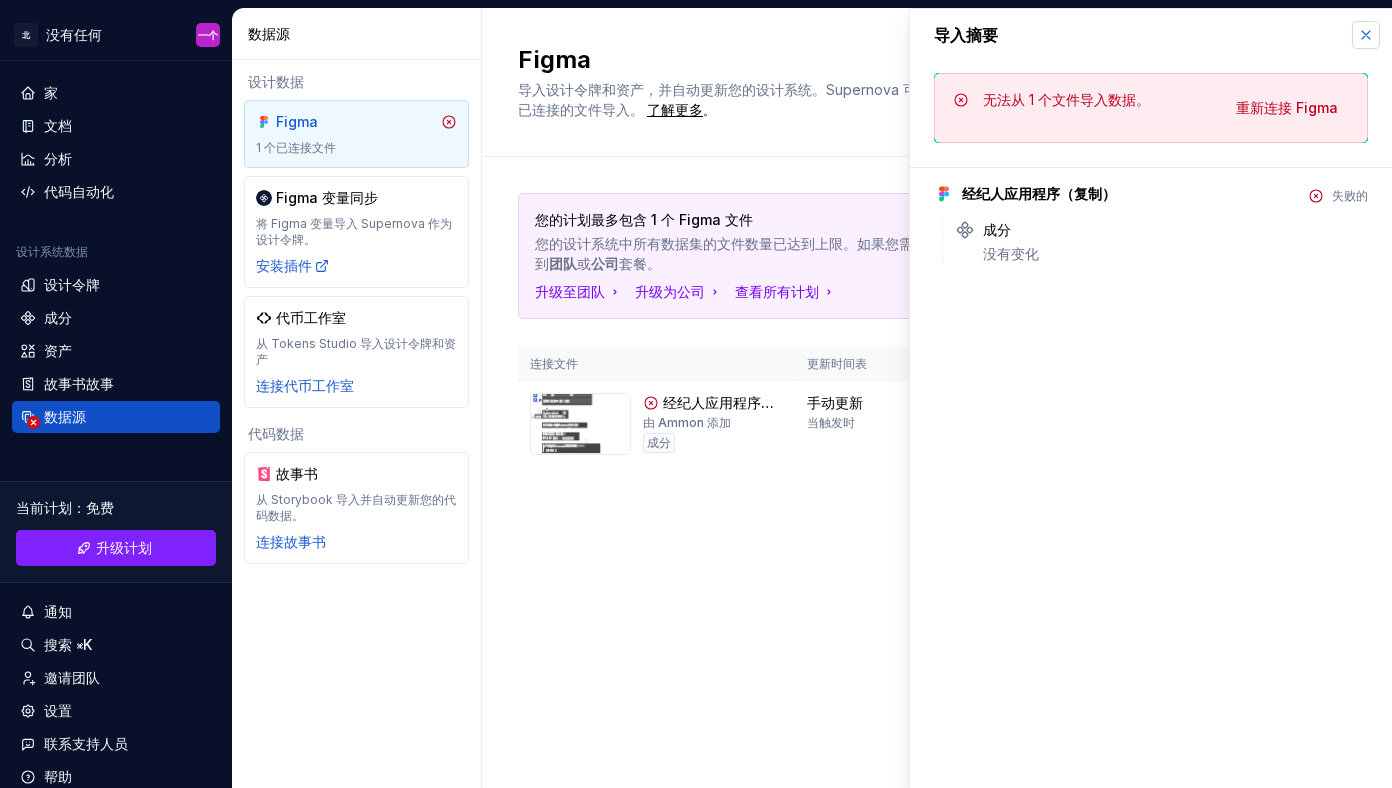 click at bounding box center (1366, 35) 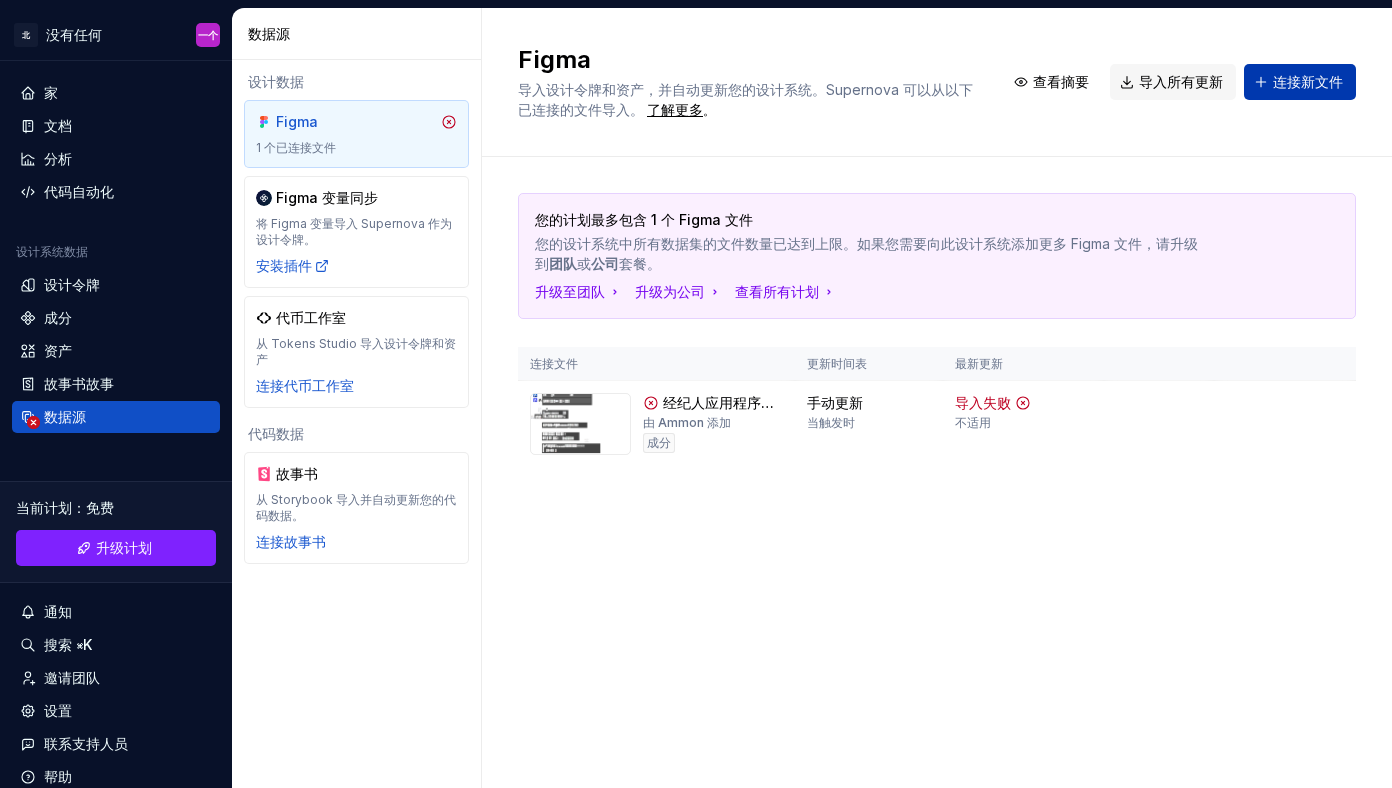 click on "连接新文件" at bounding box center (1308, 81) 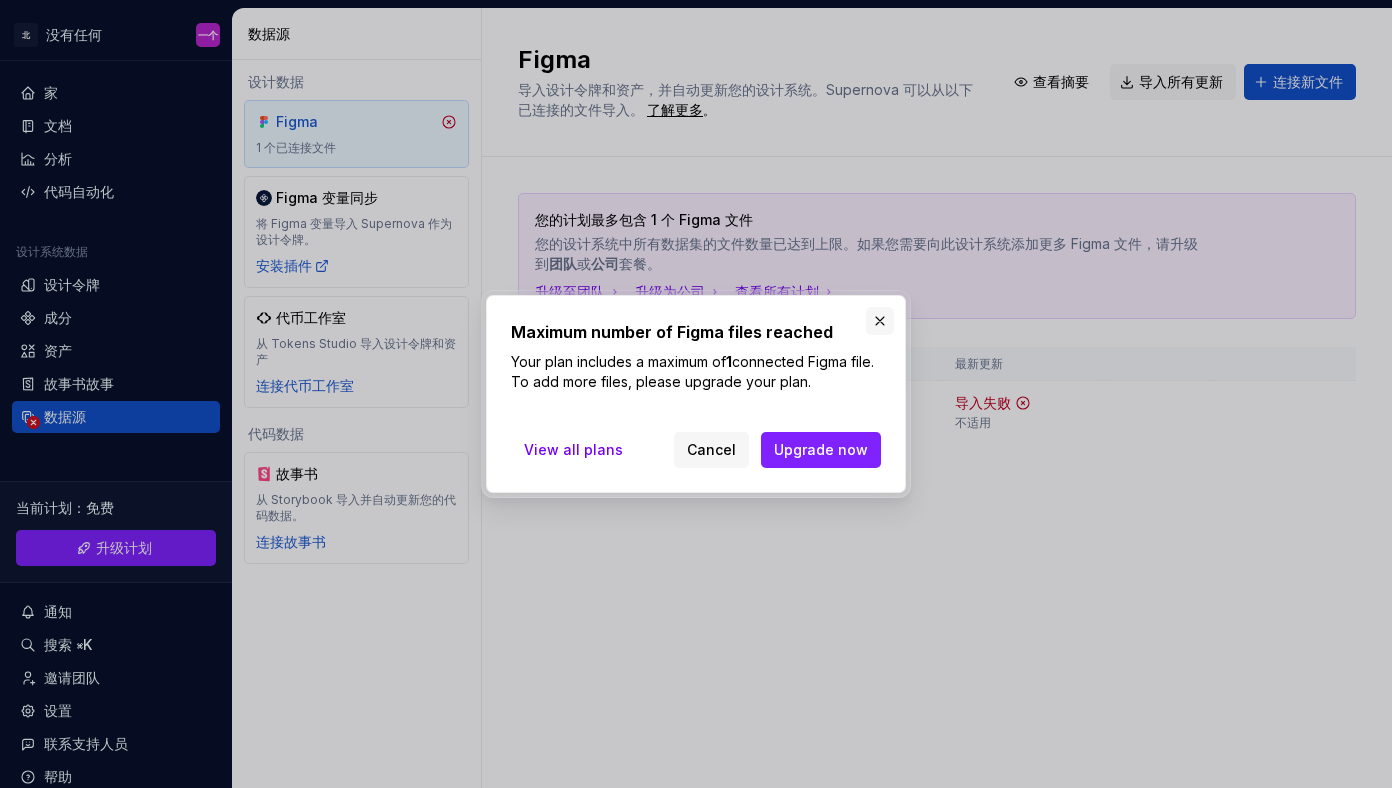 click at bounding box center (880, 321) 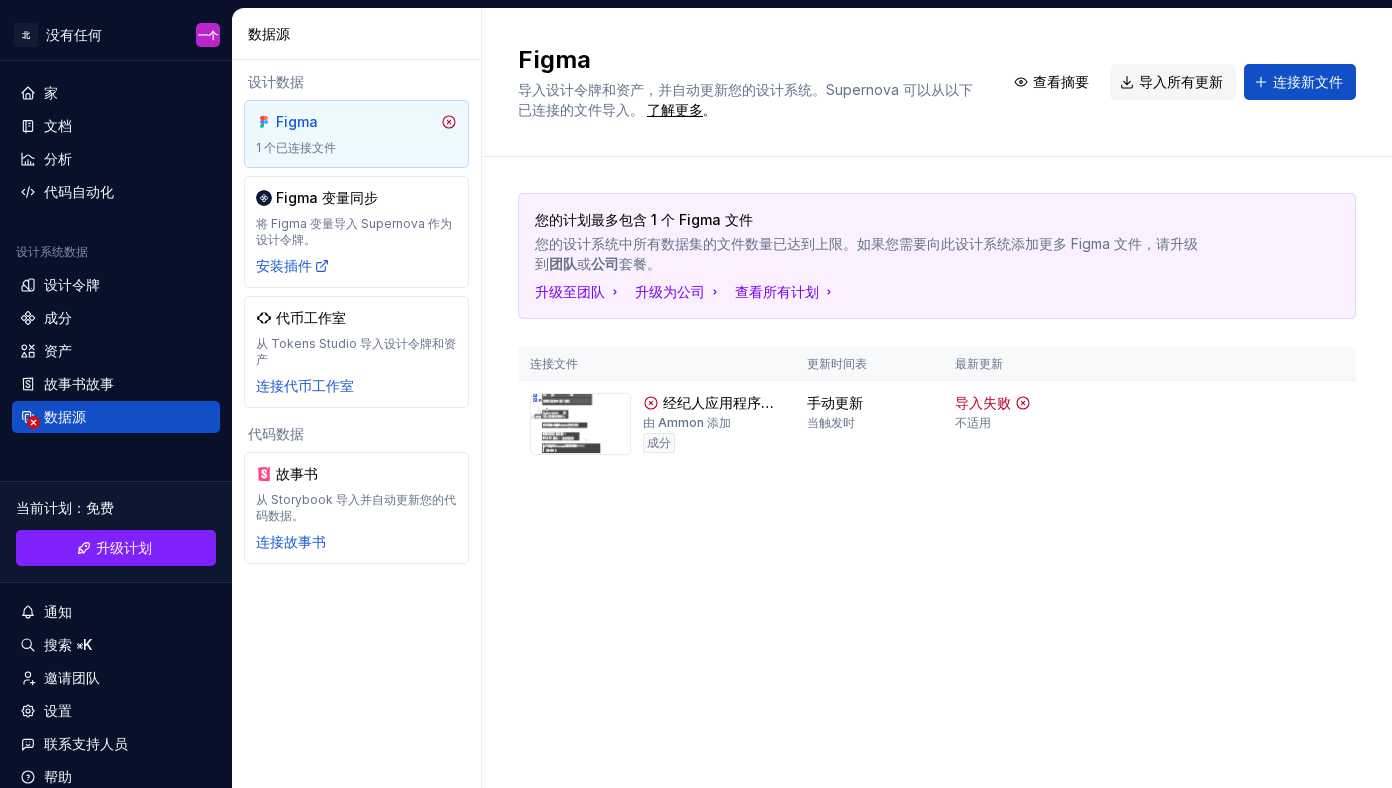 click 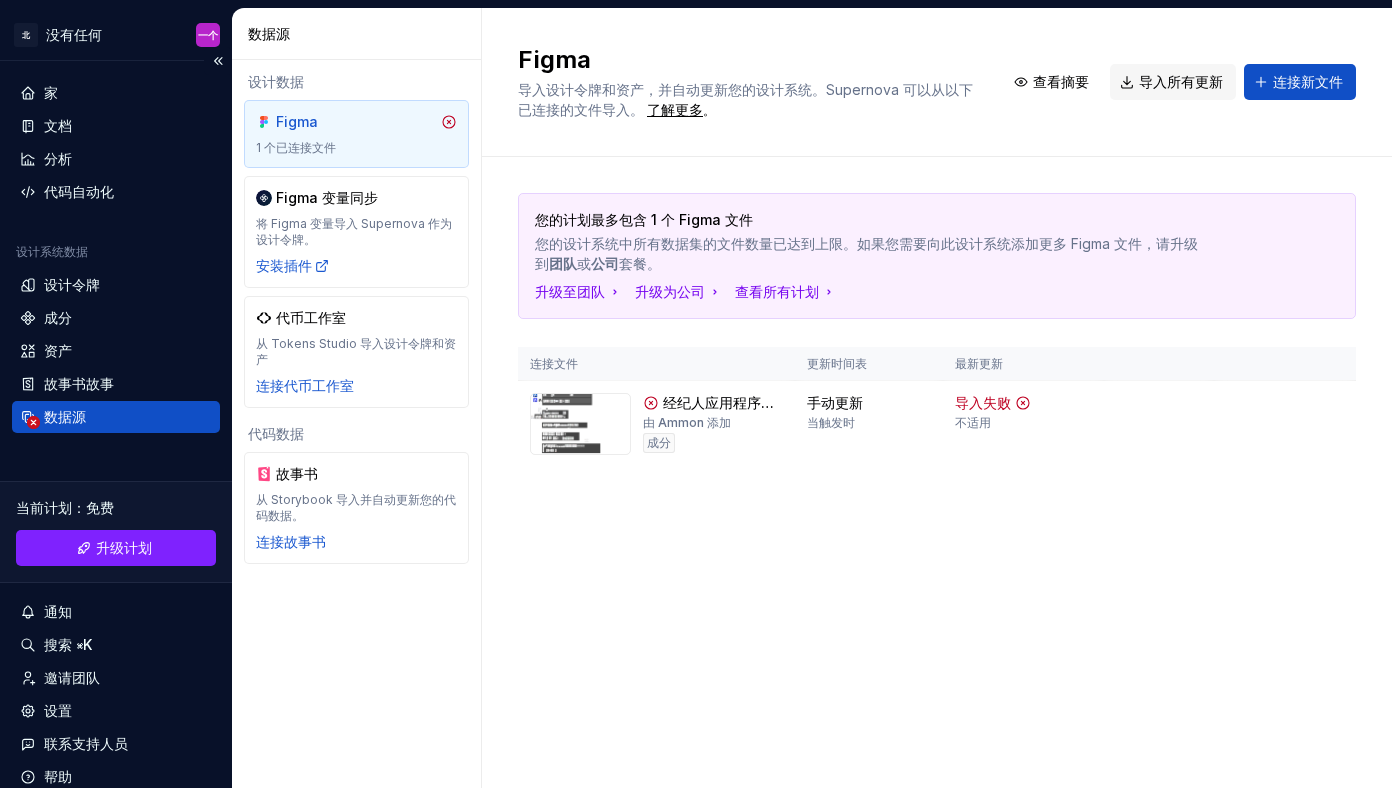 click on "数据源" at bounding box center [65, 416] 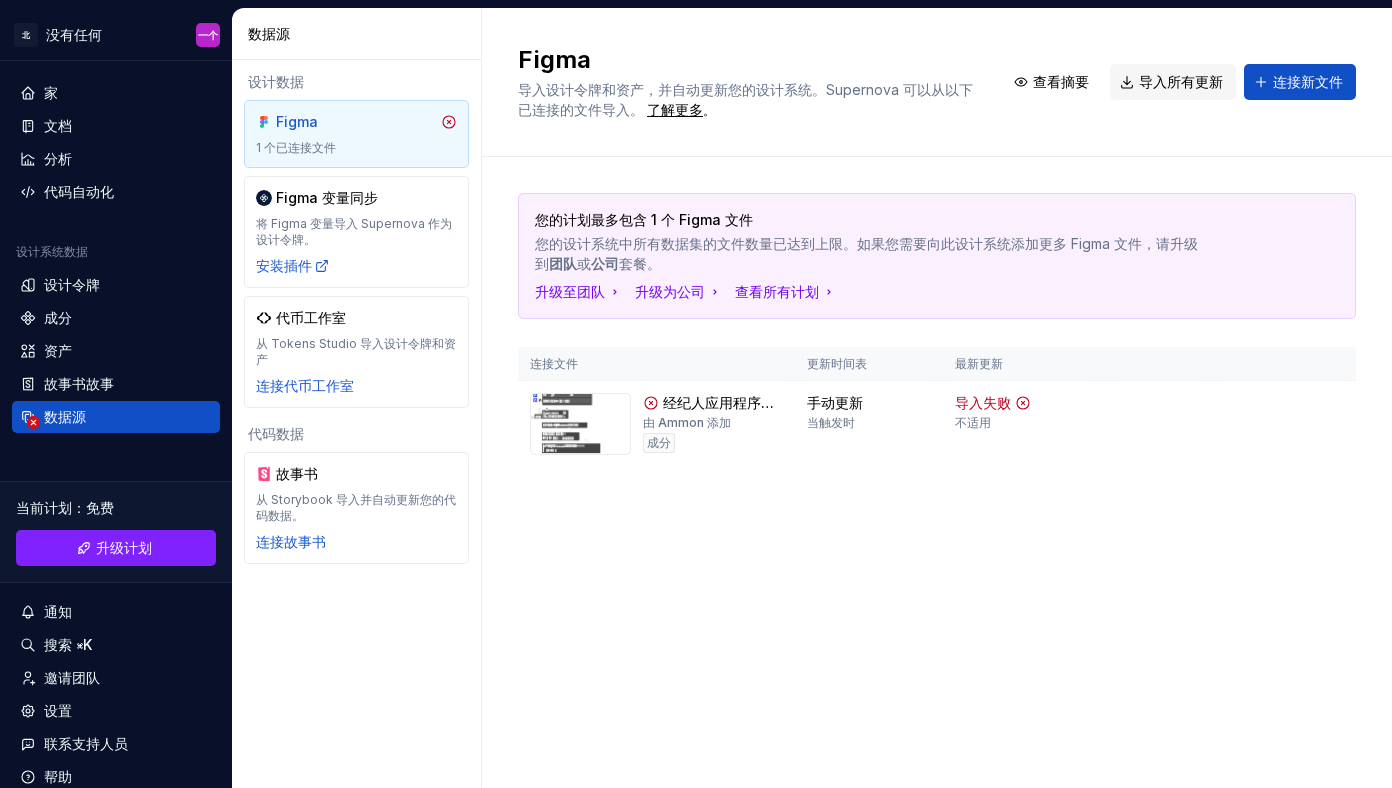 click on "Figma" at bounding box center [324, 122] 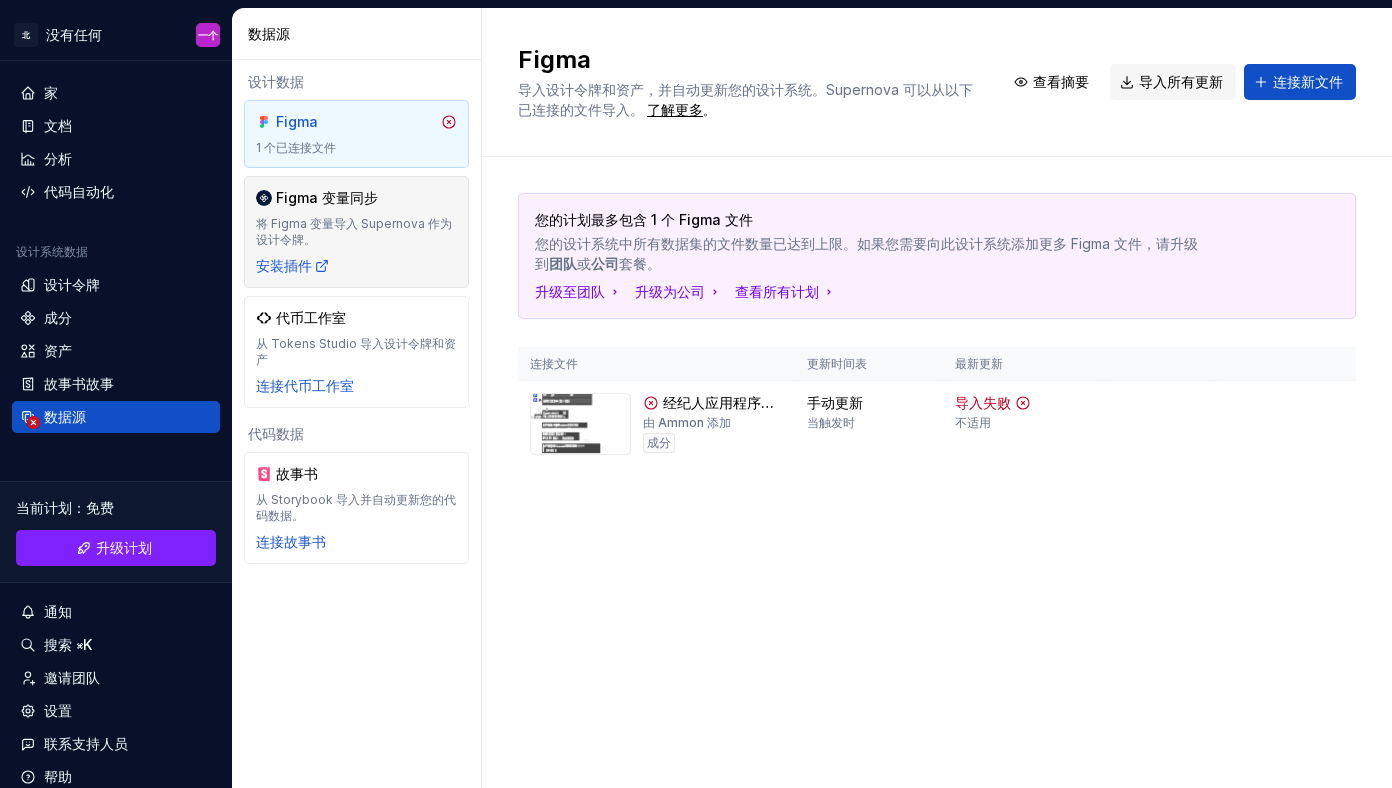 click on "Figma 变量同步" at bounding box center (327, 197) 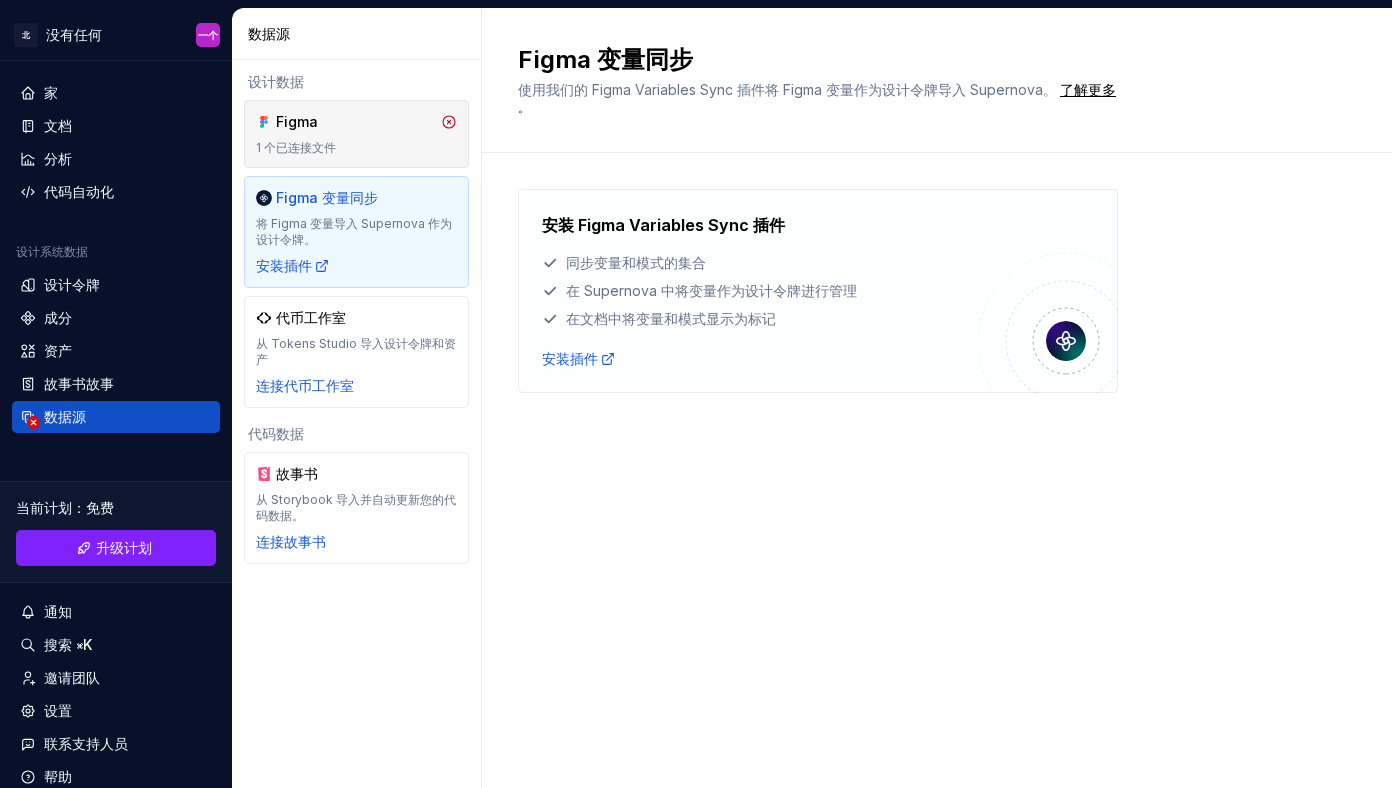 click on "Figma" at bounding box center (324, 122) 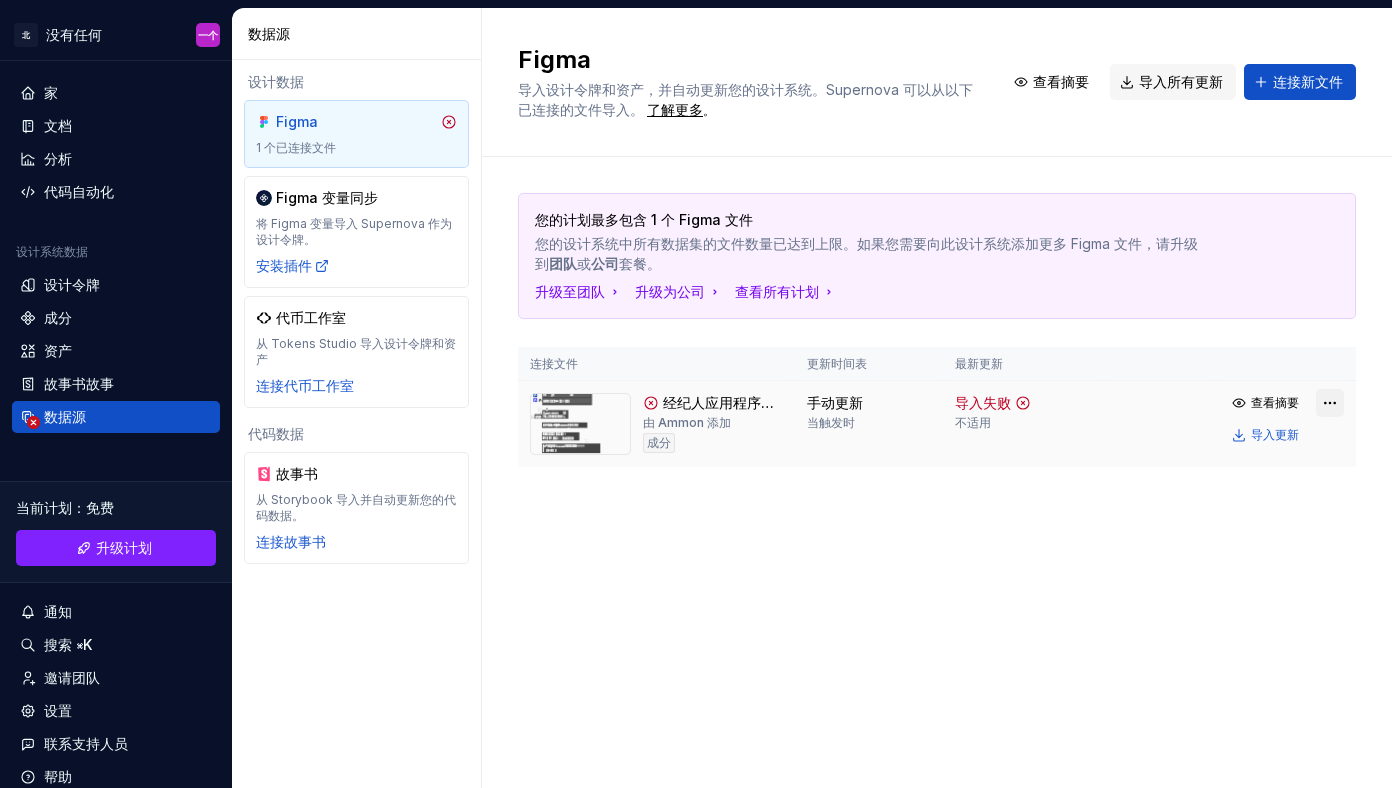 click on "北 没有任何 一个 家 文档 分析 代码自动化 设计系统数据 设计令牌 成分 资产 故事书故事 数据源 当前计划 ： 免费 升级计划 通知 搜索 ⌘K 邀请团队 设置 联系支持人员 帮助 数据源 设计数据 Figma 1 个已连接文件 Figma 变量同步 将 Figma 变量导入 Supernova 作为设计令牌。 安装插件 代币工作室 从 Tokens Studio 导入设计令牌和资产 连接代币工作室 代码数据 故事书 从 Storybook 导入并自动更新您的代码数据。 连接故事书 Figma 导入设计令牌和资产，并自动更新您的设计系统。Supernova 可以从以下已连接的文件导入。   了解更多 。 查看摘要 导入所有更新 连接新文件 您的计划最多包含 1 个 Figma 文件 您的设计系统中所有数据集的文件数量已达到上限。如果您需要向此设计系统添加更多 Figma 文件，请升级到 团队 或 公司 套餐。 升级至团队 升级为公司 查看所有计划 连接文件" at bounding box center [696, 394] 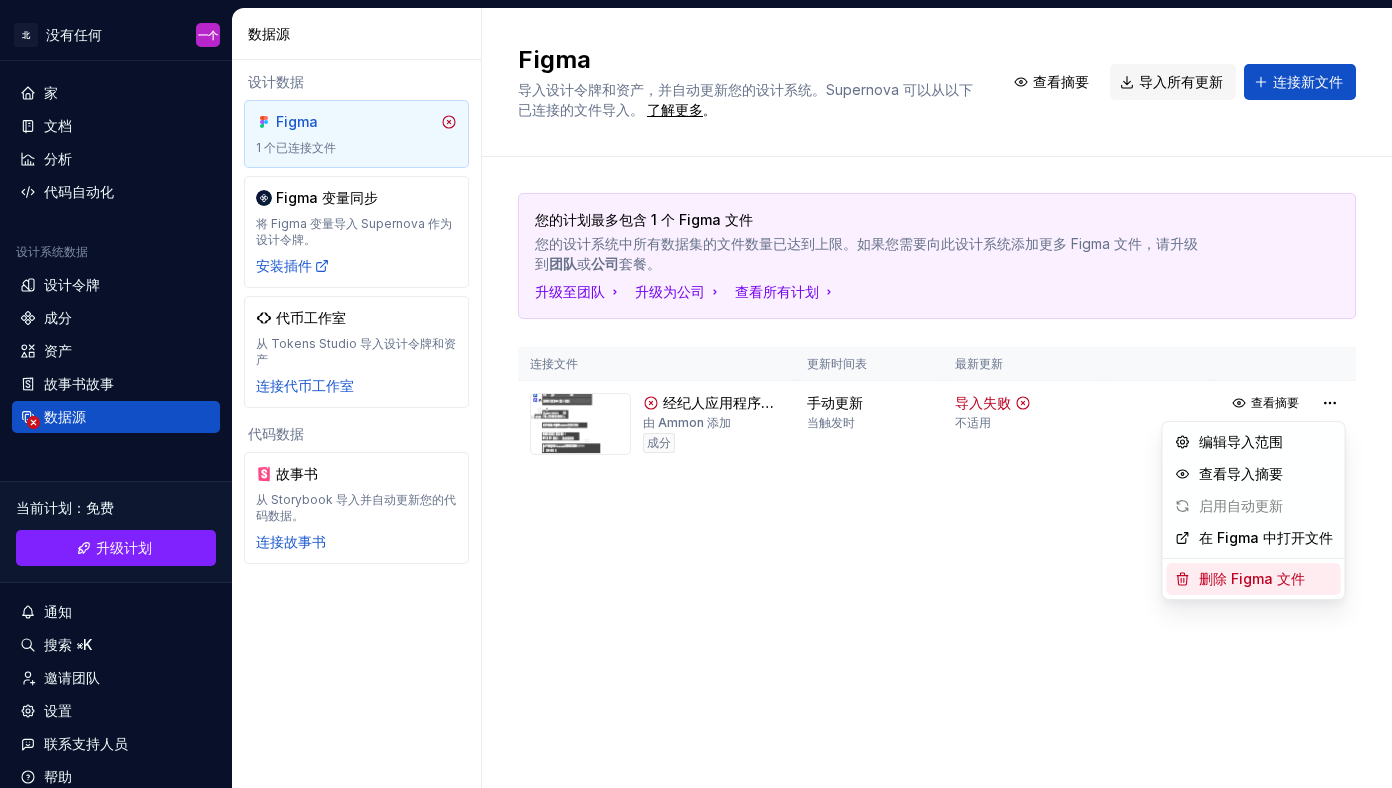 click on "删除 Figma 文件" at bounding box center (1252, 578) 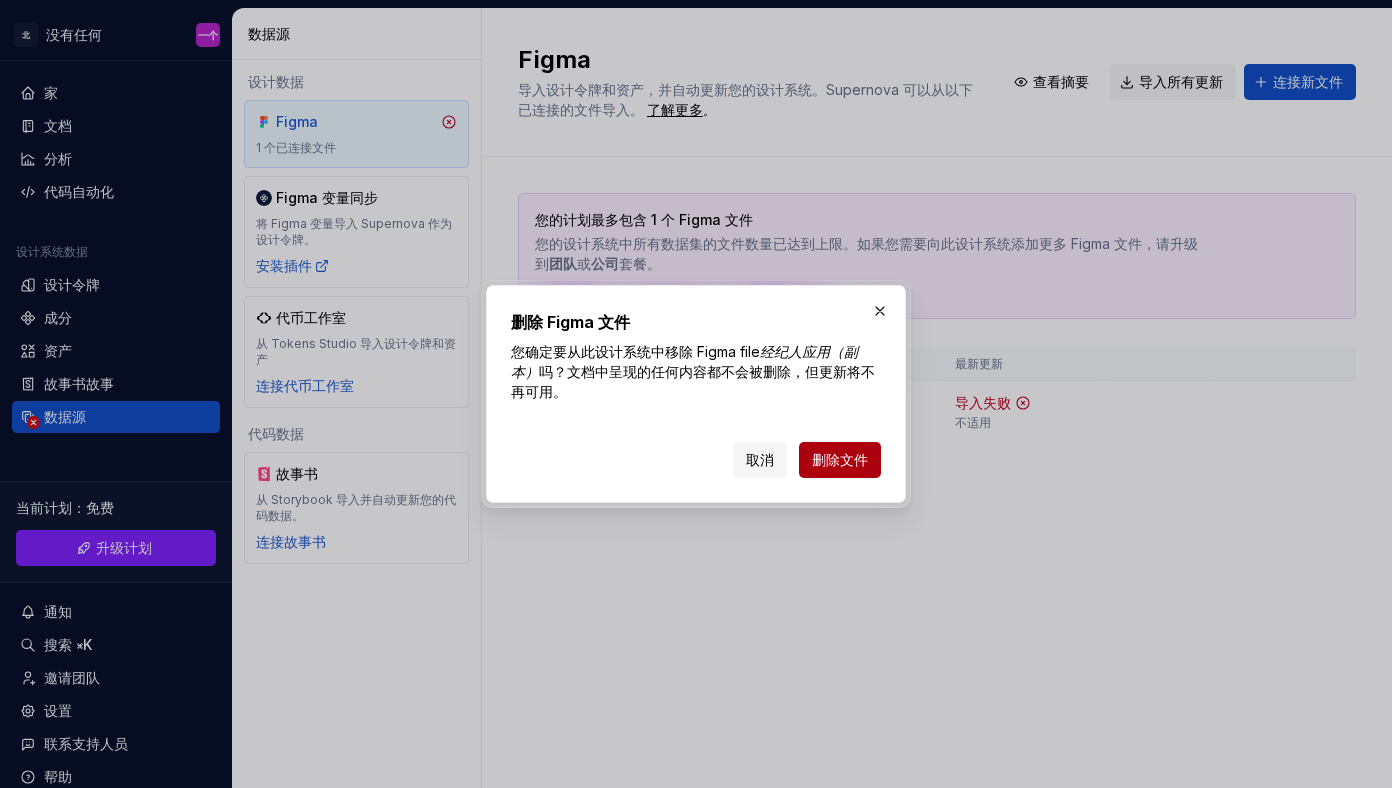 click on "删除文件" at bounding box center (840, 459) 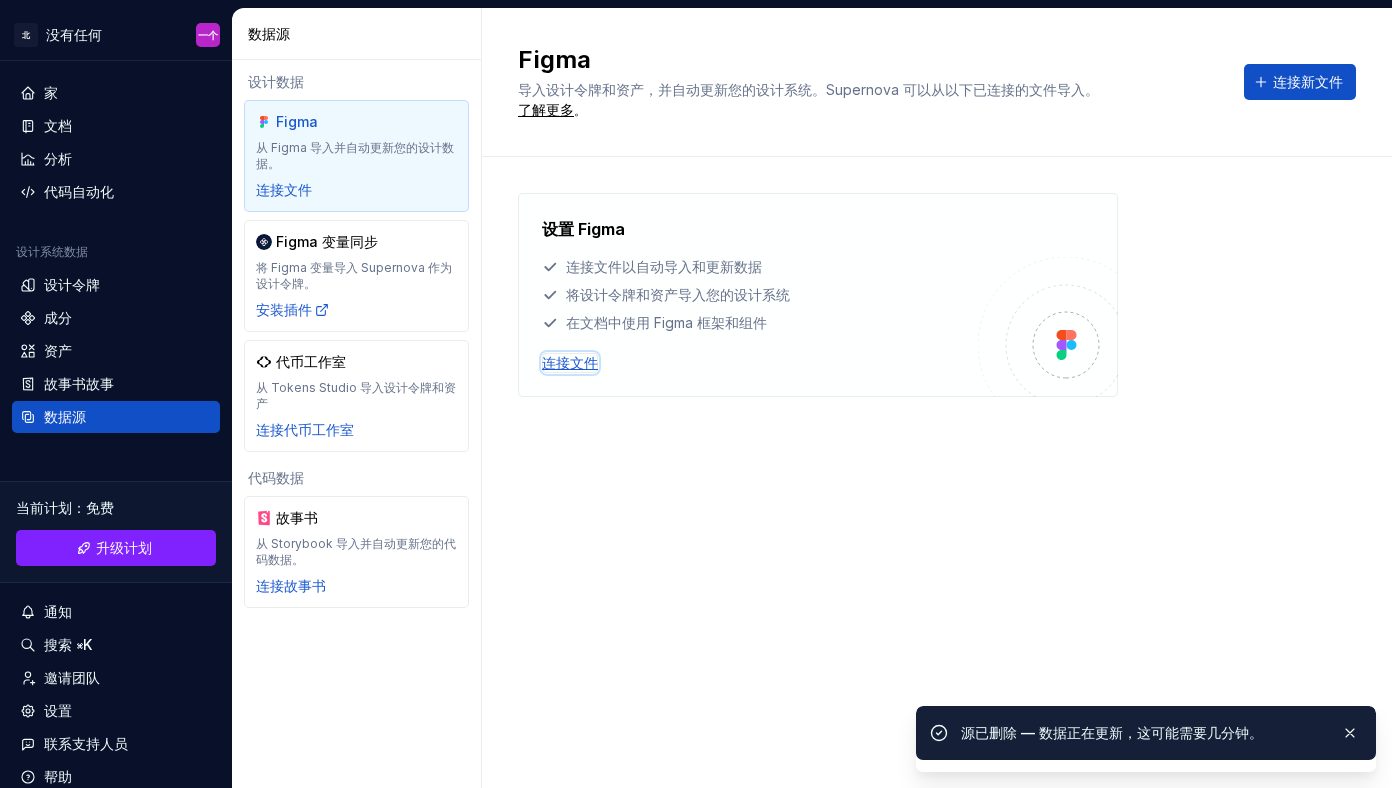 click on "连接文件" at bounding box center (570, 362) 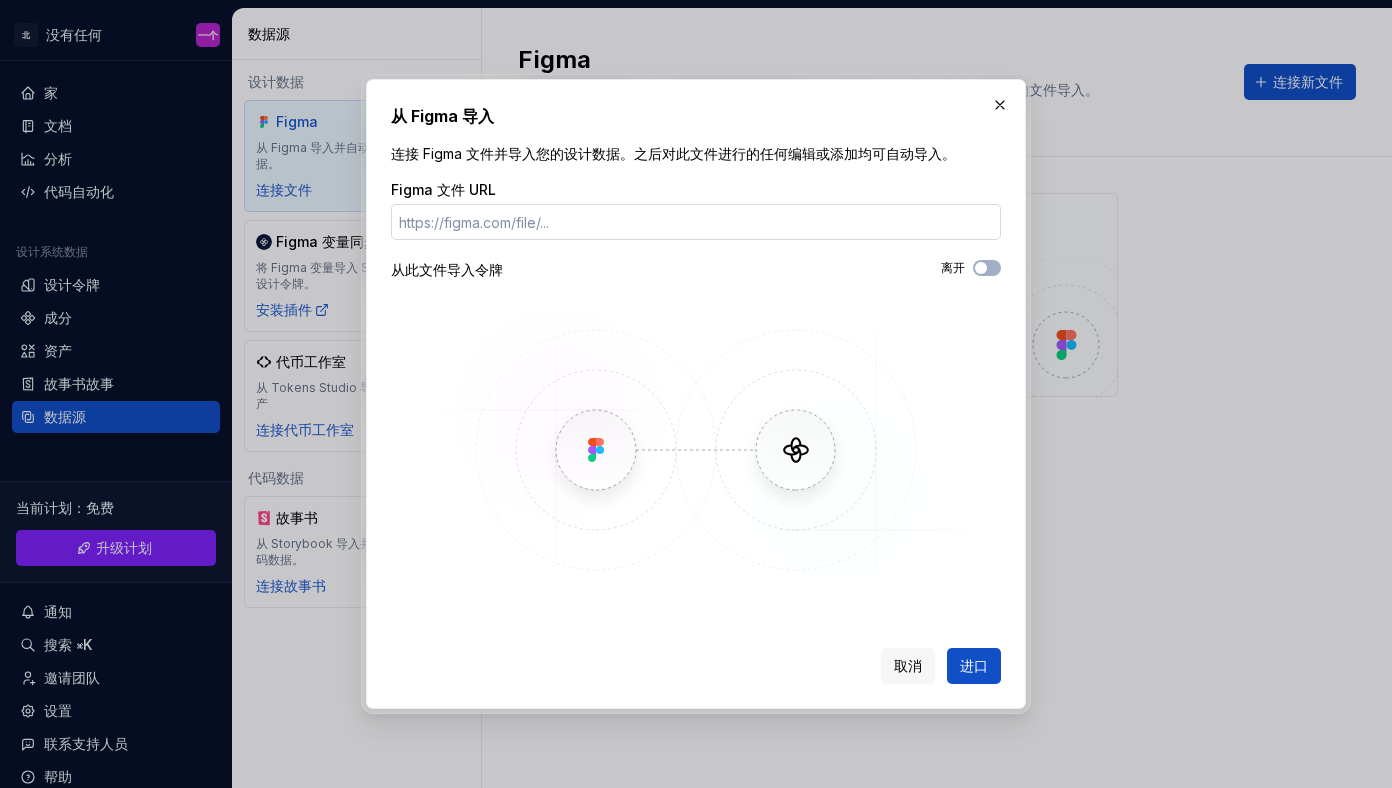 click on "Figma 文件 URL" at bounding box center (696, 222) 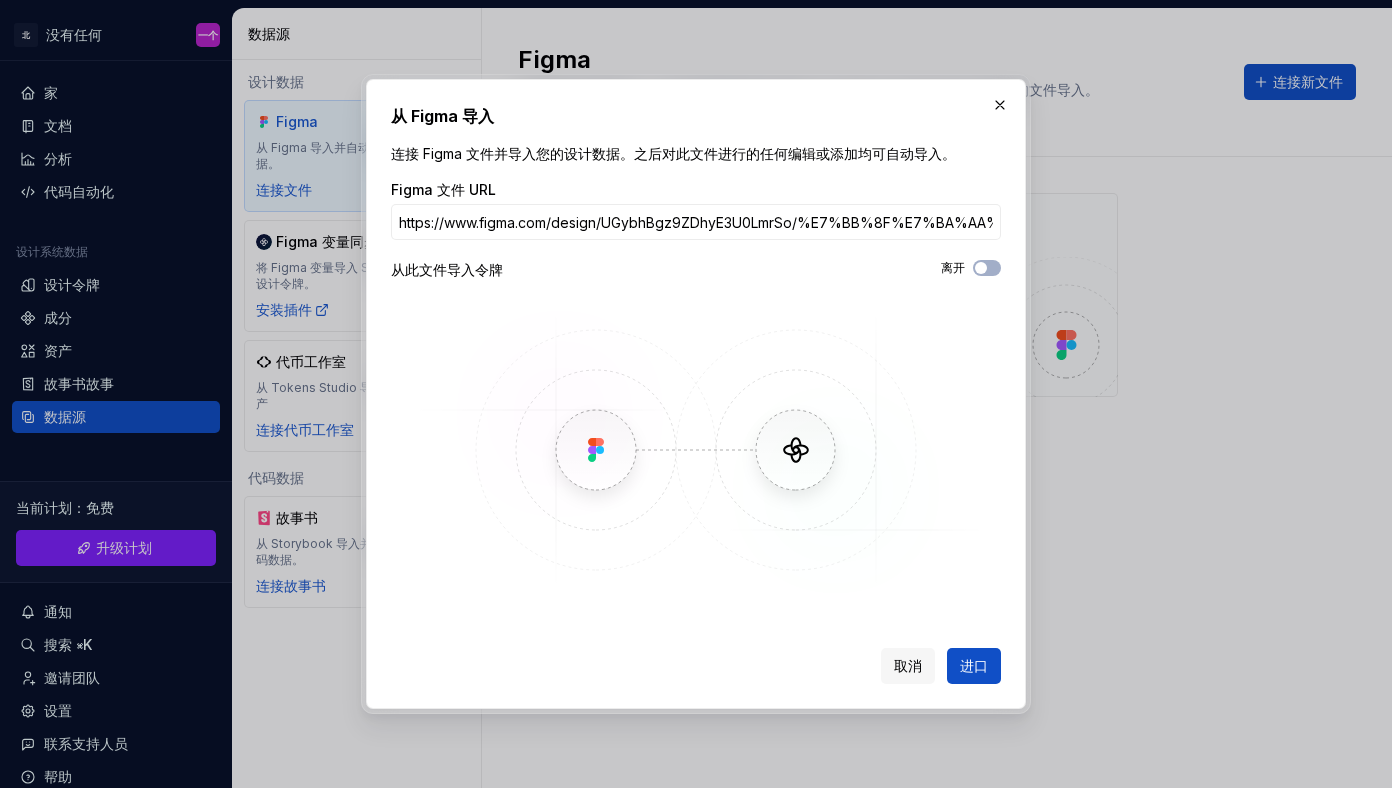 scroll, scrollTop: 0, scrollLeft: 485, axis: horizontal 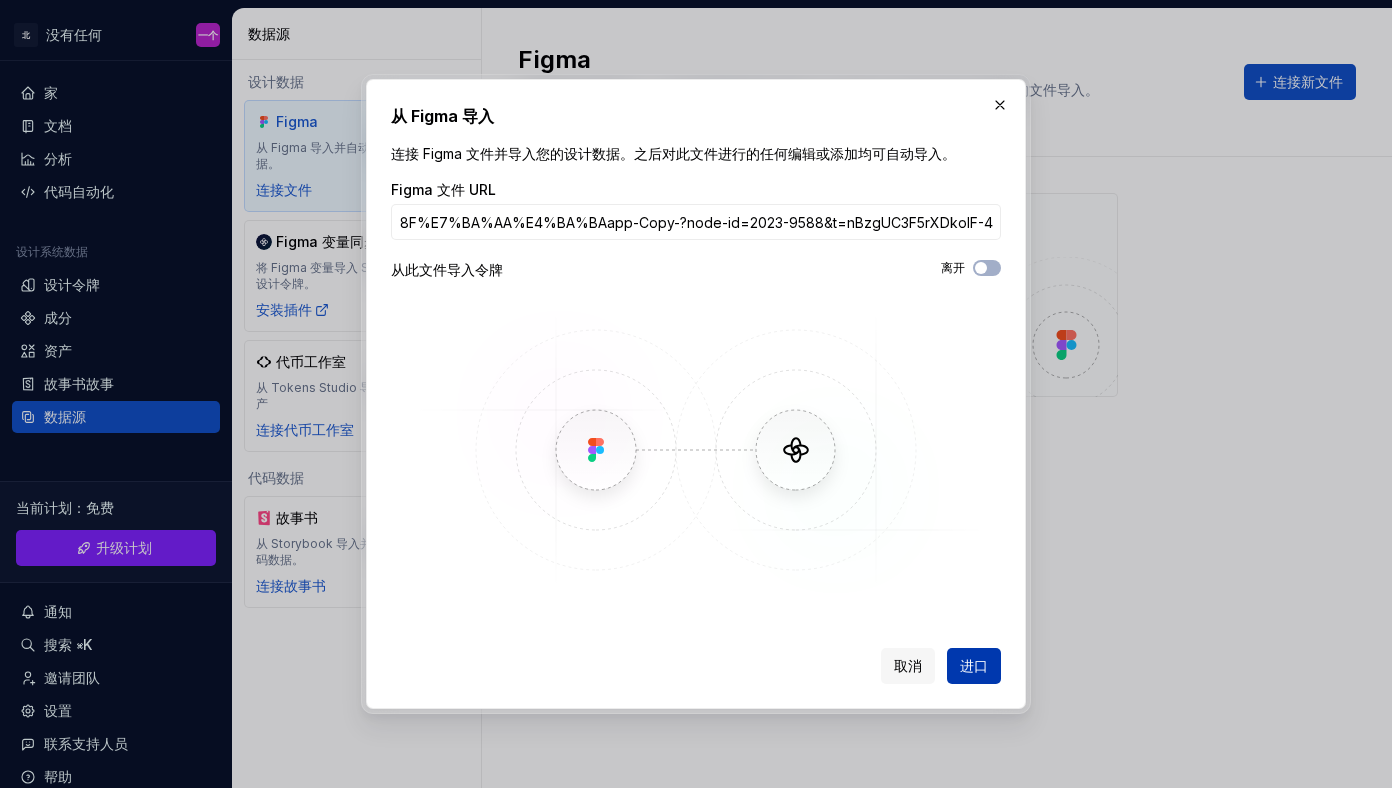 type on "https://www.figma.com/design/UGybhBgz9ZDhyE3U0LmrSo/%E7%BB%8F%E7%BA%AA%E4%BA%BAapp-Copy-?node-id=2023-9588&t=nBzgUC3F5rXDkolF-4" 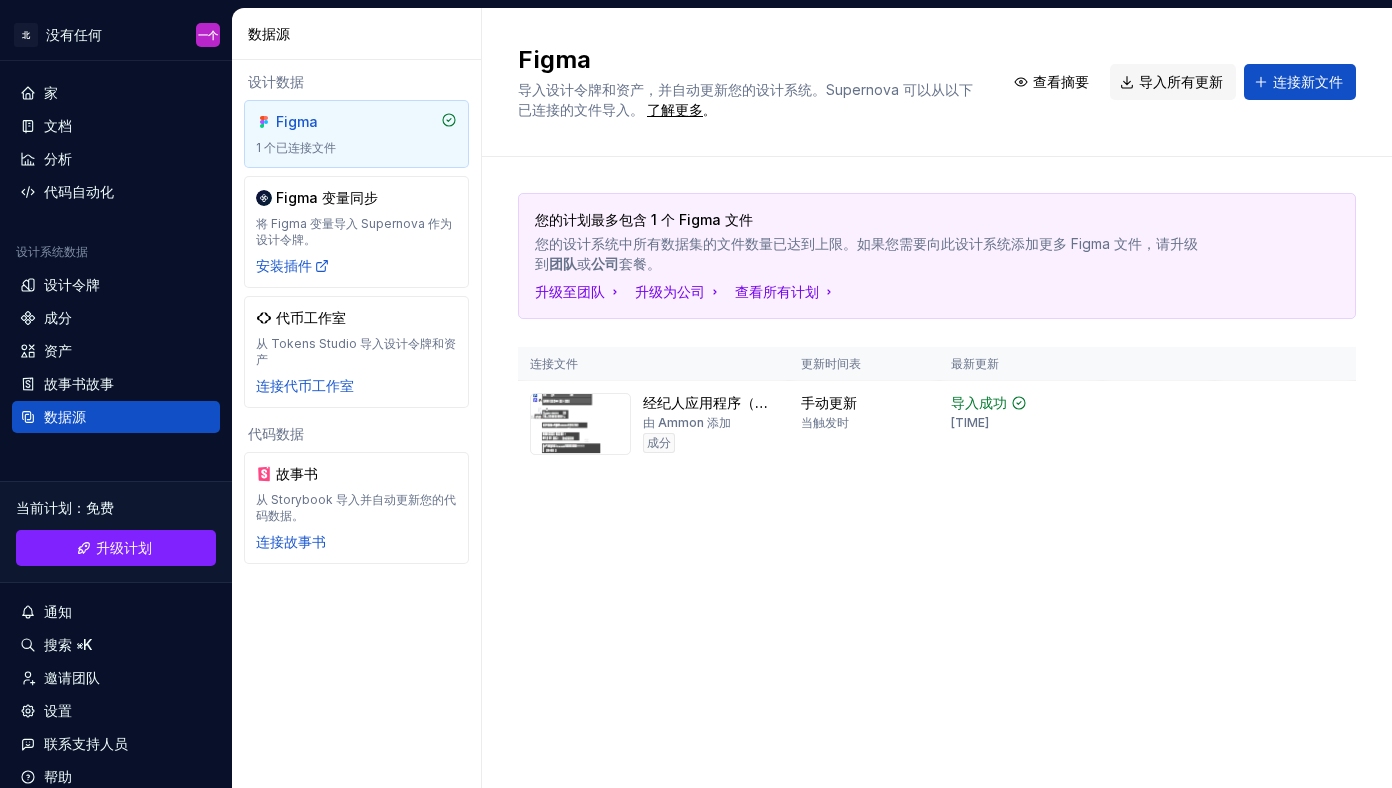 click on "Figma 导入设计令牌和资产，并自动更新您的设计系统。Supernova 可以从以下已连接的文件导入。   了解更多 。 查看摘要 导入所有更新 连接新文件 您的计划最多包含 1 个 Figma 文件 您的设计系统中所有数据集的文件数量已达到上限。如果您需要向此设计系统添加更多 Figma 文件，请升级到 团队 或 公司 套餐。 升级至团队 升级为公司 查看所有计划 连接文件 更新时间表 最新更新 经纪人应用程序（复制） 由 Ammon 添加 成分 手动更新 当触发时 导入成功 51秒前 查看摘要 导入更新" at bounding box center (937, 398) 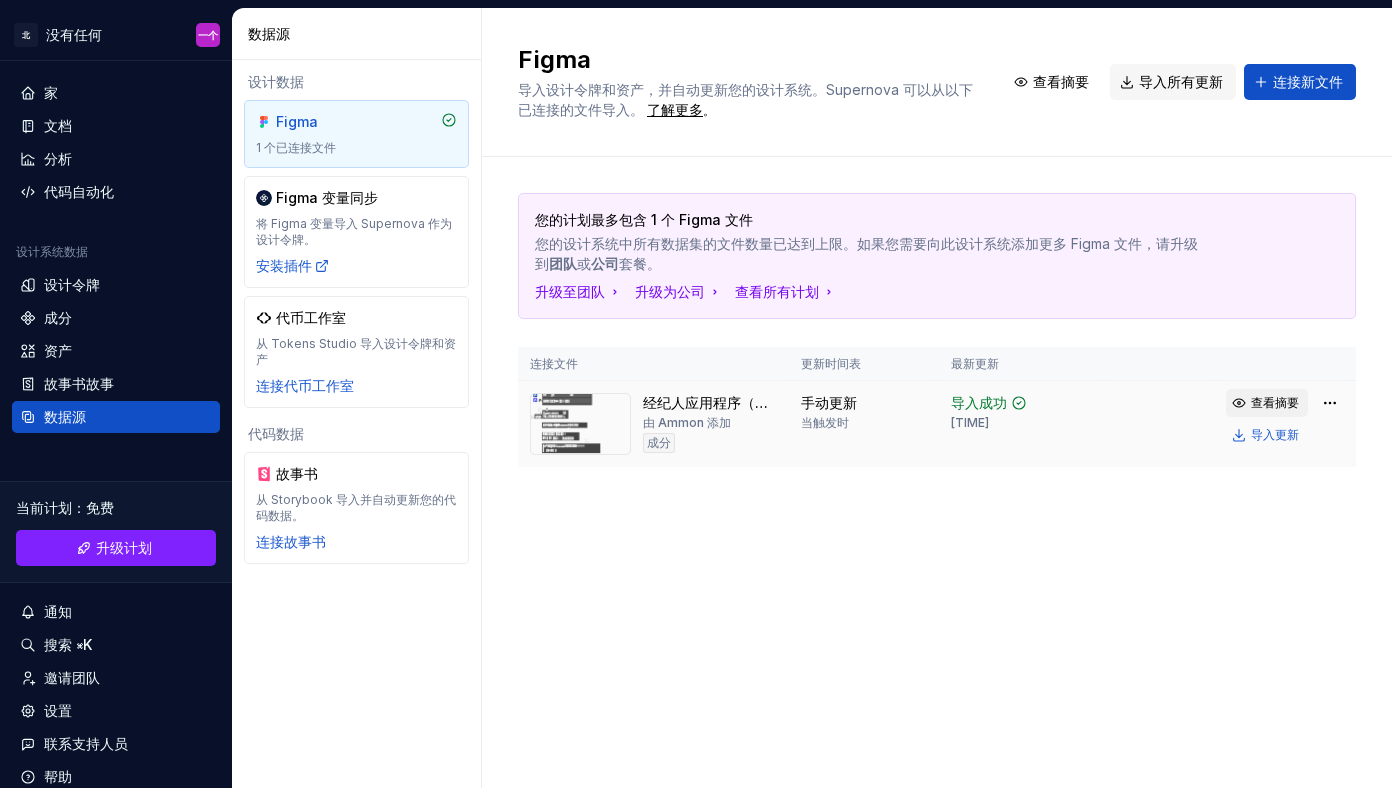 click on "查看摘要" at bounding box center (1275, 402) 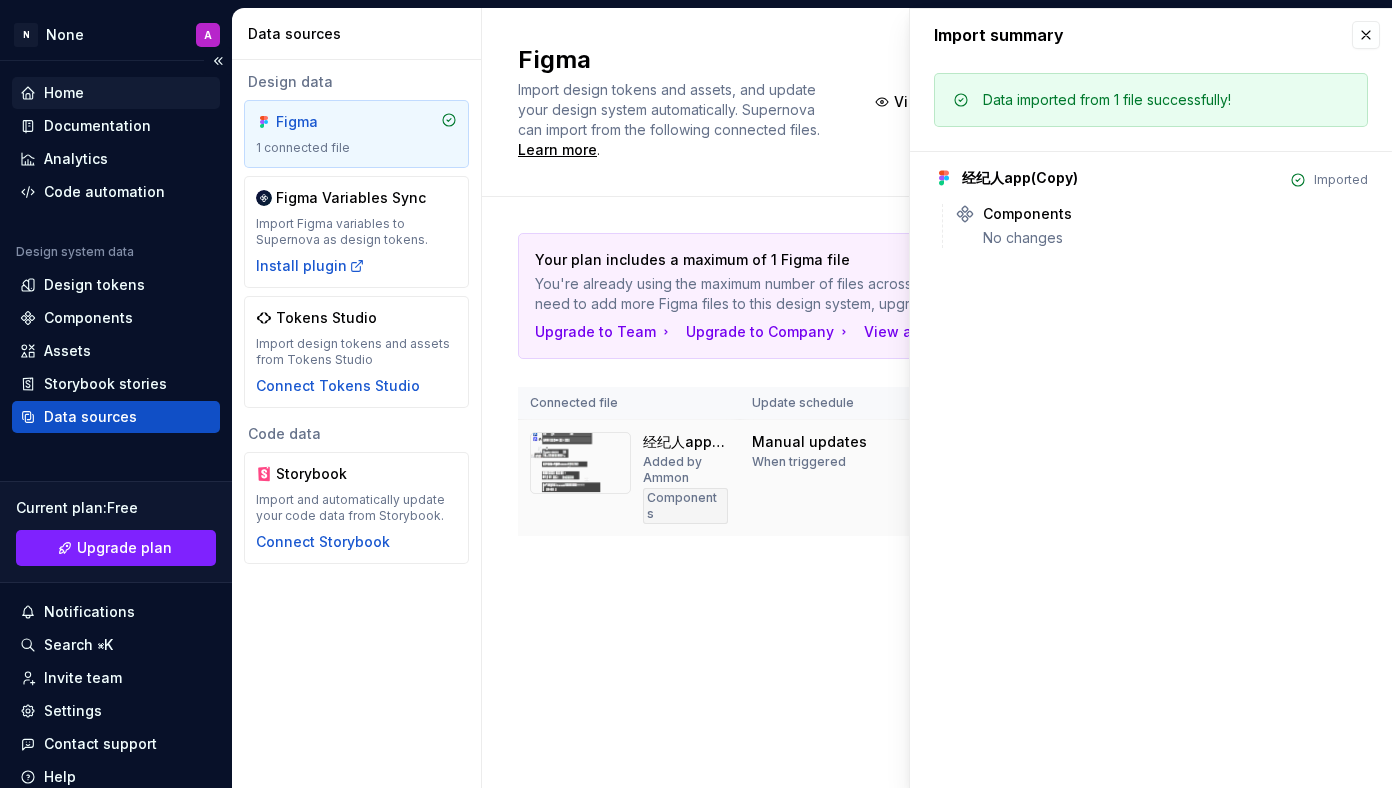 click on "Home" at bounding box center (116, 93) 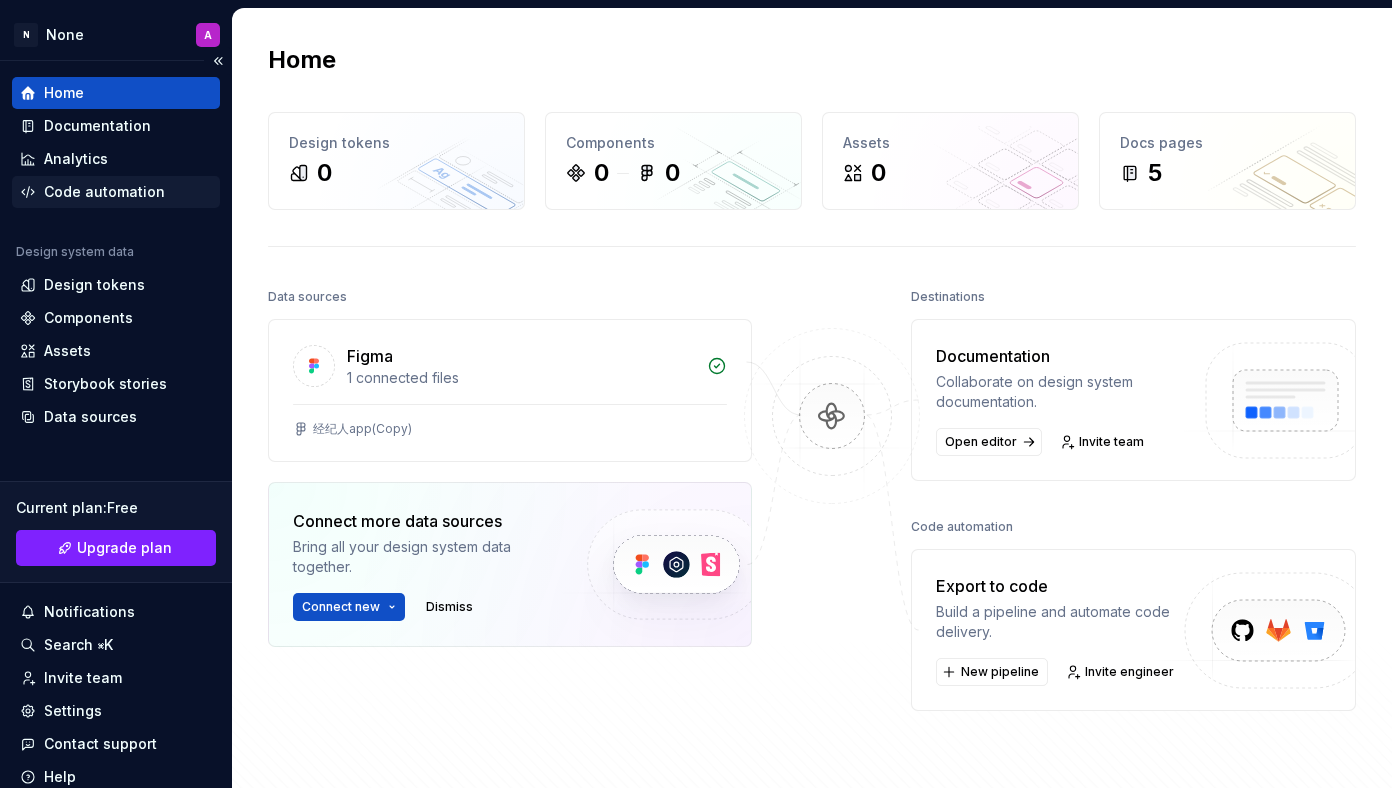 click on "Code automation" at bounding box center [104, 192] 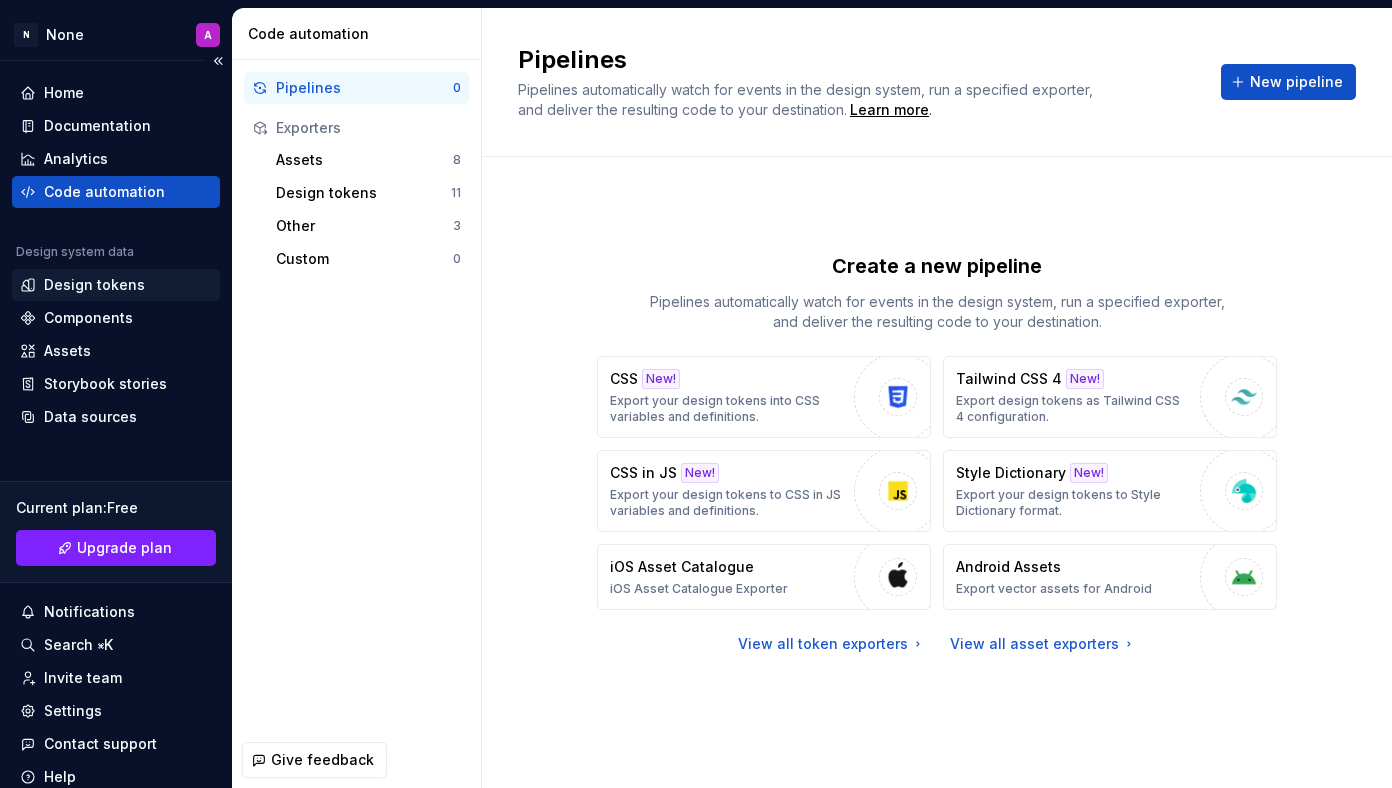 click on "Design tokens" at bounding box center [116, 285] 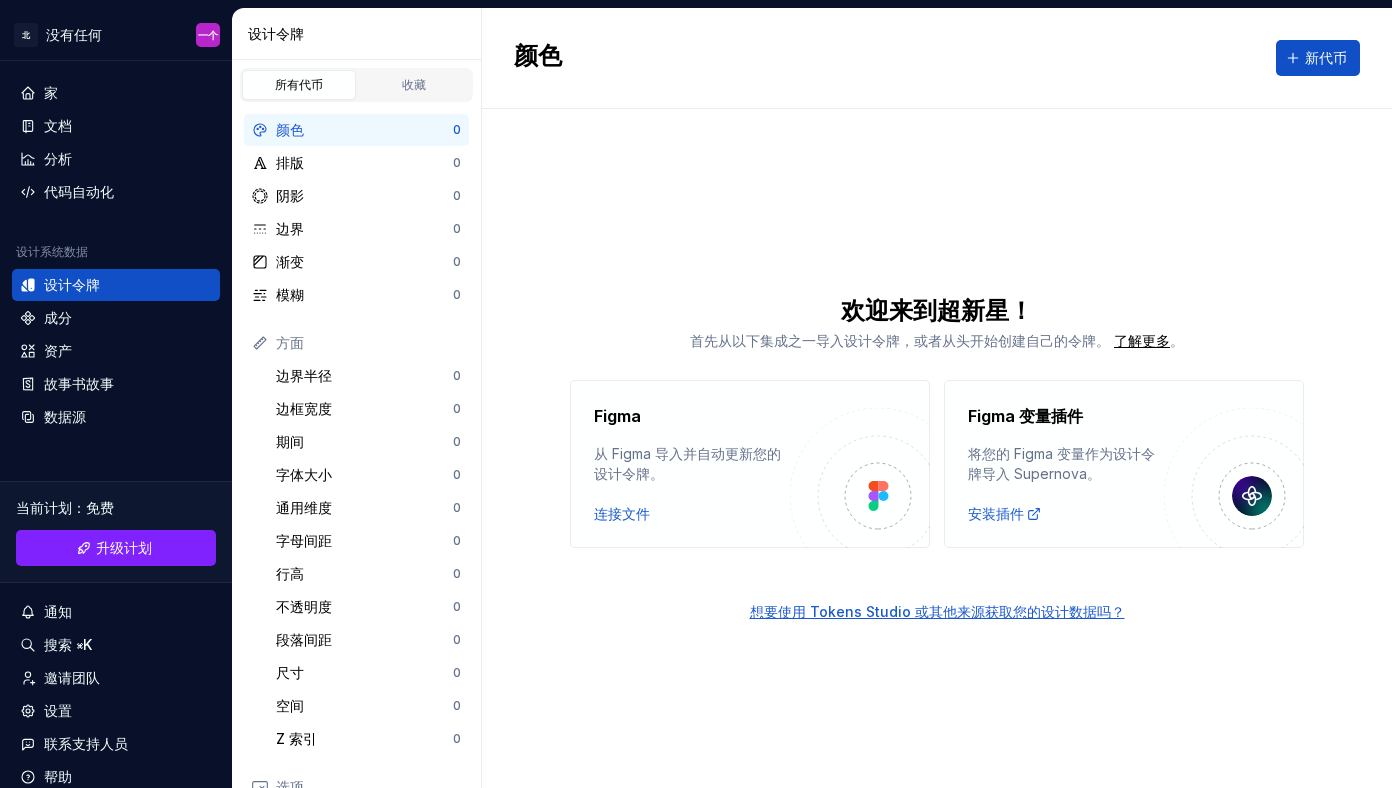 click on "Figma 从 Figma 导入并自动更新您的设计令牌。 连接文件" at bounding box center [692, 464] 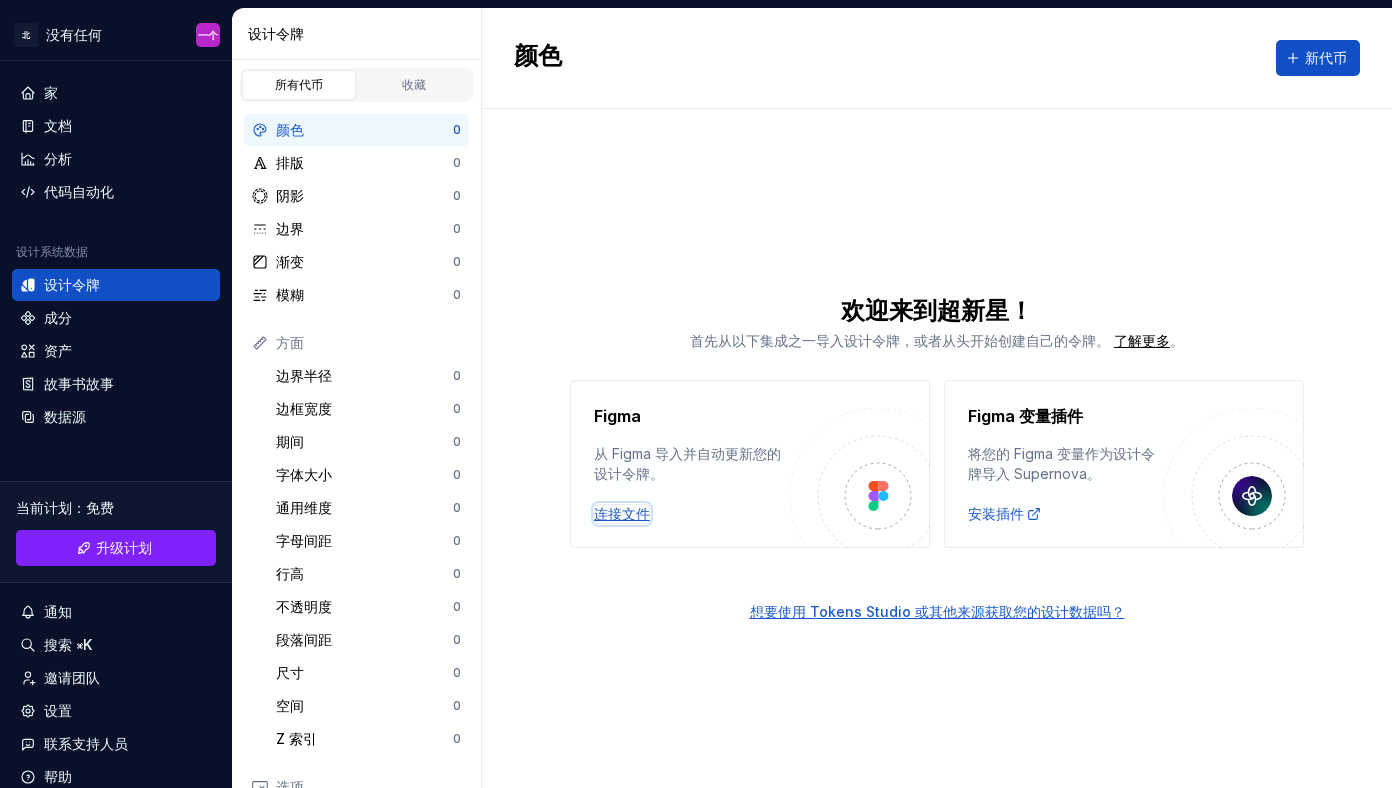 click on "连接文件" at bounding box center (622, 513) 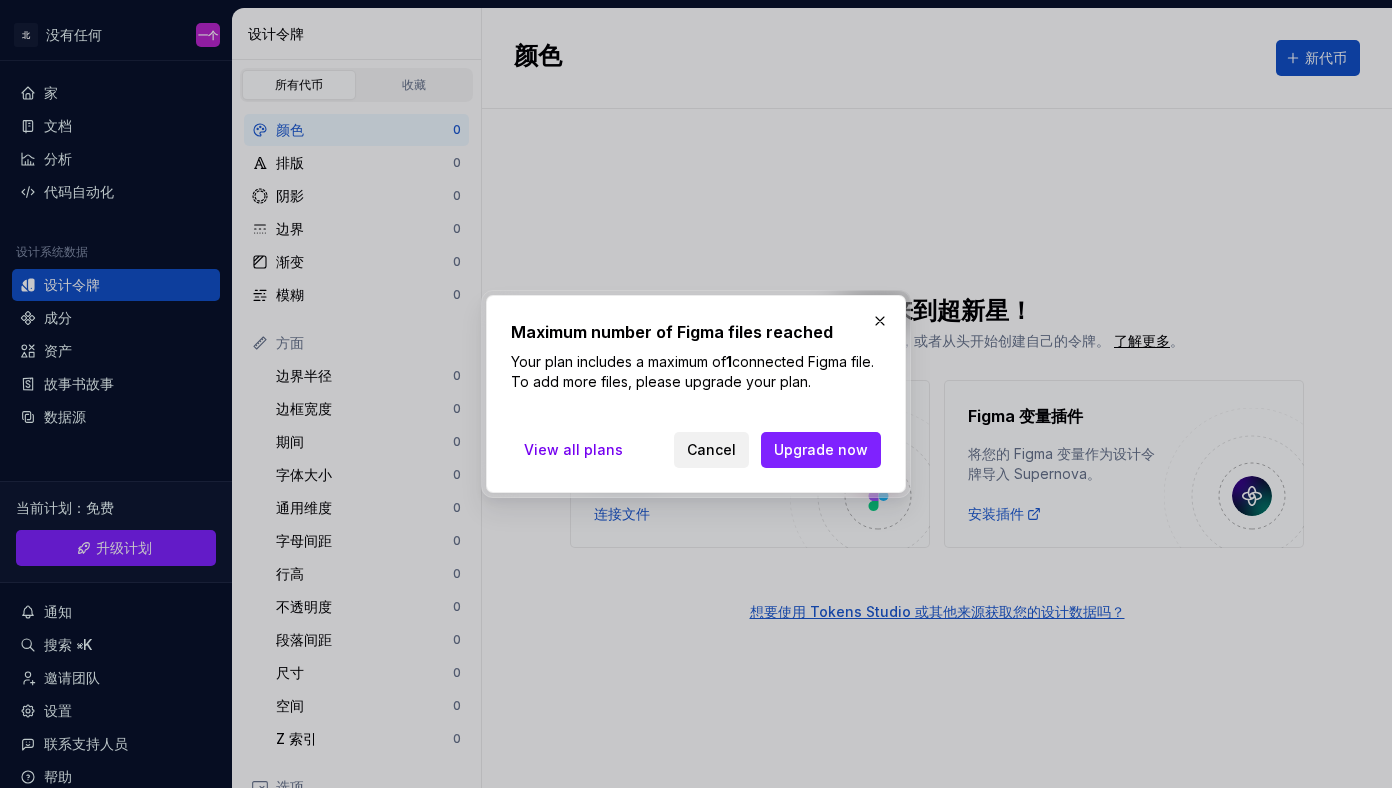 click on "Cancel" at bounding box center [711, 450] 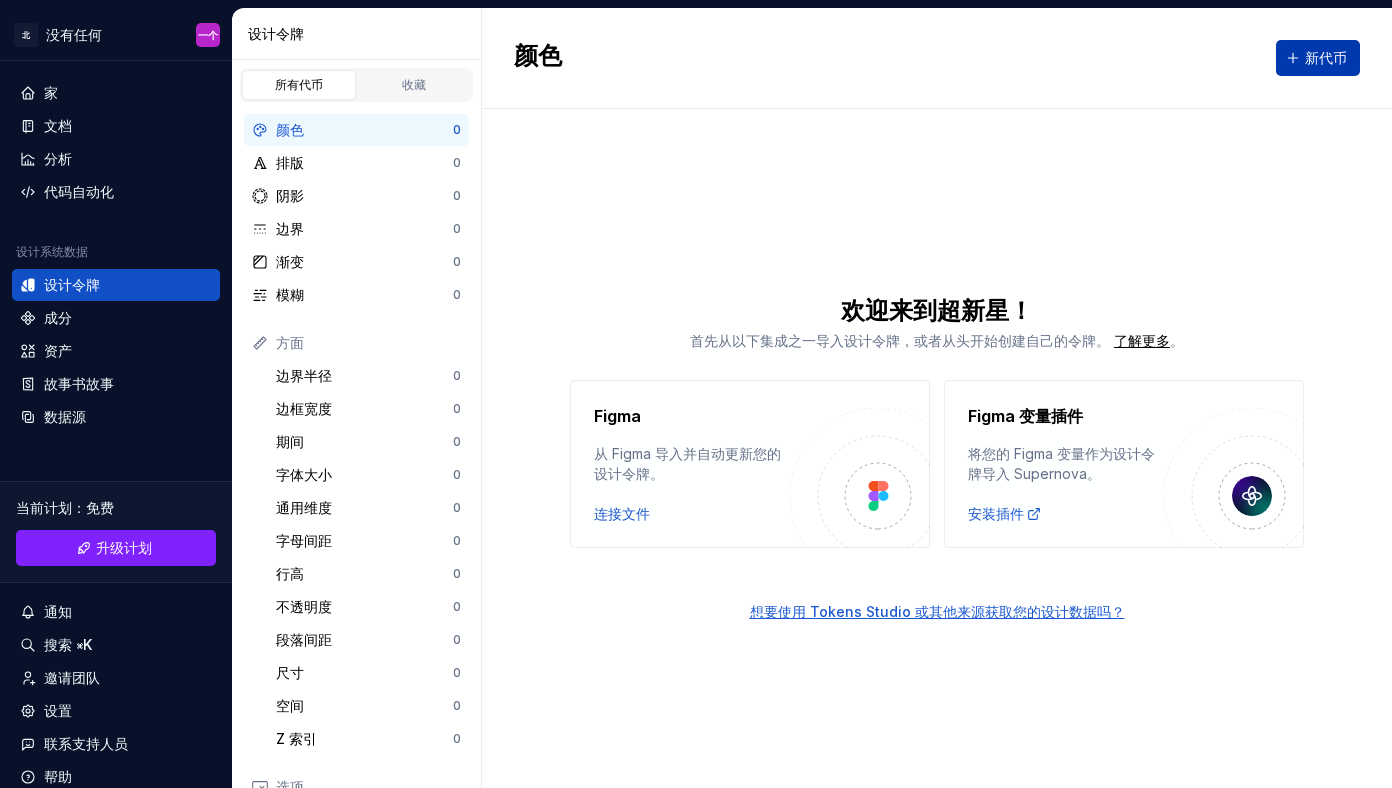click on "新代币" at bounding box center [1326, 57] 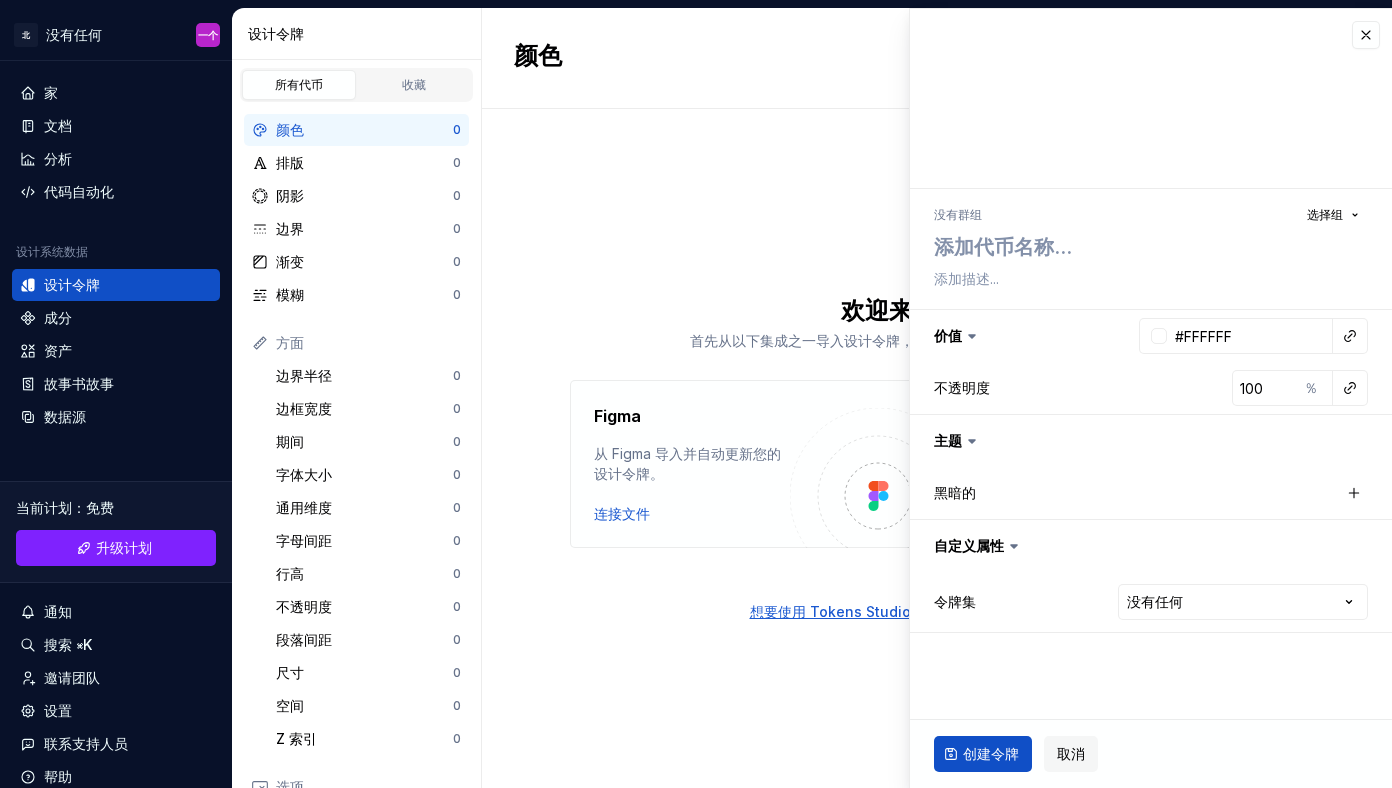click on "颜色 新代币 欢迎来到超新星！ 首先从以下集成之一导入设计令牌，或者从头开始创建自己的令牌。   了解更多 。 Figma 从 Figma 导入并自动更新您的设计令牌。 连接文件 Figma 变量插件 将您的 Figma 变量作为设计令牌导入 Supernova。 安装插件 想要使用 Tokens Studio 或其他来源获取您的设计数据吗？" at bounding box center (937, 398) 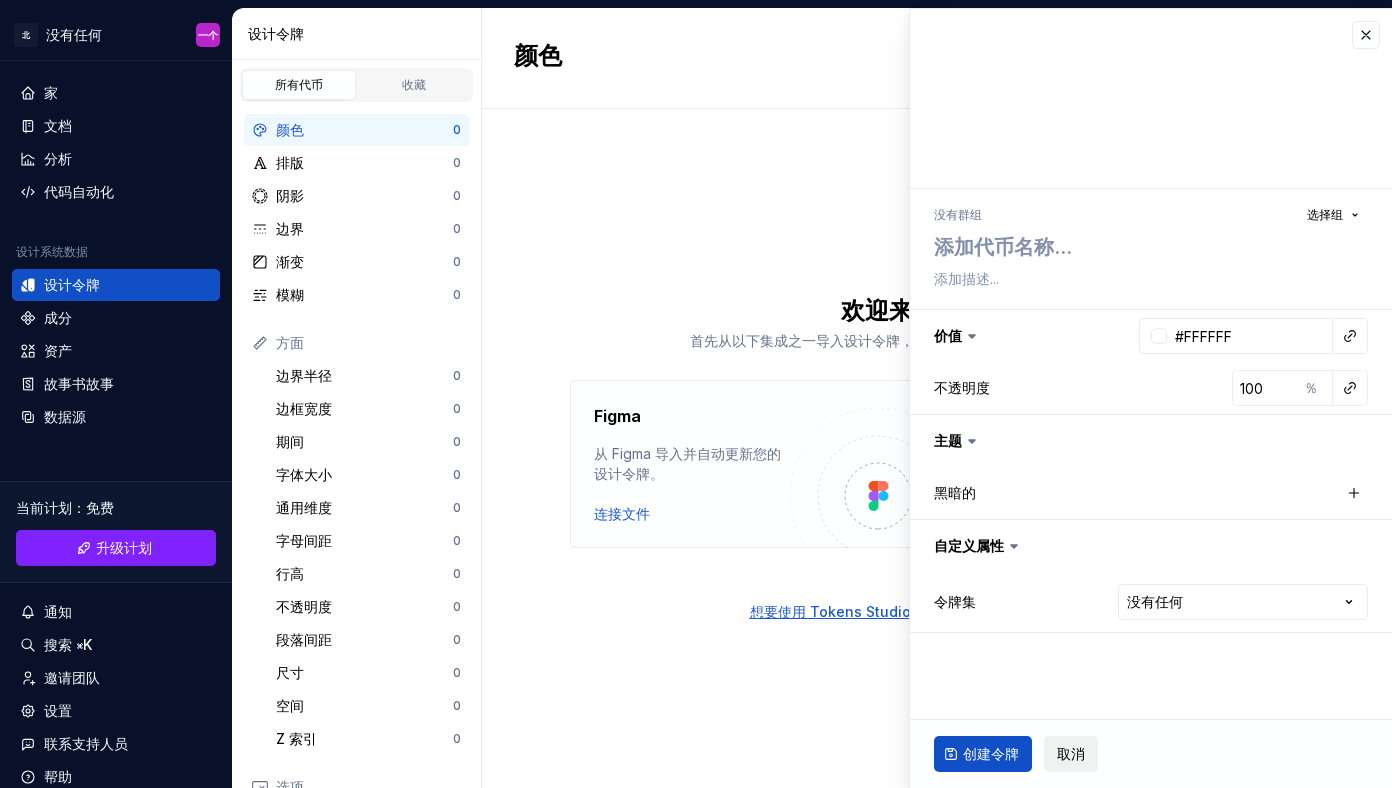 click on "取消" at bounding box center [1071, 753] 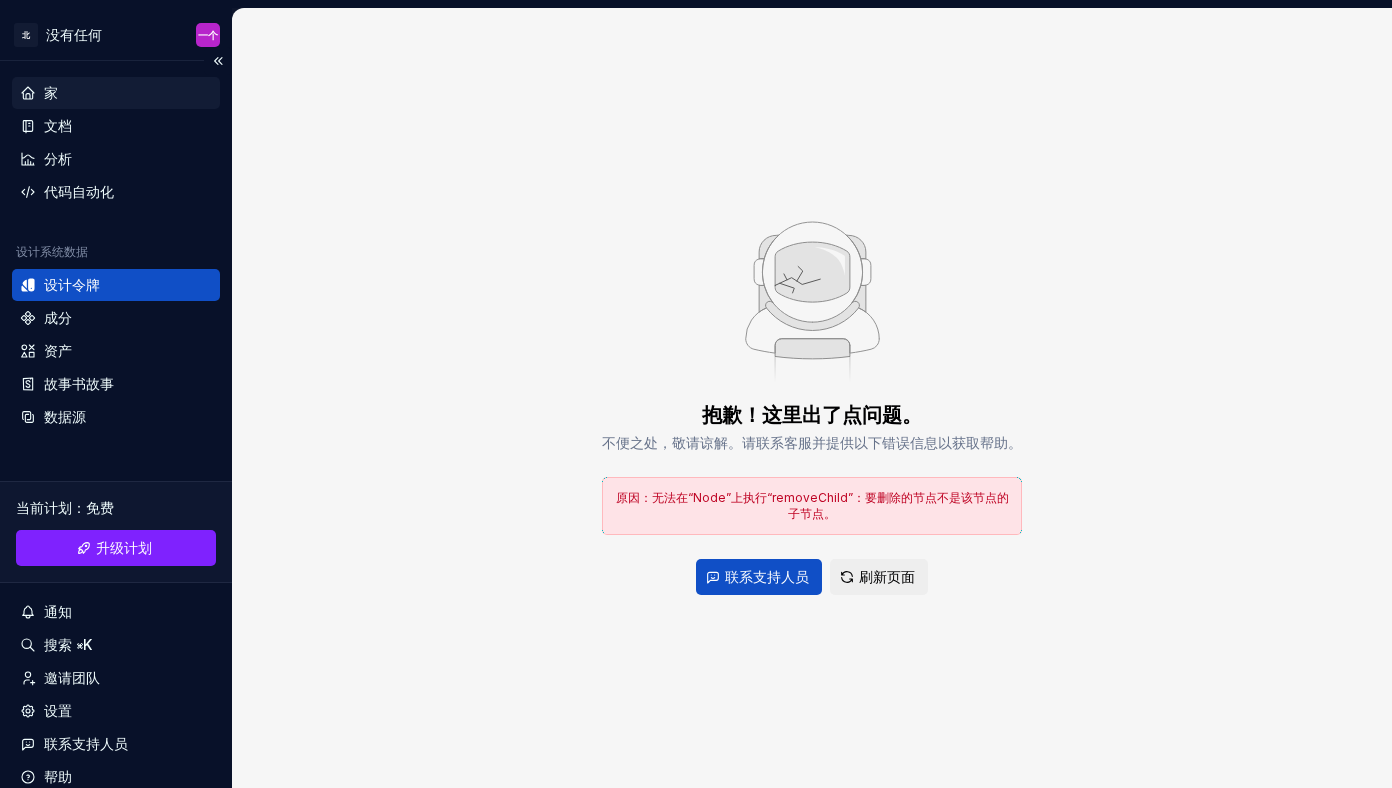 click on "家" at bounding box center [116, 93] 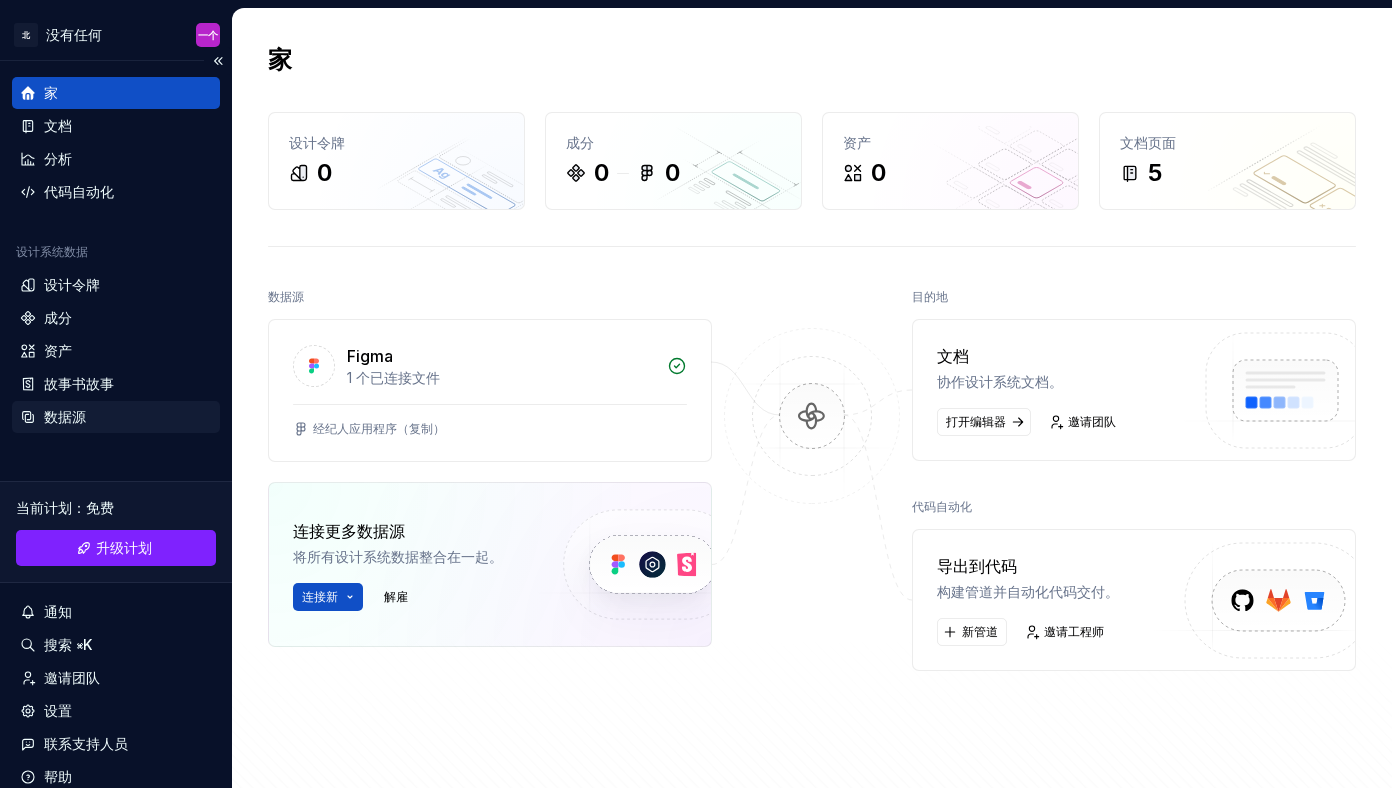click on "数据源" at bounding box center [116, 417] 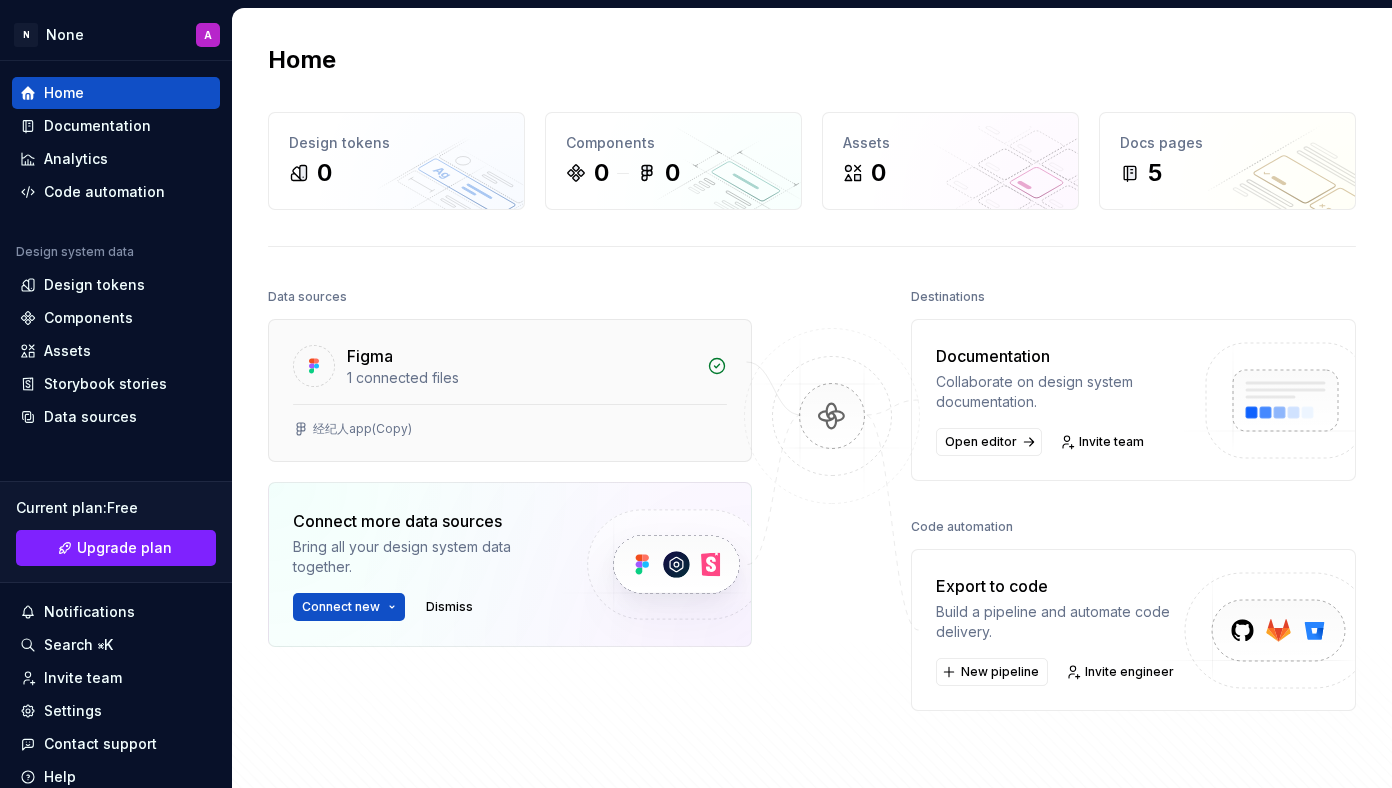 click on "1 connected files" at bounding box center [521, 378] 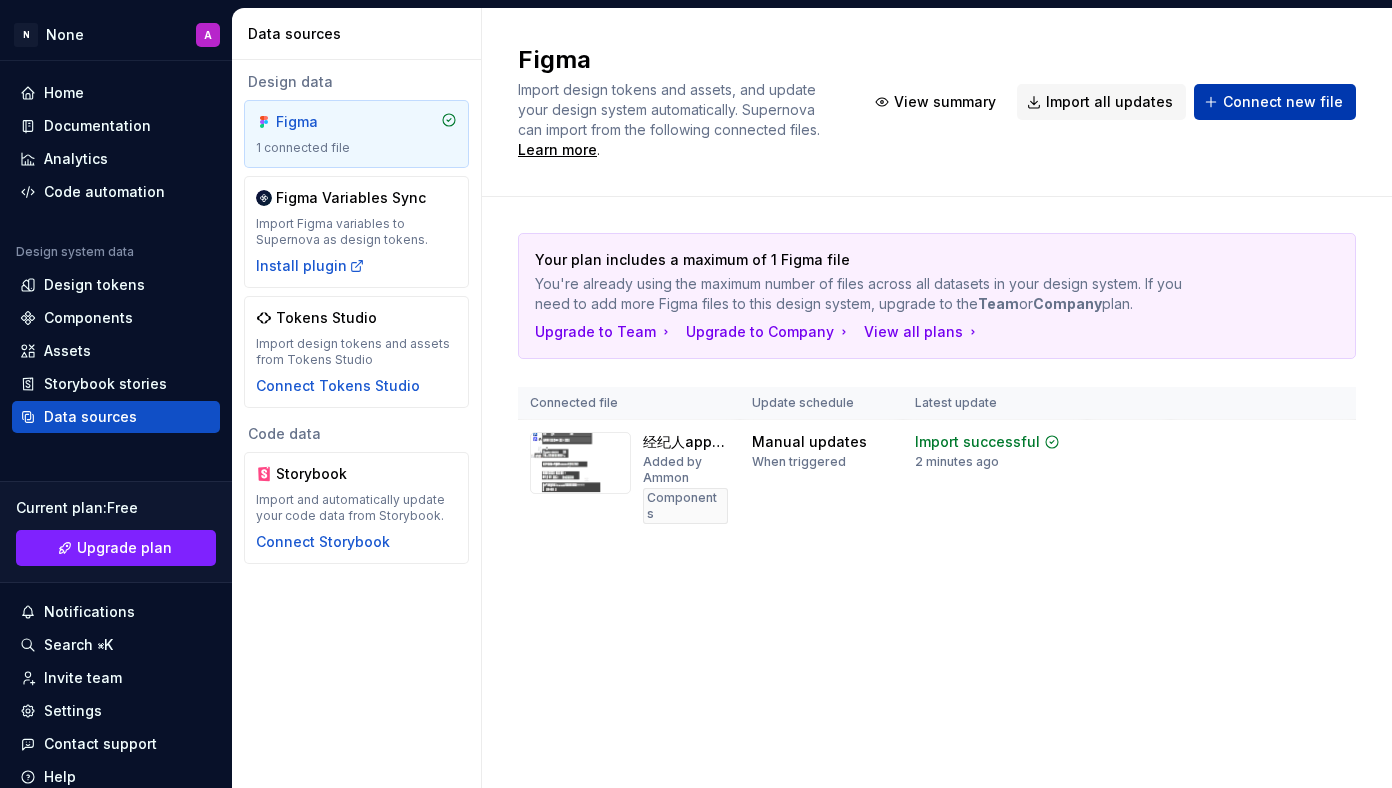 click on "Connect new file" at bounding box center (1283, 102) 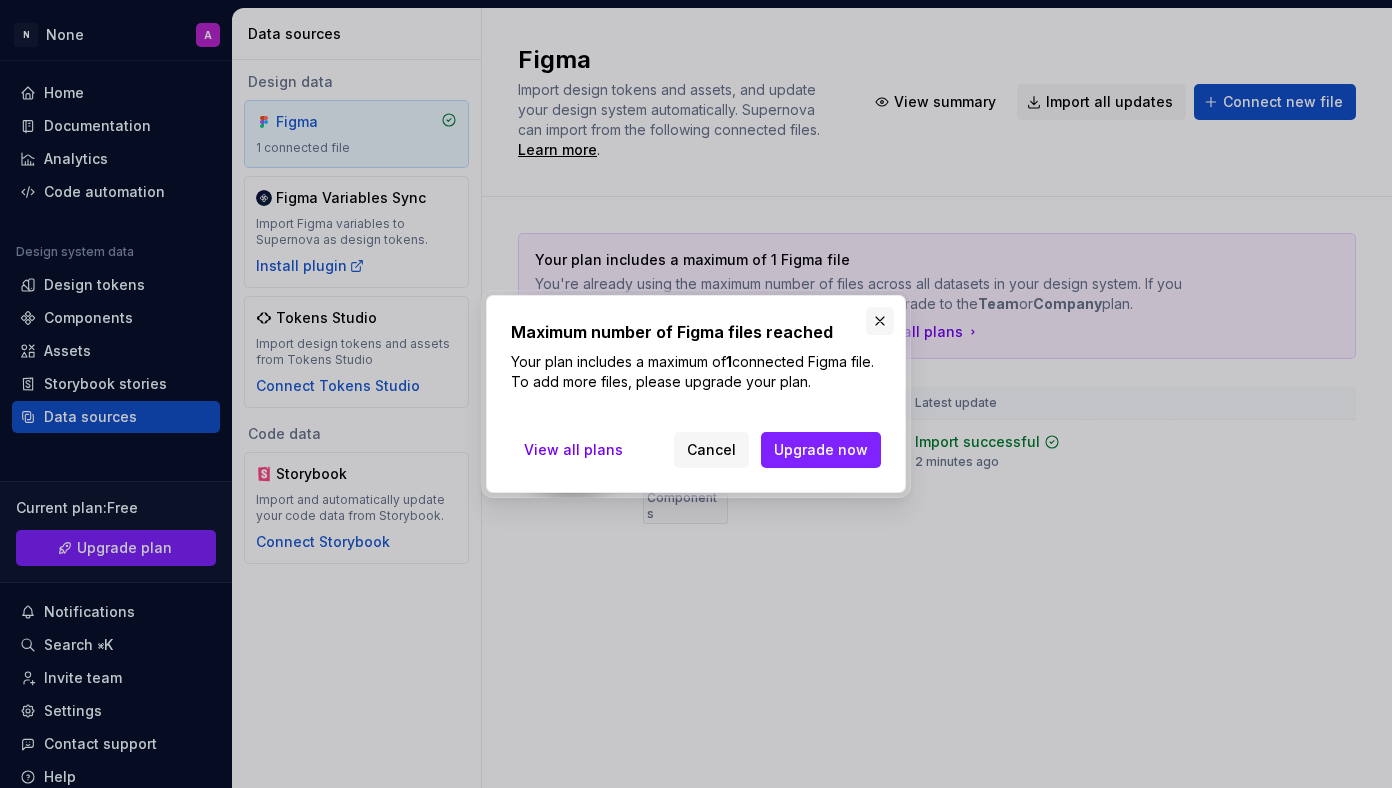 click at bounding box center (880, 321) 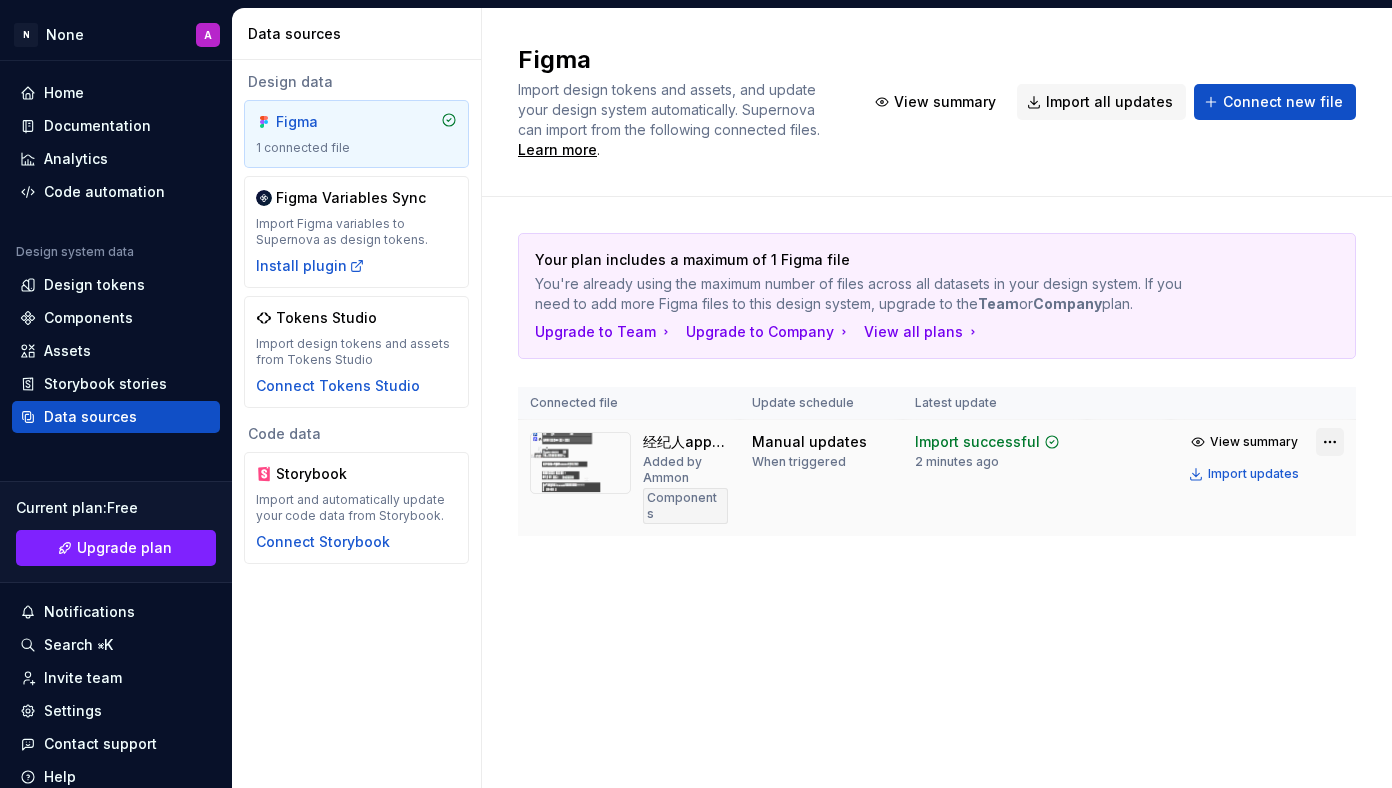 click on "原文 请对此翻译评分 您的反馈将用于改进谷歌翻译 * N None A Home Documentation Analytics Code automation Design system data Design tokens Components Assets Storybook stories Data sources Current plan :  Free Upgrade plan Notifications Search ⌘K Invite team Settings Contact support Help Data sources Design data Figma 1 connected file Figma Variables Sync Import Figma variables to Supernova as design tokens. Install plugin Tokens Studio Import design tokens and assets from Tokens Studio Connect Tokens Studio Code data Storybook Import and automatically update your code data from Storybook. Connect Storybook Figma Import design tokens and assets, and update your design system automatically. Supernova can import from the following connected files.   Learn more . View summary Import all updates Connect new file Your plan includes a maximum of 1 Figma file Team  or  Company  plan. Upgrade to Team Upgrade to Company View all plans Connected file Update schedule Latest update 经纪人app(Copy)" at bounding box center (696, 394) 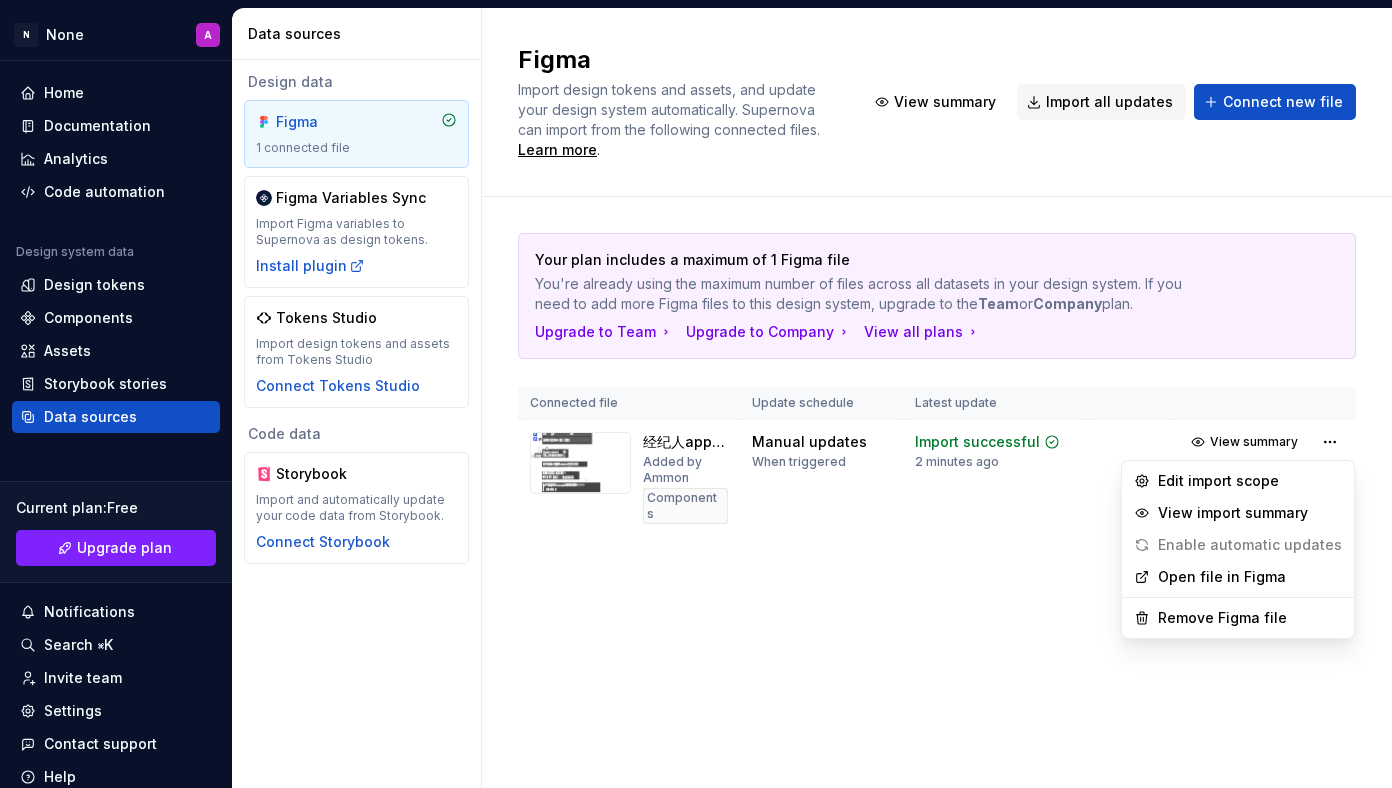 click on "Open file in Figma" at bounding box center (1250, 577) 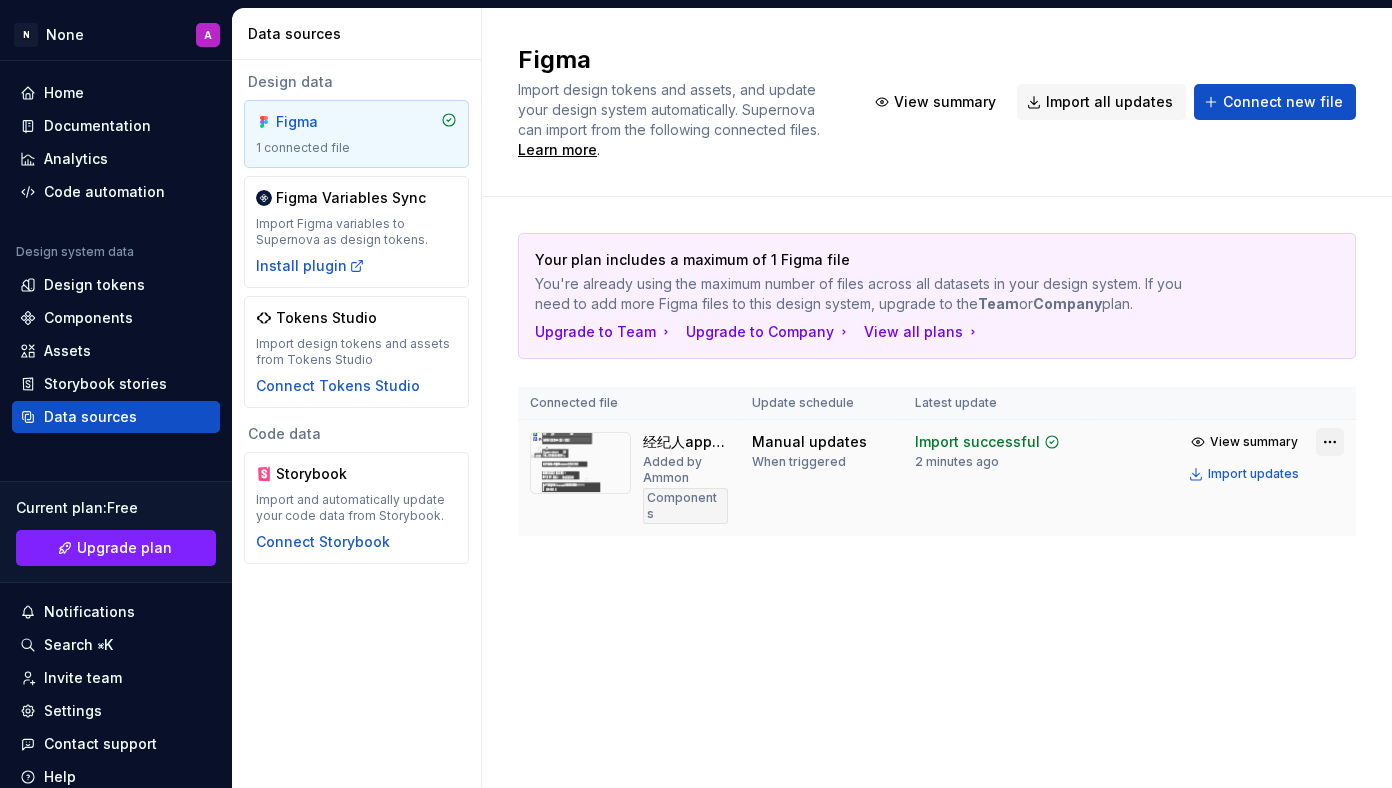 click on "原文 请对此翻译评分 您的反馈将用于改进谷歌翻译 * N None A Home Documentation Analytics Code automation Design system data Design tokens Components Assets Storybook stories Data sources Current plan :  Free Upgrade plan Notifications Search ⌘K Invite team Settings Contact support Help Data sources Design data Figma 1 connected file Figma Variables Sync Import Figma variables to Supernova as design tokens. Install plugin Tokens Studio Import design tokens and assets from Tokens Studio Connect Tokens Studio Code data Storybook Import and automatically update your code data from Storybook. Connect Storybook Figma Import design tokens and assets, and update your design system automatically. Supernova can import from the following connected files.   Learn more . View summary Import all updates Connect new file Your plan includes a maximum of 1 Figma file Team  or  Company  plan. Upgrade to Team Upgrade to Company View all plans Connected file Update schedule Latest update 经纪人app(Copy)" at bounding box center (696, 394) 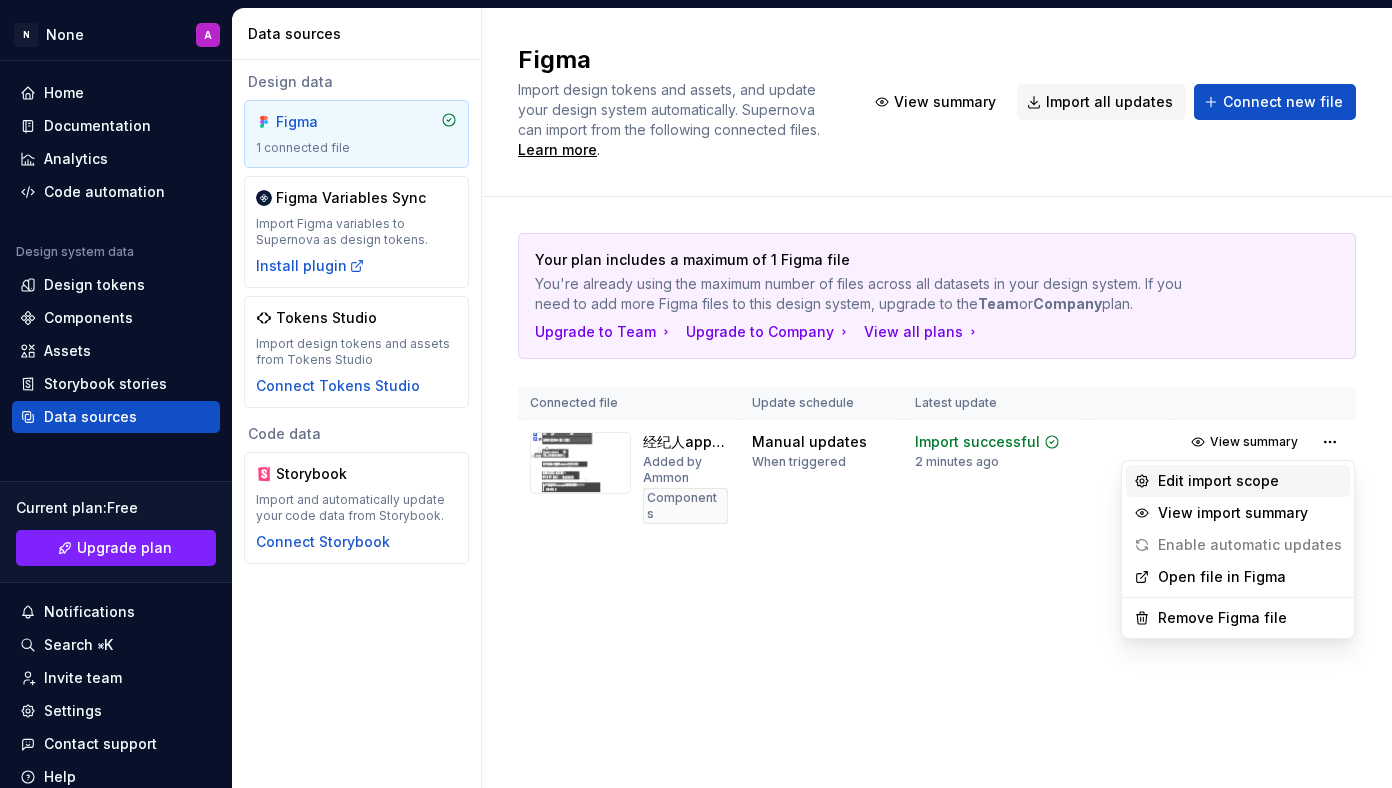 click on "Edit import scope" at bounding box center [1238, 481] 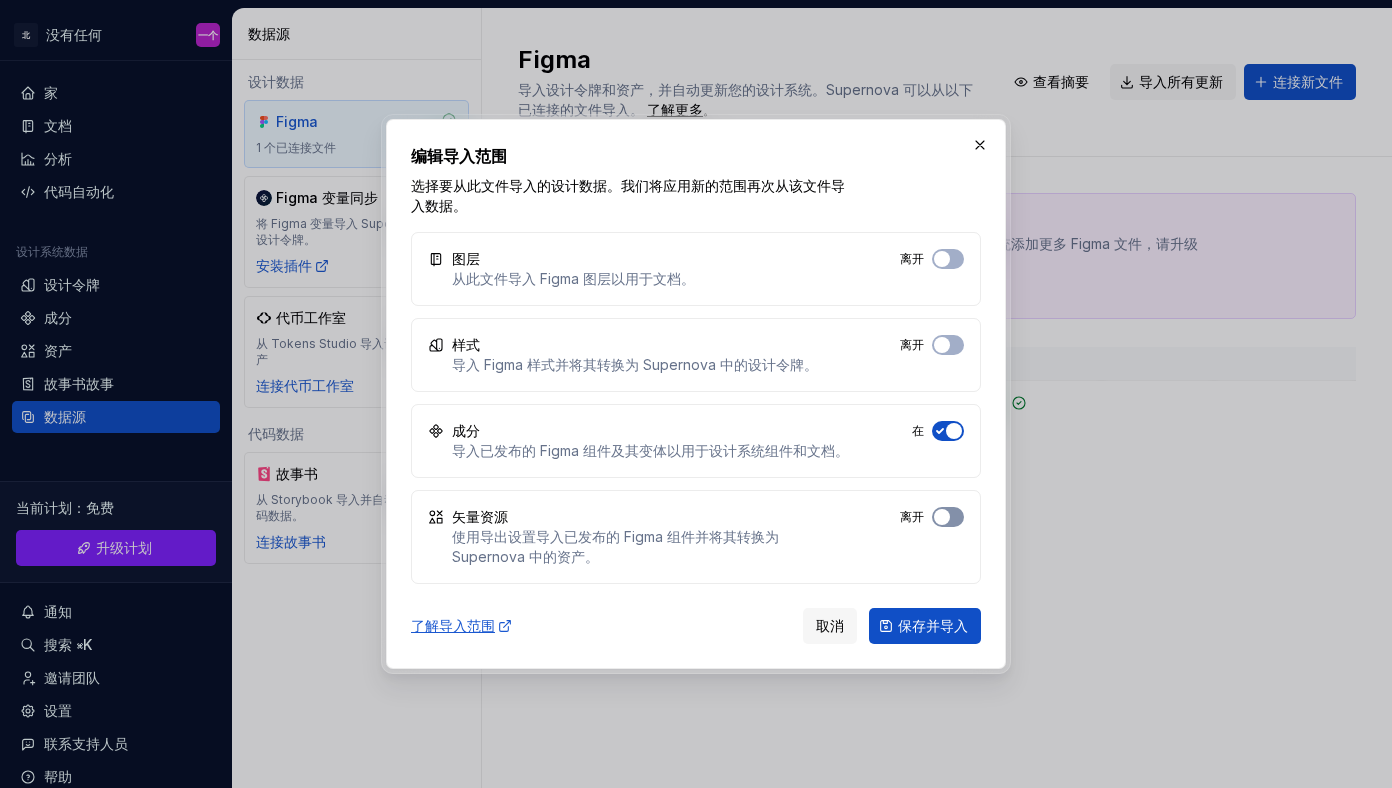 click on "离开" at bounding box center [948, 259] 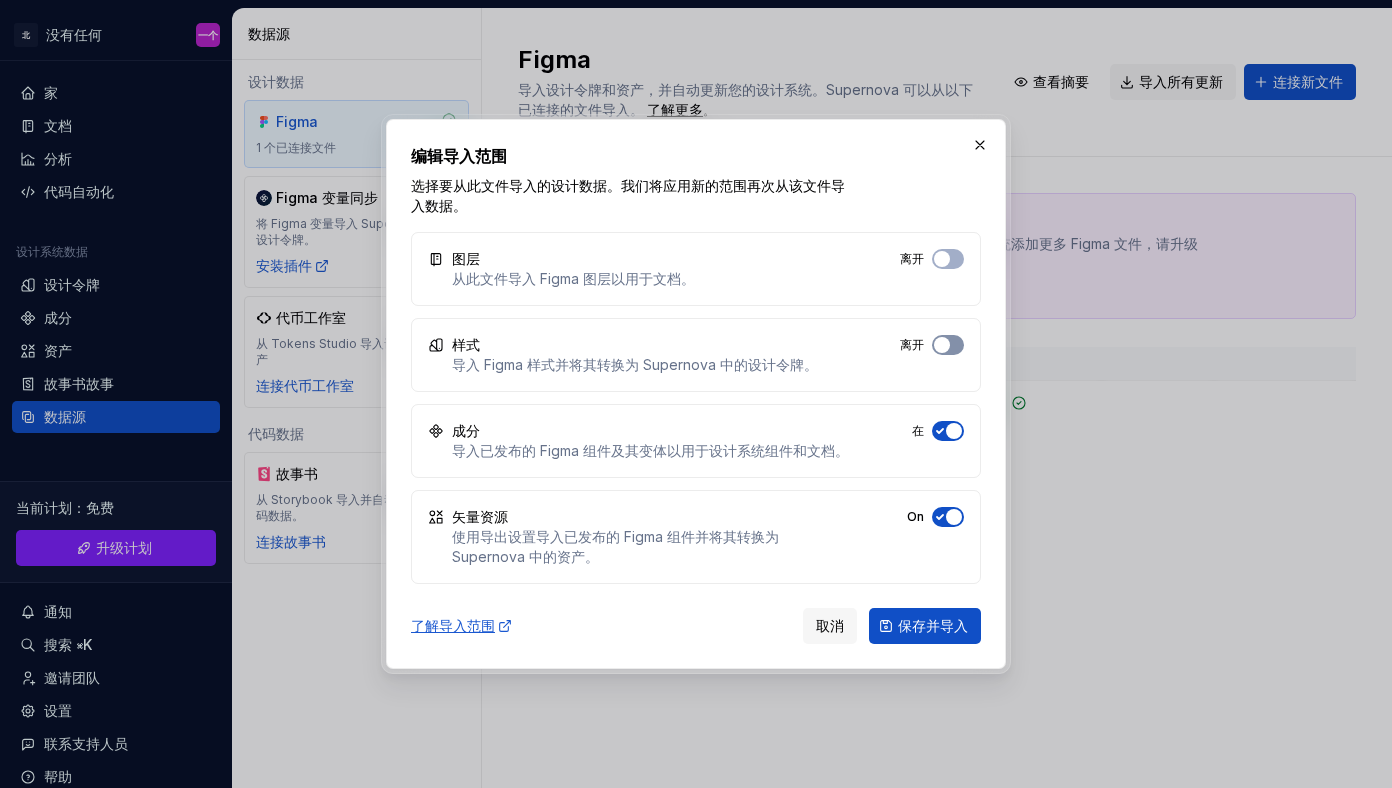click on "离开" at bounding box center [948, 345] 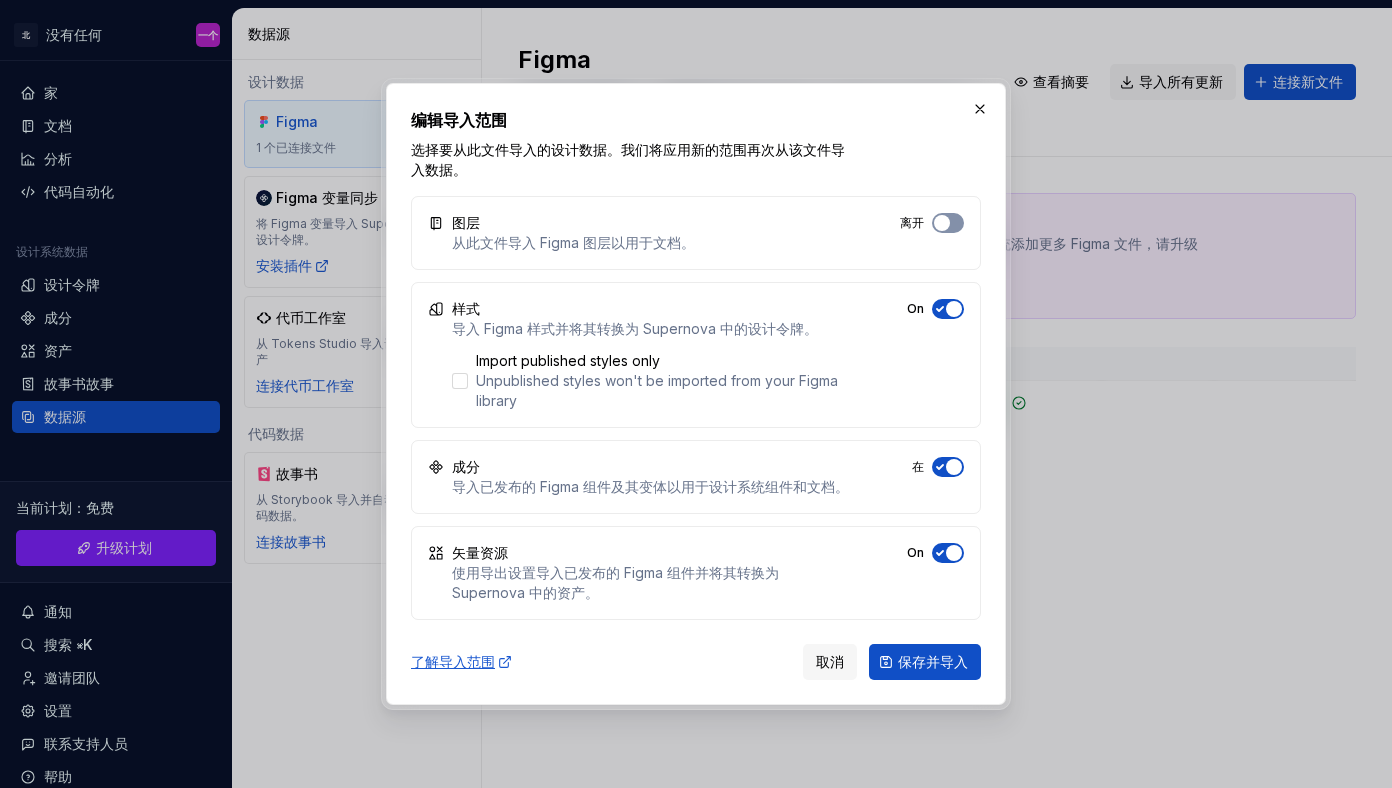 click on "离开" at bounding box center [948, 223] 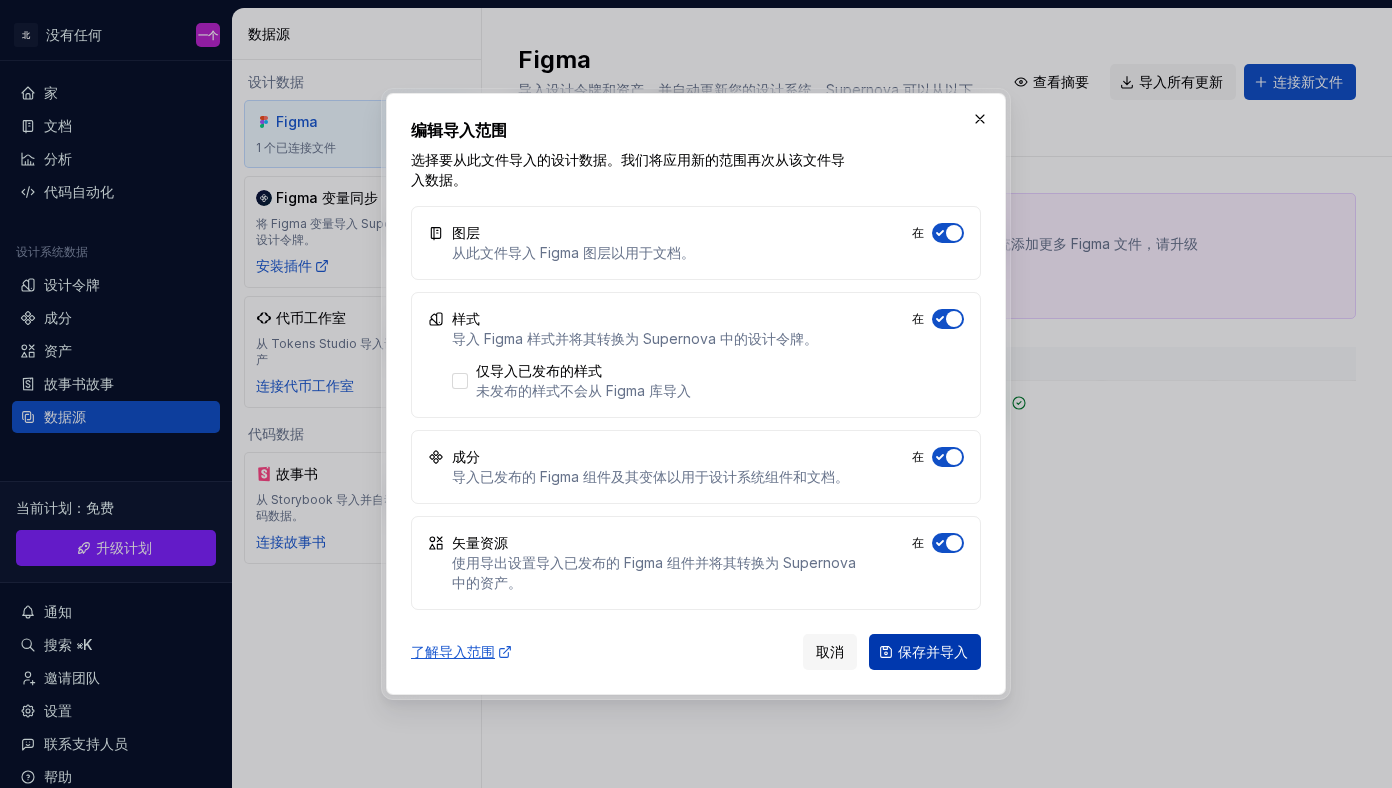 click on "保存并导入" at bounding box center [933, 651] 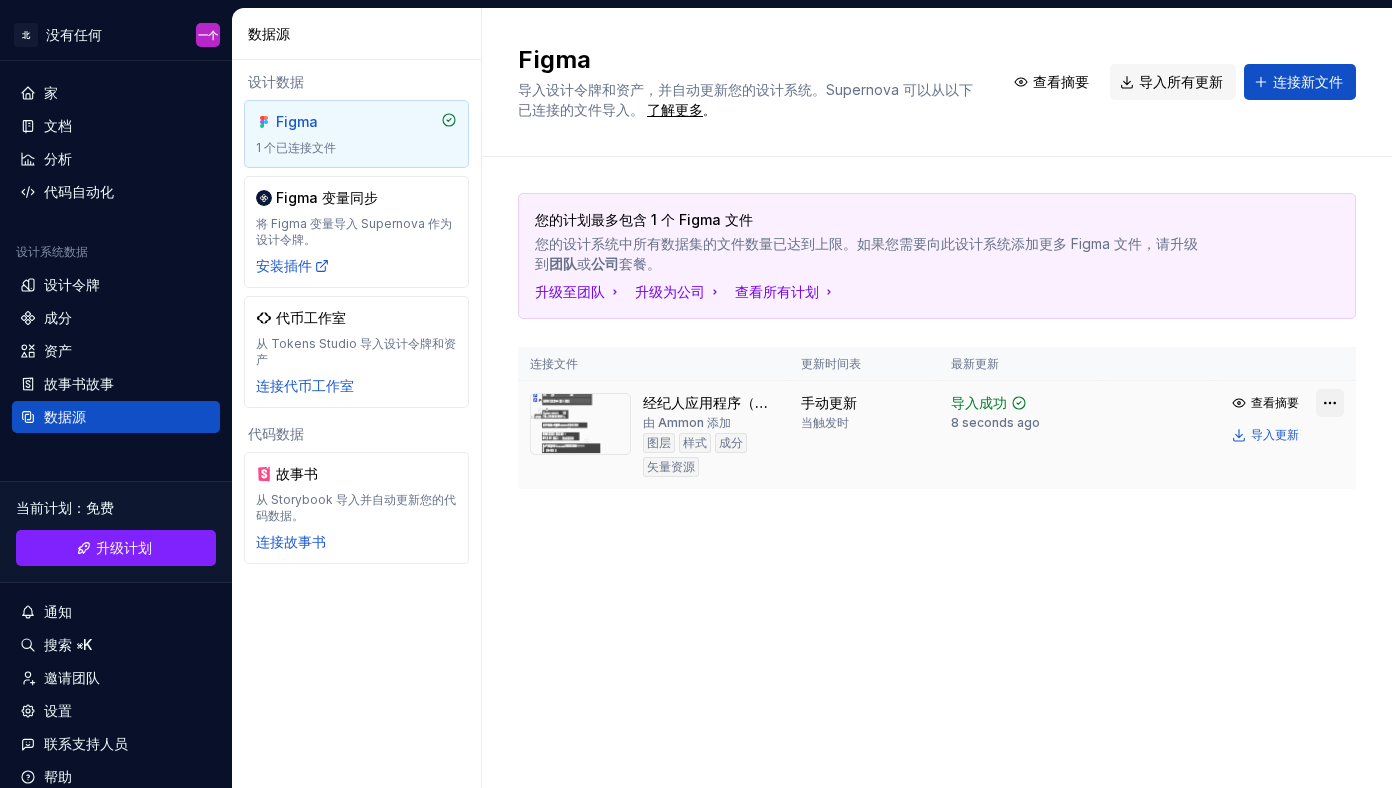click on "原文 请对此翻译评分 您的反馈将用于改进谷歌翻译 * 北 没有任何 一个 家 文档 分析 代码自动化 设计系统数据 设计令牌 成分 资产 故事书故事 数据源 当前计划 ： 免费 升级计划 通知 搜索 ⌘K 邀请团队 设置 联系支持人员 帮助 数据源 设计数据 Figma 1 个已连接文件 Figma 变量同步 将 Figma 变量导入 Supernova 作为设计令牌。 安装插件 代币工作室 从 Tokens Studio 导入设计令牌和资产 连接代币工作室 代码数据 故事书 从 Storybook 导入并自动更新您的代码数据。 连接故事书 Figma 导入设计令牌和资产，并自动更新您的设计系统。Supernova 可以从以下已连接的文件导入。   了解更多 。 查看摘要 导入所有更新 连接新文件 您的计划最多包含 1 个 Figma 文件 您的设计系统中所有数据集的文件数量已达到上限。如果您需要向此设计系统添加更多 Figma 文件，请升级到 团队 或 公司 图层" at bounding box center [696, 394] 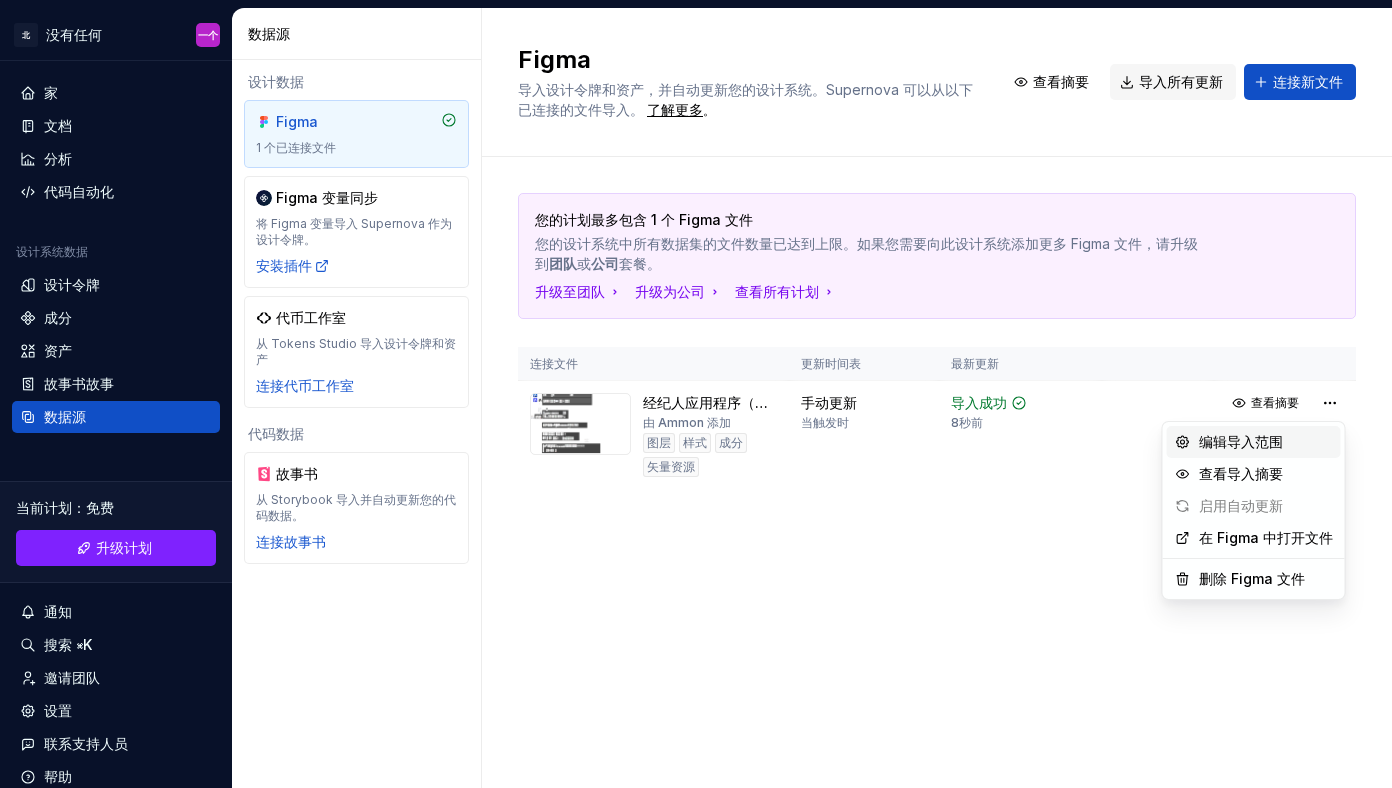 click on "编辑导入范围" at bounding box center [1266, 442] 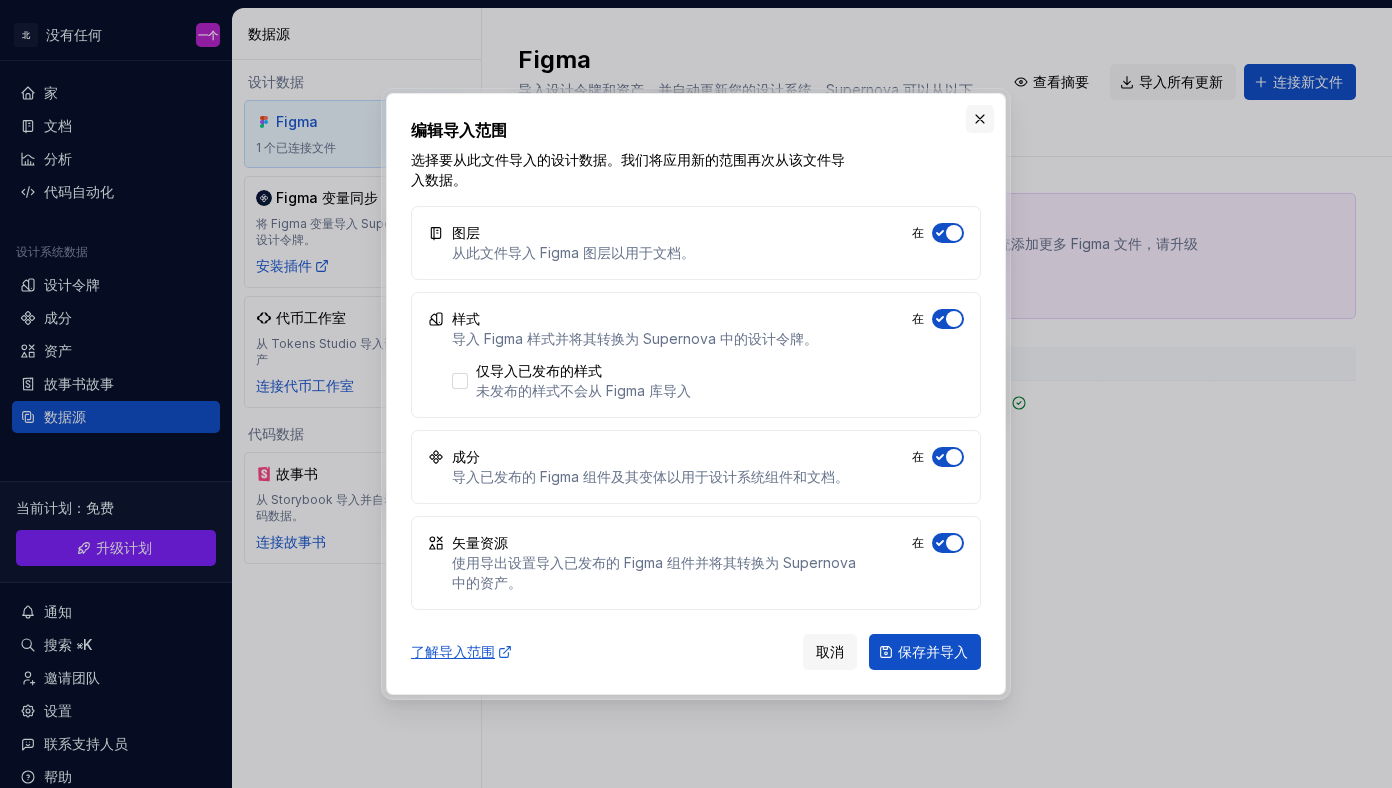 click at bounding box center (980, 119) 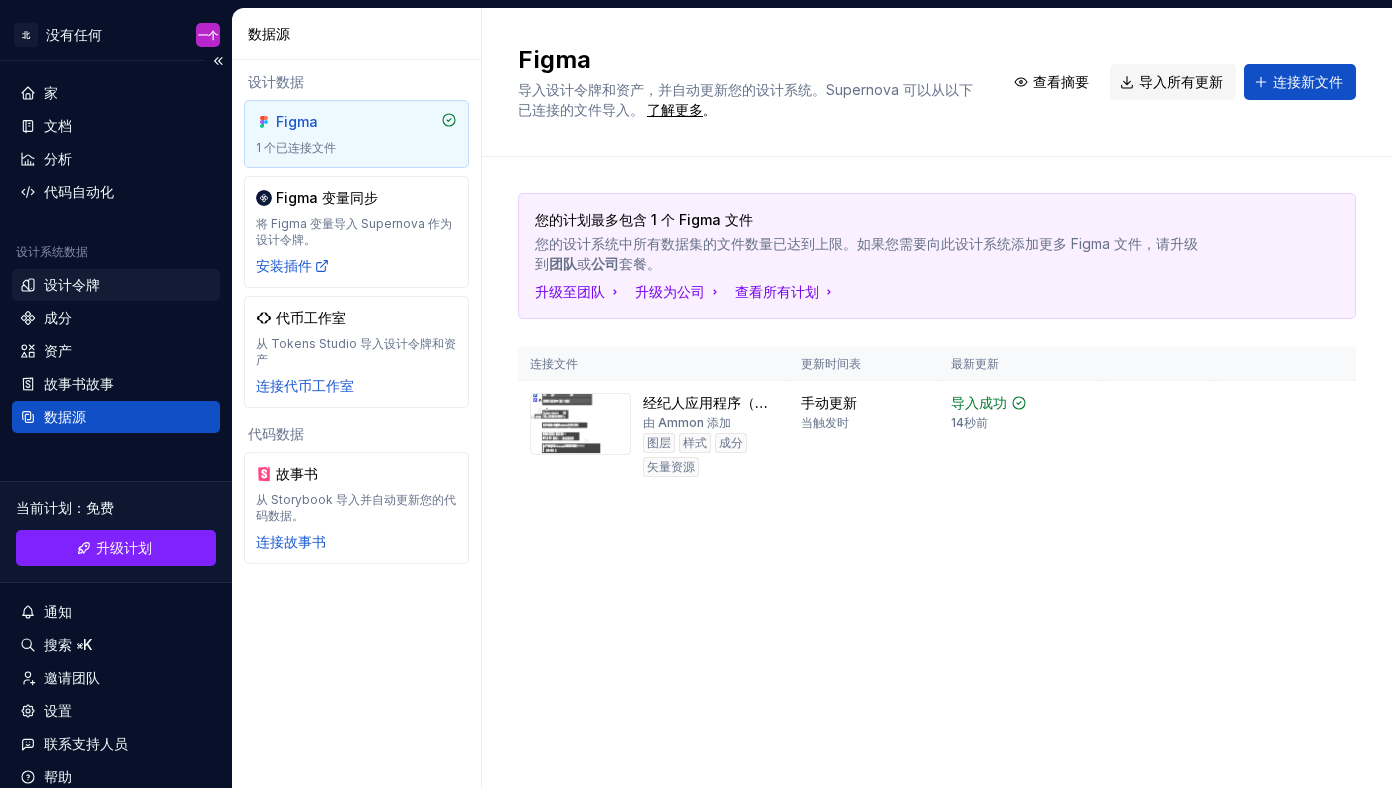 click on "设计令牌" at bounding box center [116, 285] 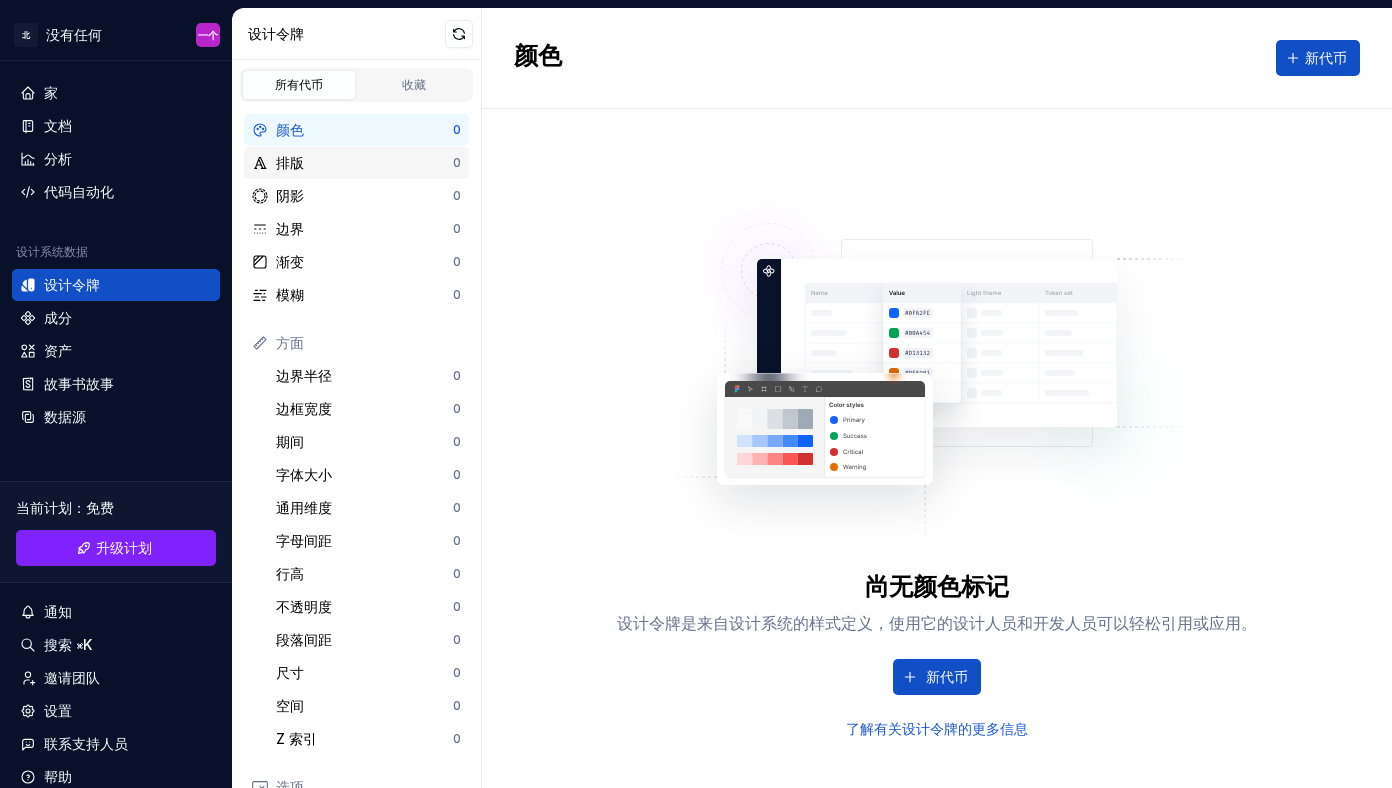 click on "排版" at bounding box center (364, 163) 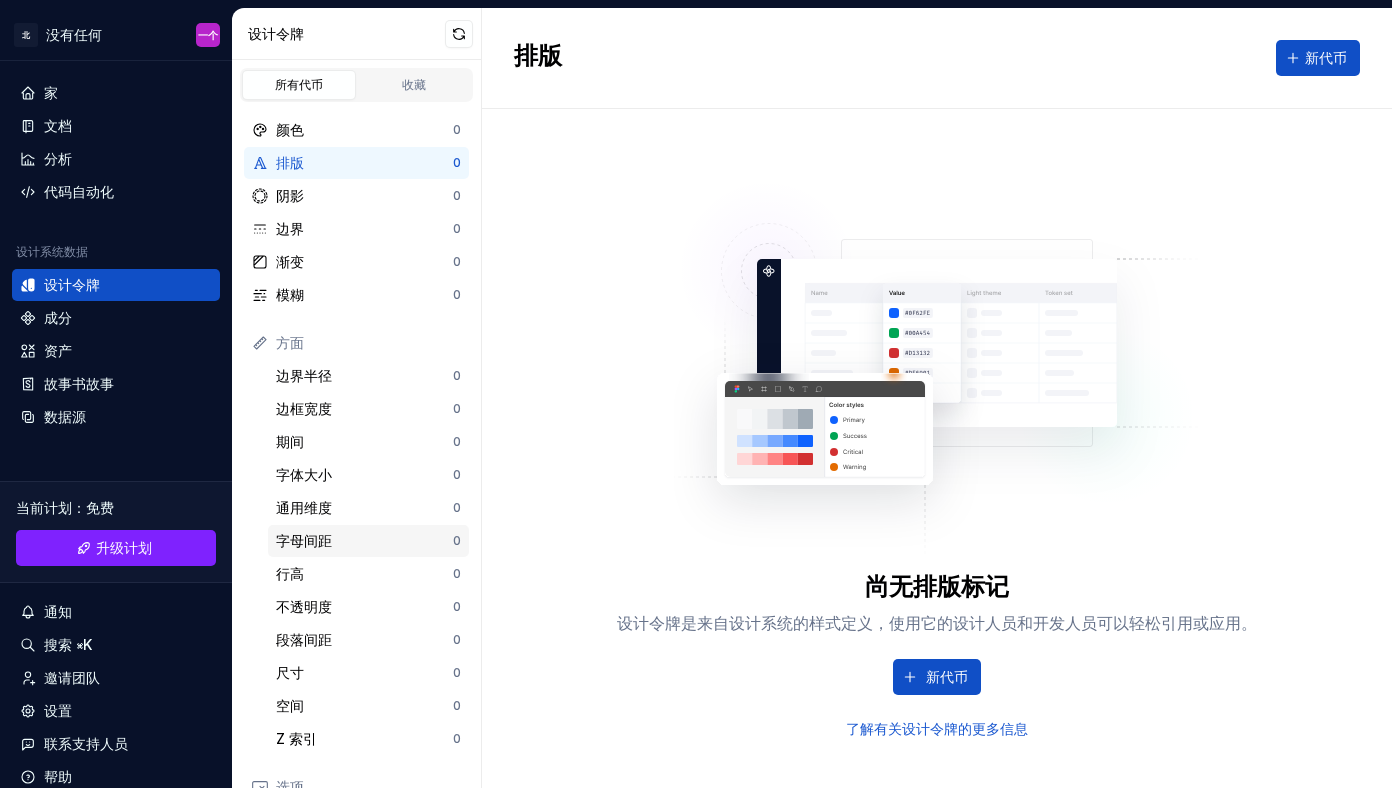 click on "字母间距" at bounding box center (304, 540) 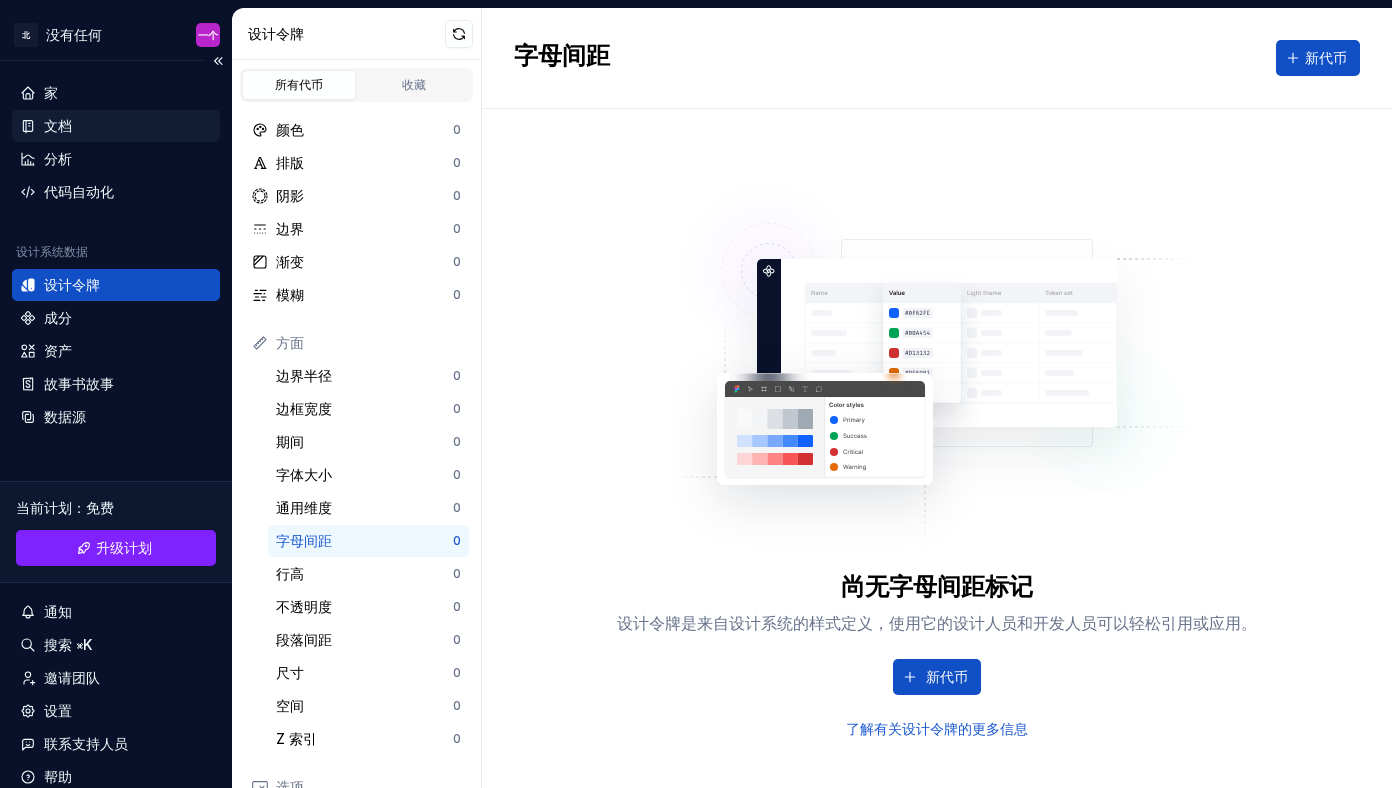 click on "文档" at bounding box center (116, 126) 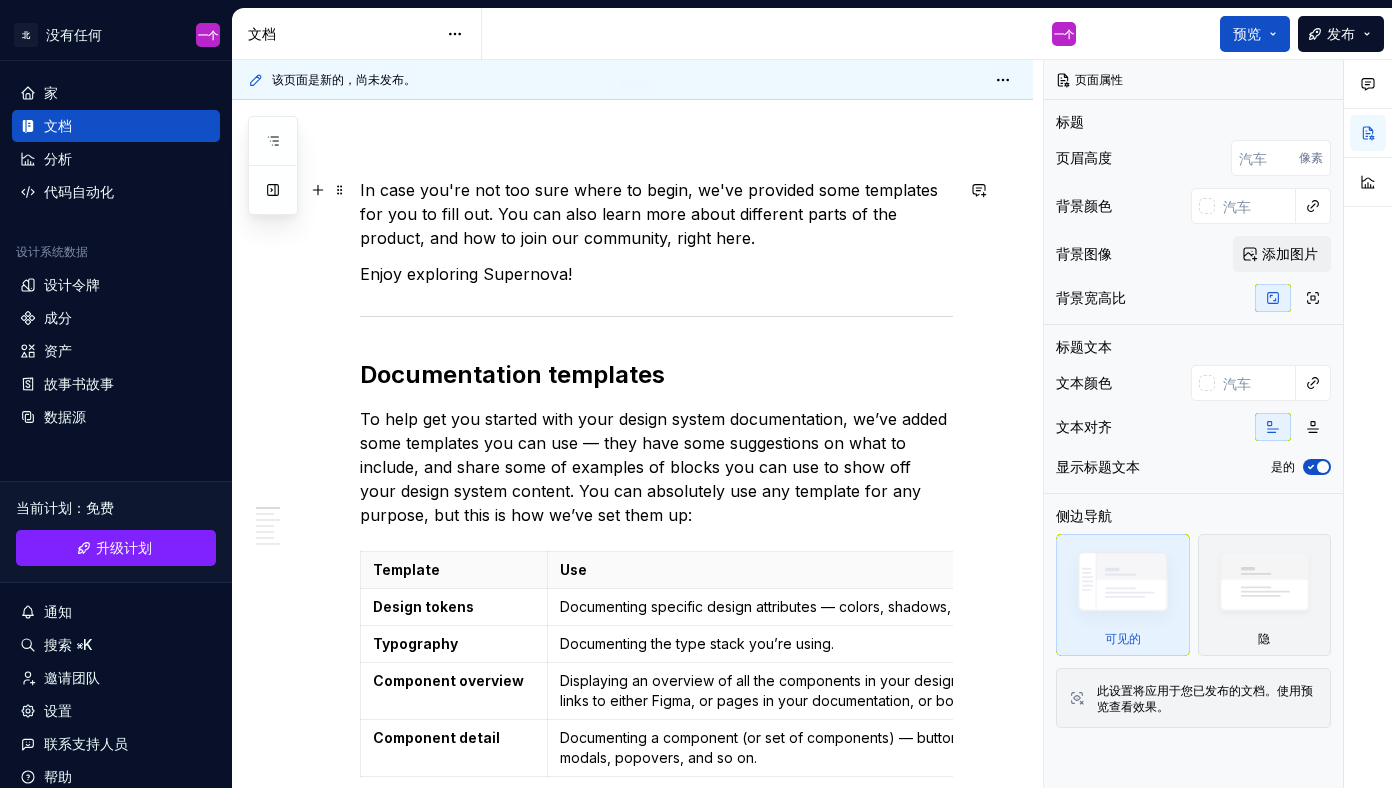 scroll, scrollTop: 149, scrollLeft: 0, axis: vertical 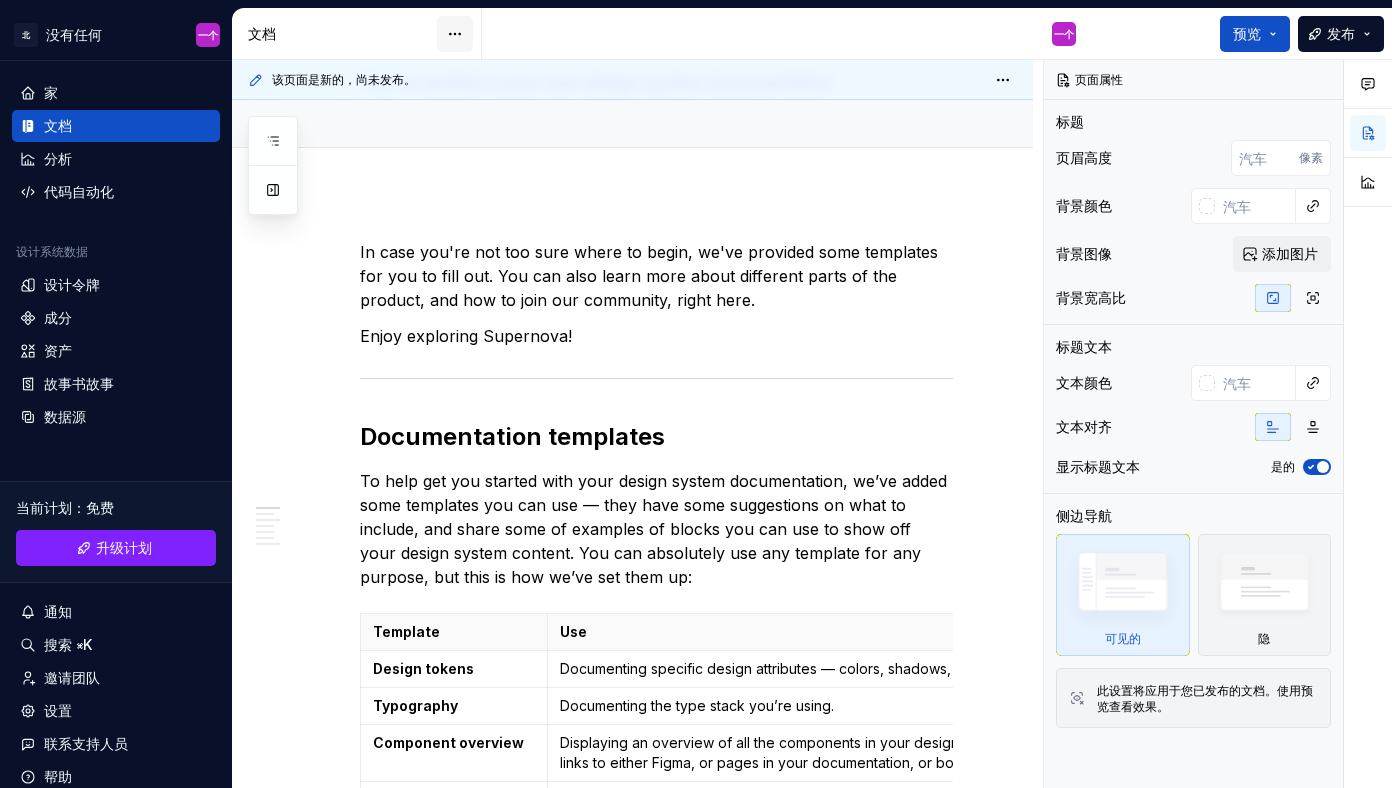 click on "原文 请对此翻译评分 您的反馈将用于改进谷歌翻译 * 北 没有任何 一个 家 文档 分析 代码自动化 设计系统数据 设计令牌 成分 资产 故事书故事 数据源 当前计划 ： 免费 升级计划 通知 搜索 ⌘K 邀请团队 设置 联系支持人员 帮助 文档 一个 预览 发布 页面 Add
Accessibility guide for tree Page tree.
Navigate the tree with the arrow keys. Common tree hotkeys apply. Further keybindings are available:
enter to execute primary action on focused item
f2 to start renaming the focused item
escape to abort renaming an item
control+d to start dragging selected items
Welcome! A Foundations Design tokens Typography Components Component overview Component detail 变化 欢迎！ 基金会  /  设计令牌 基金会  /  排版 成分  /  组件概述 成分  /  组件详细信息 升级到企业版以启用审批工作流程 了解更多 联系我们 Welcome! Use" at bounding box center (696, 394) 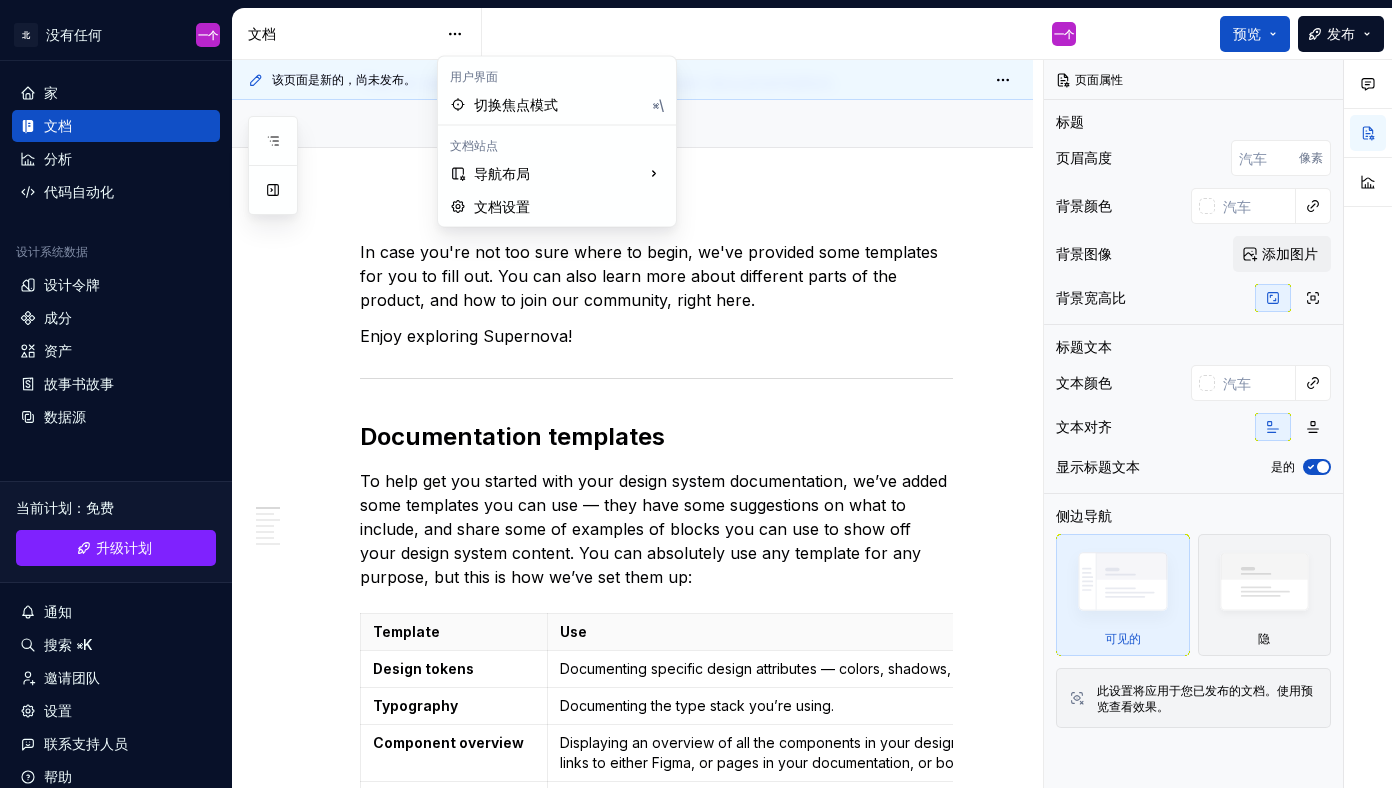click on "原文 请对此翻译评分 您的反馈将用于改进谷歌翻译 * 北 没有任何 一个 家 文档 分析 代码自动化 设计系统数据 设计令牌 成分 资产 故事书故事 数据源 当前计划 ： 免费 升级计划 通知 搜索 ⌘K 邀请团队 设置 联系支持人员 帮助 文档 一个 预览 发布 页面 Add
Accessibility guide for tree Page tree.
Navigate the tree with the arrow keys. Common tree hotkeys apply. Further keybindings are available:
enter to execute primary action on focused item
f2 to start renaming the focused item
escape to abort renaming an item
control+d to start dragging selected items
Welcome! A Foundations Design tokens Typography Components Component overview Component detail 变化 欢迎！ 基金会  /  设计令牌 基金会  /  排版 成分  /  组件概述 成分  /  组件详细信息 升级到企业版以启用审批工作流程 了解更多 联系我们 Welcome! Use" at bounding box center (696, 394) 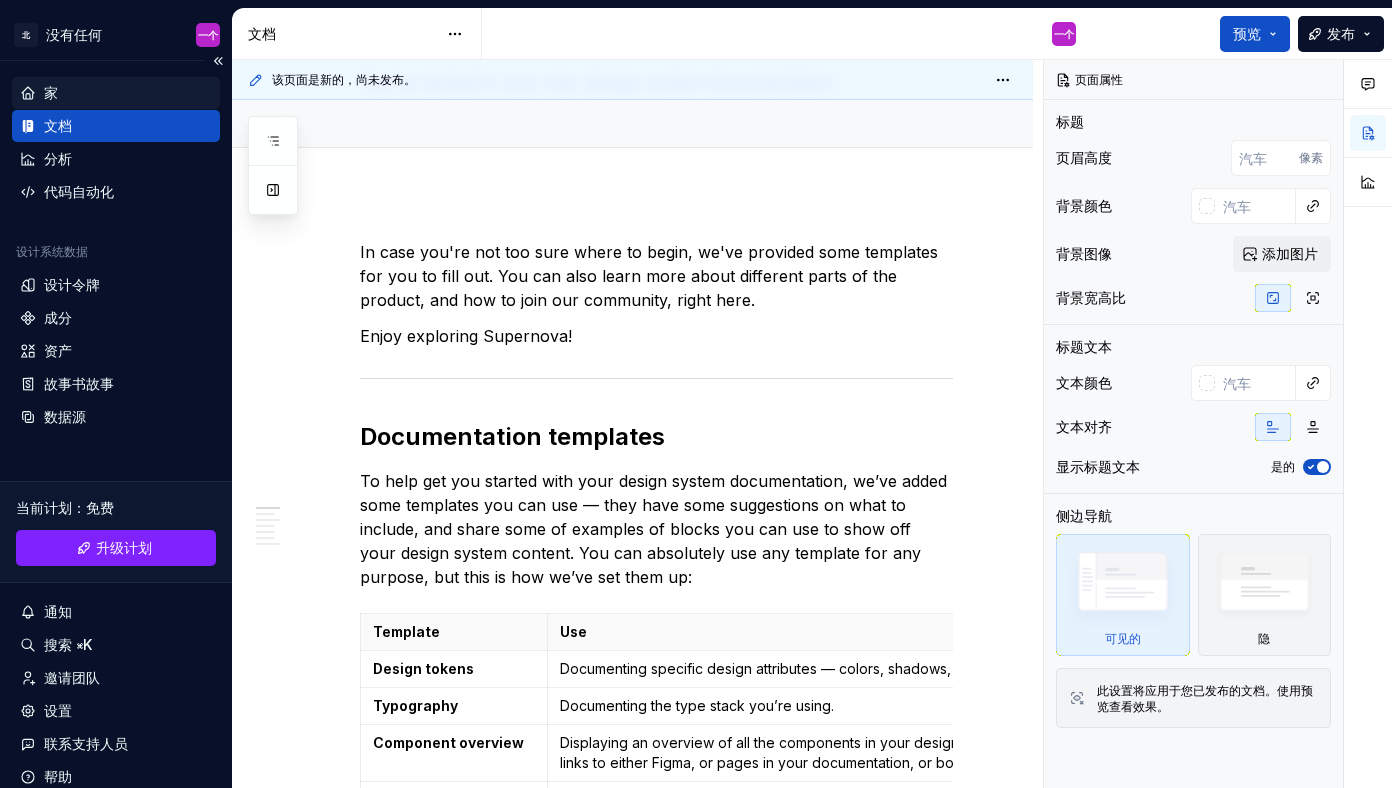 click on "家" at bounding box center [116, 93] 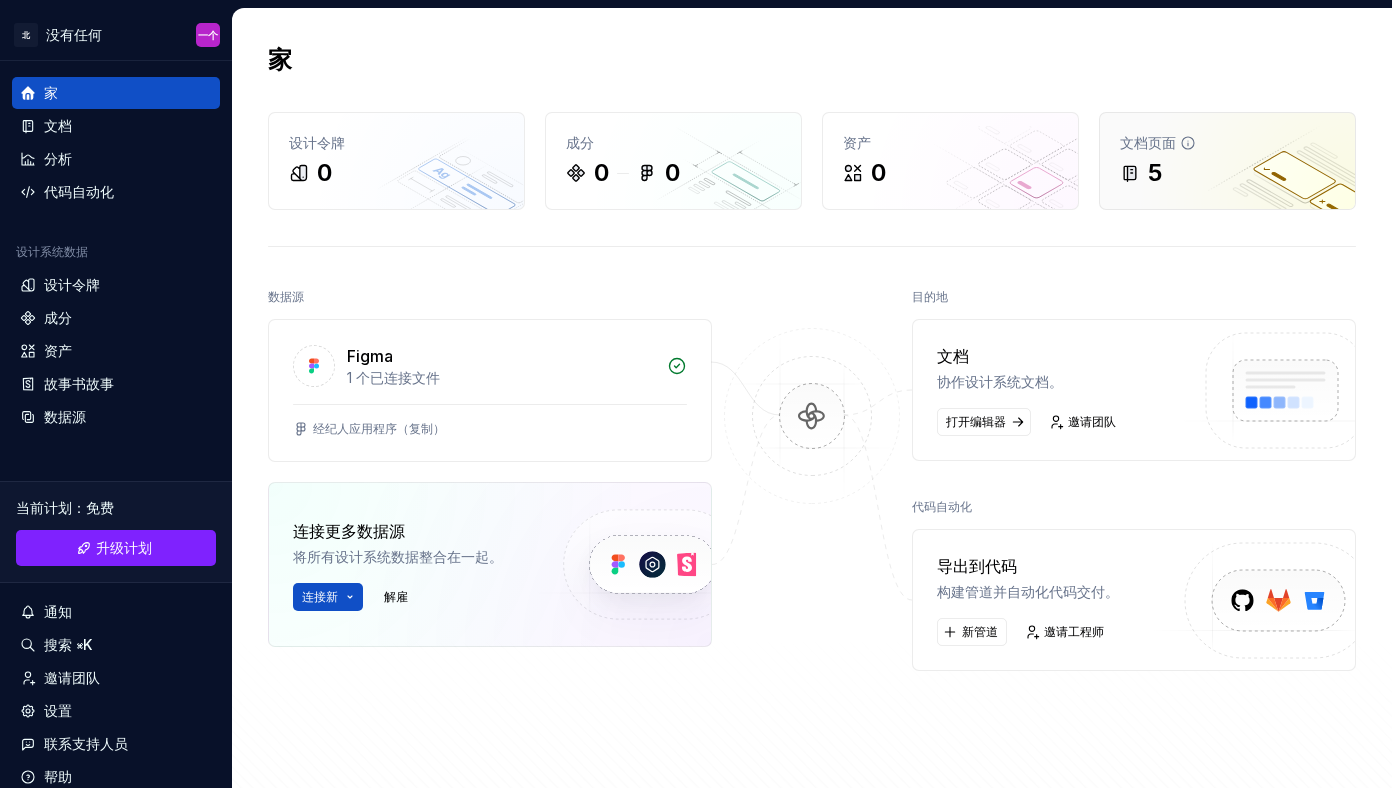 click on "5" at bounding box center (1141, 173) 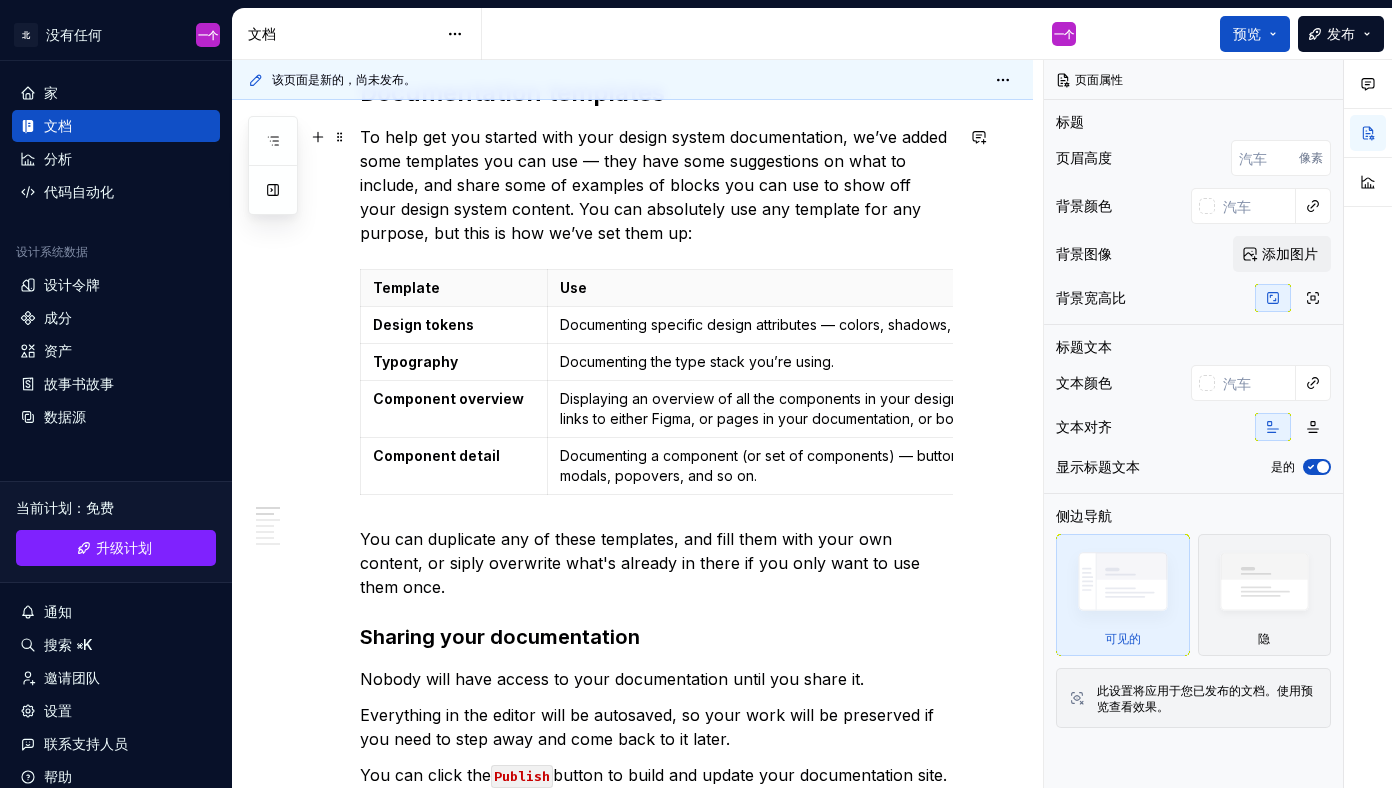 scroll, scrollTop: 0, scrollLeft: 0, axis: both 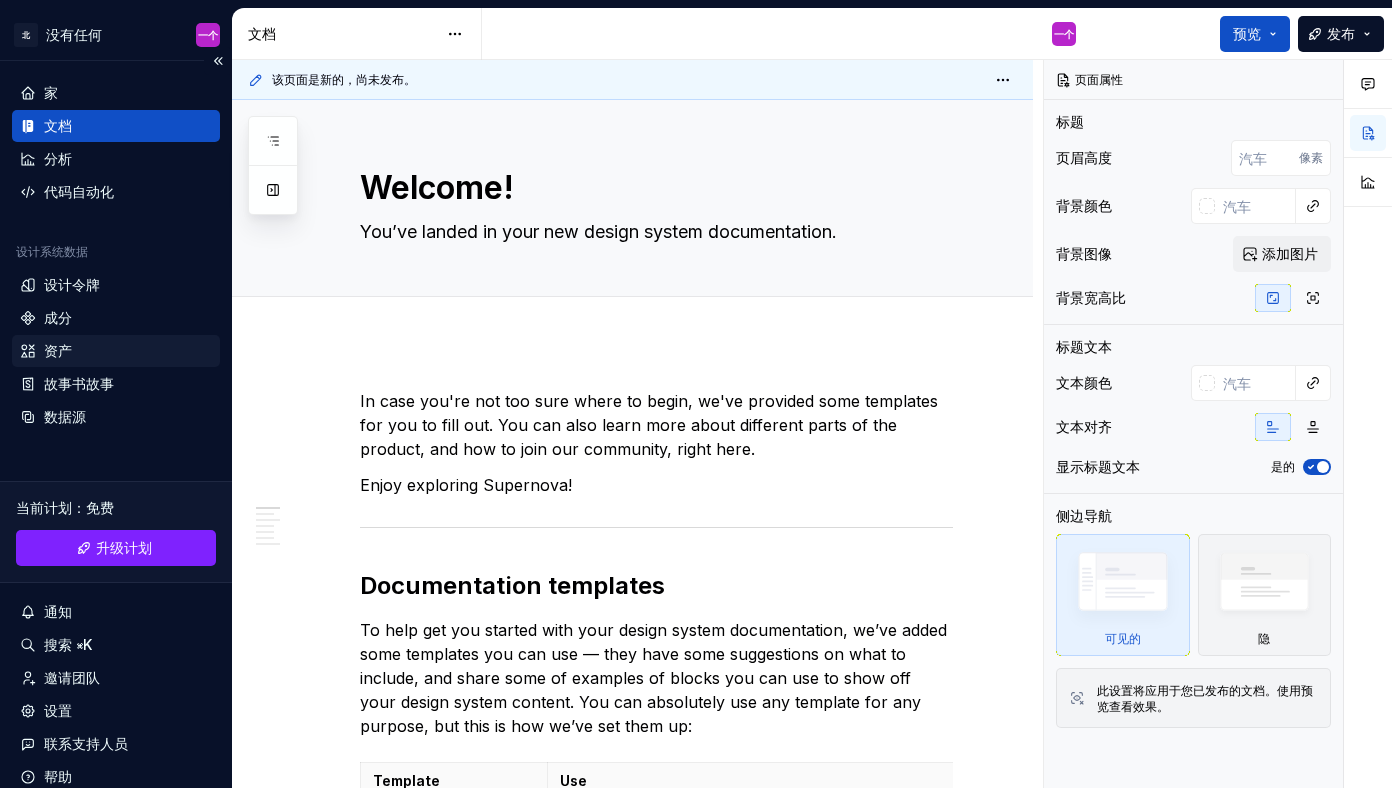 click on "资产" at bounding box center [116, 351] 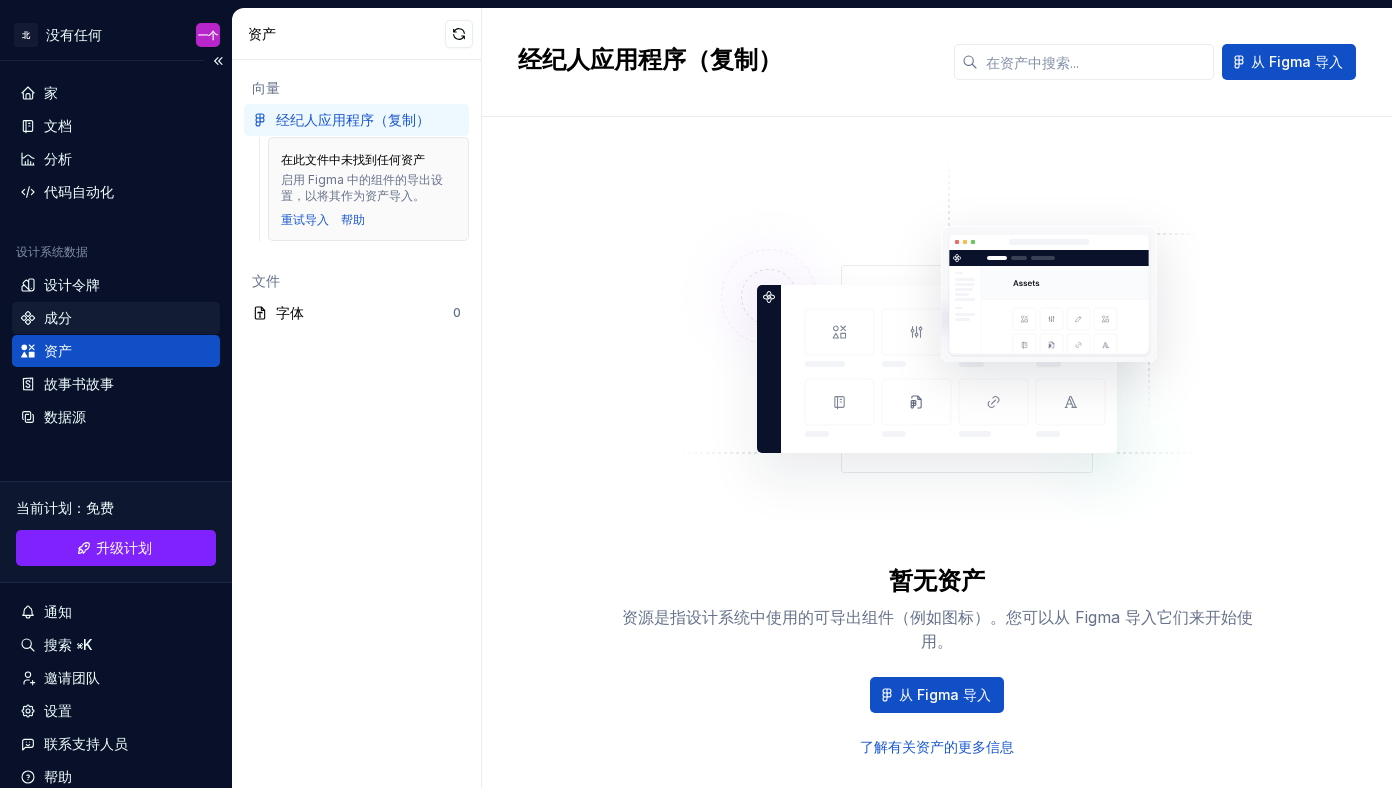 click on "成分" at bounding box center (116, 318) 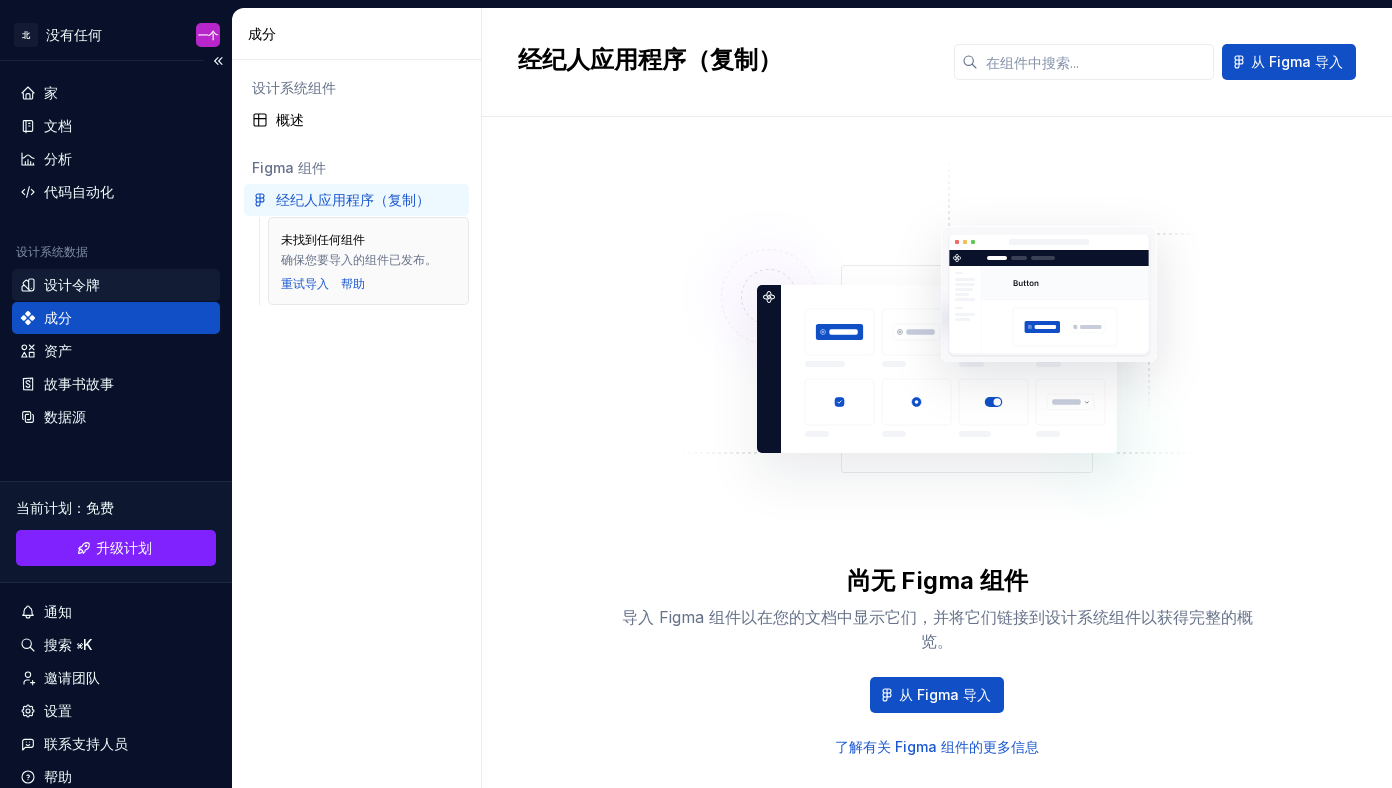 click on "设计令牌" at bounding box center [116, 285] 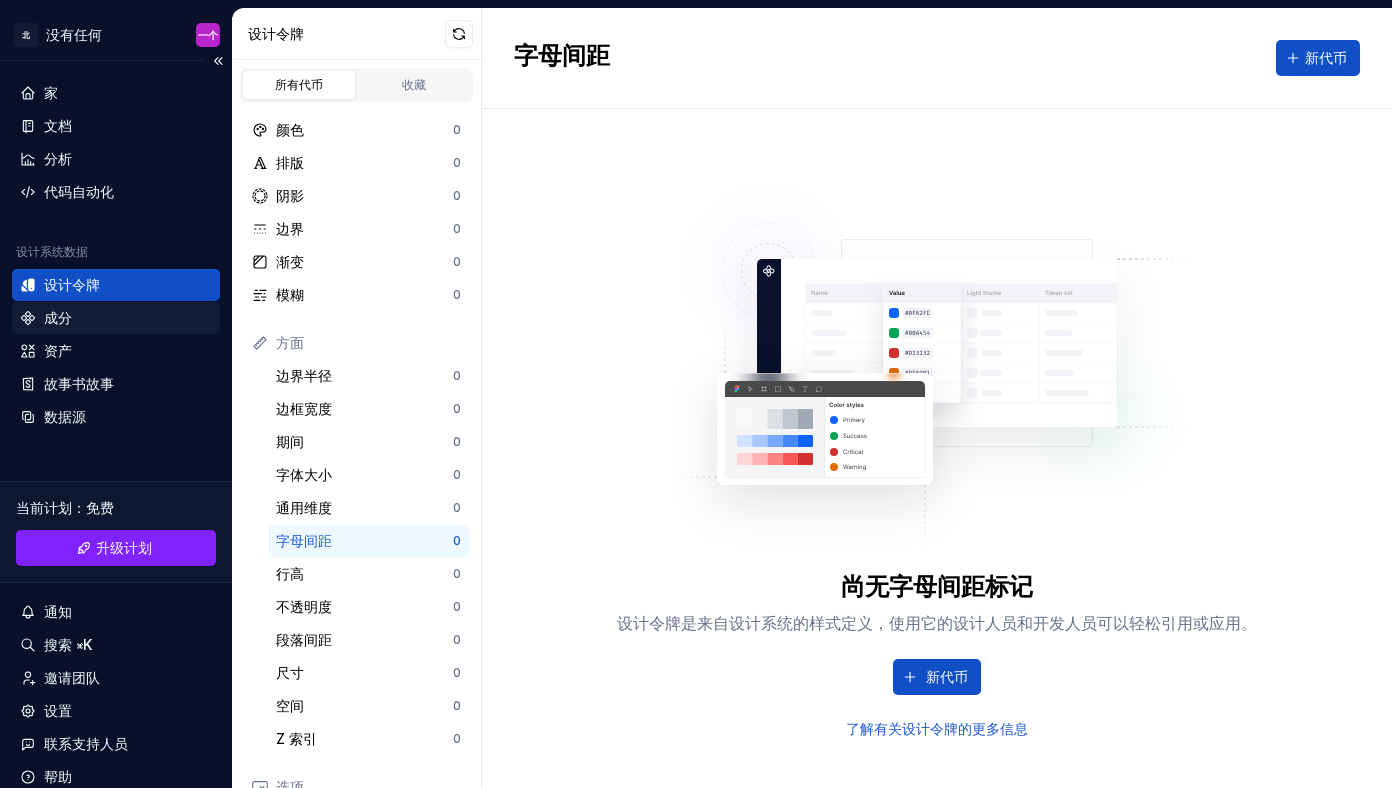 click on "成分" at bounding box center [116, 318] 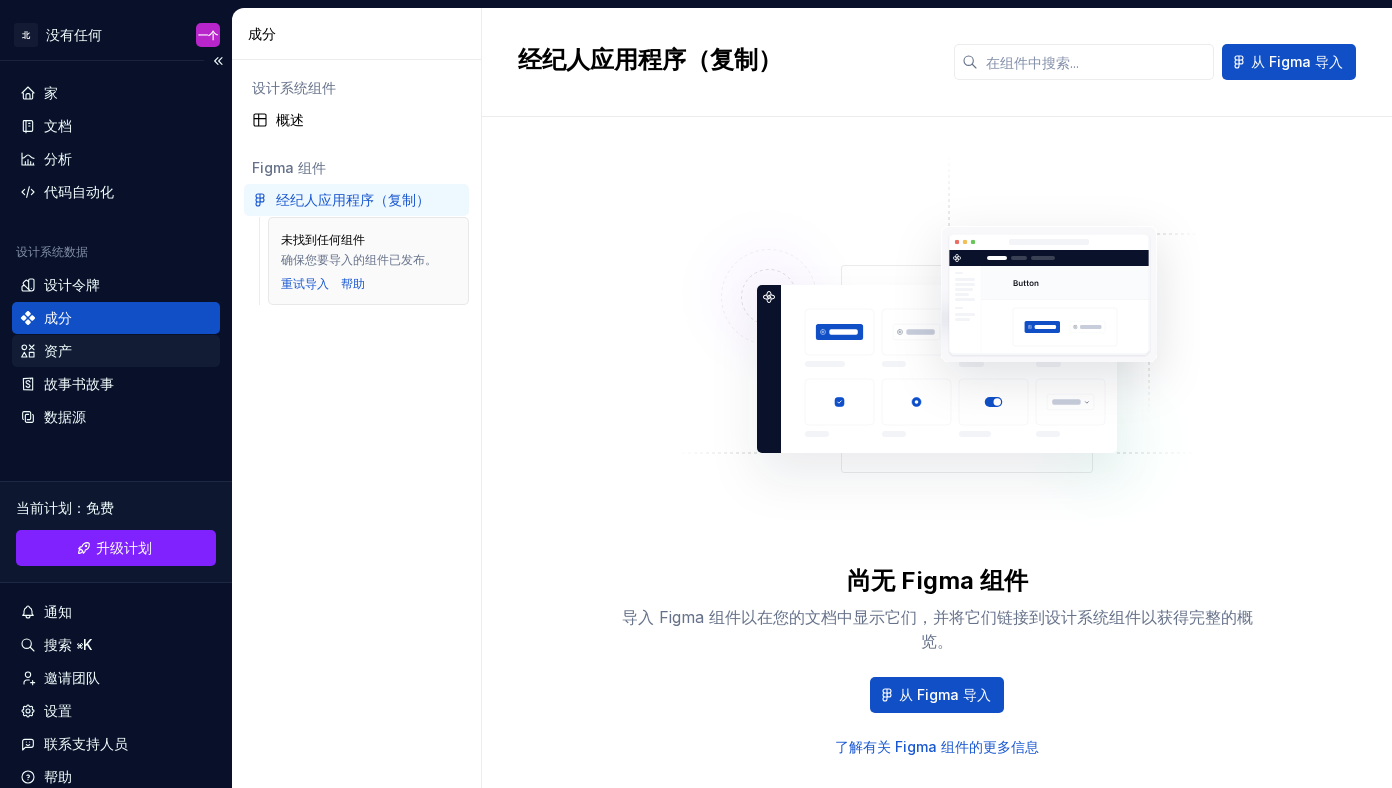 click on "资产" at bounding box center (116, 351) 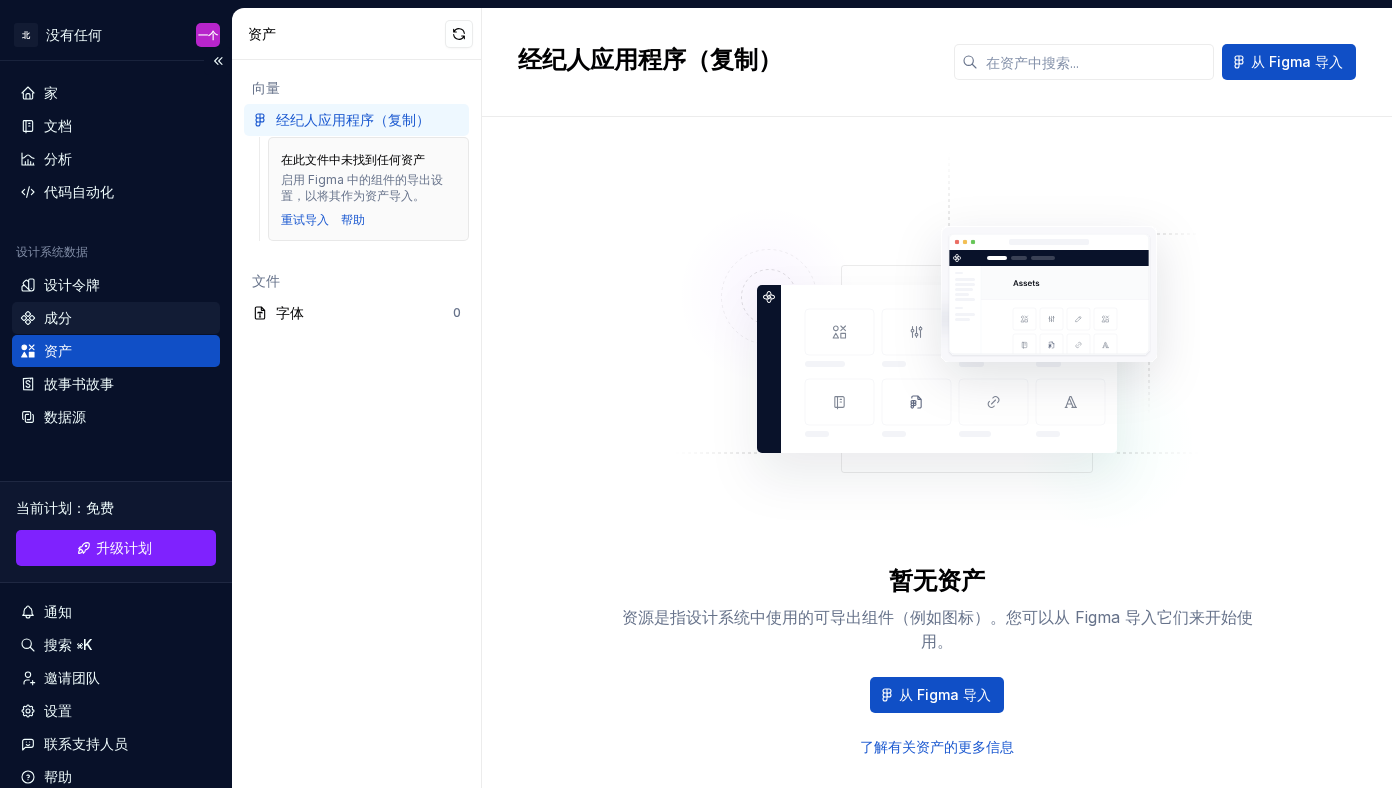 click on "成分" at bounding box center (116, 318) 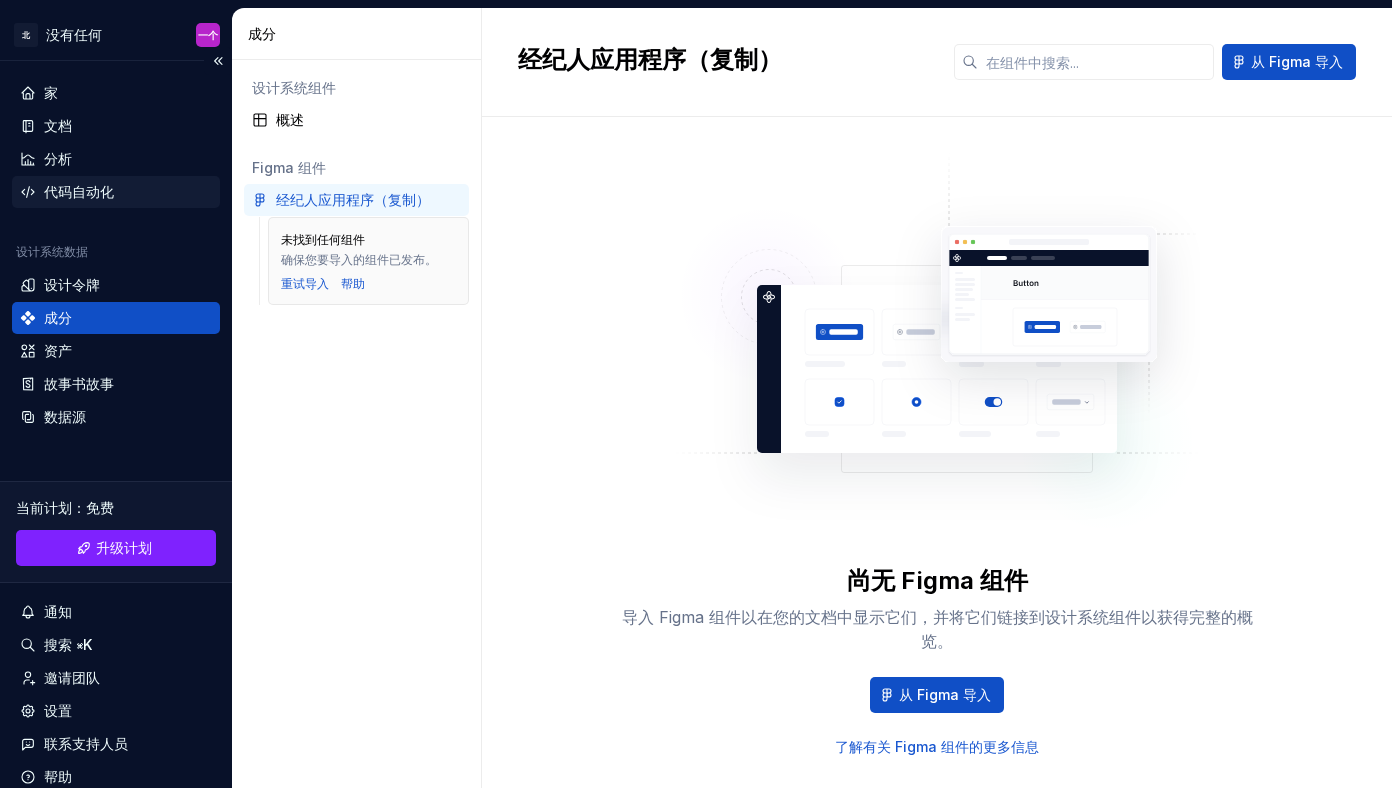 click on "代码自动化" at bounding box center (116, 192) 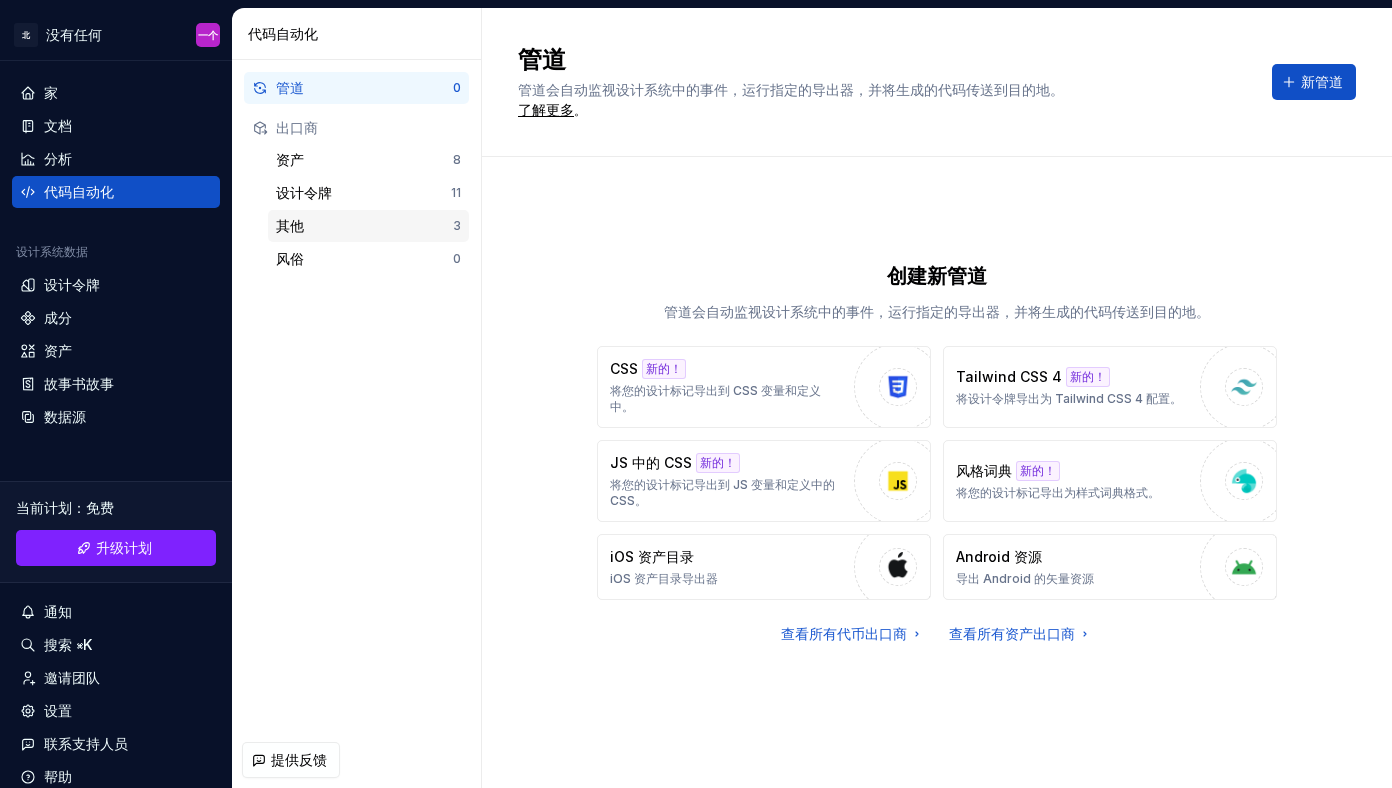 click on "其他" at bounding box center (364, 226) 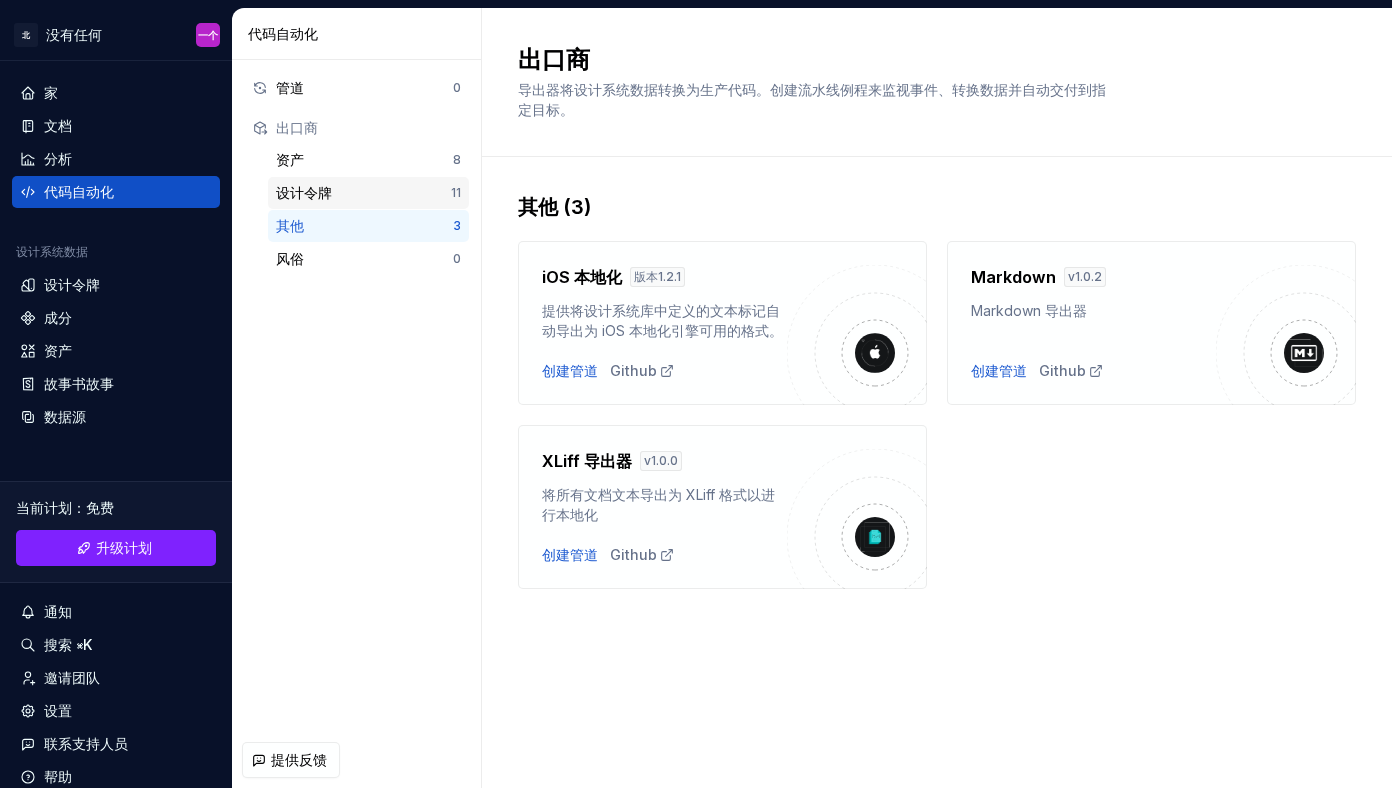 click on "设计令牌" at bounding box center [363, 193] 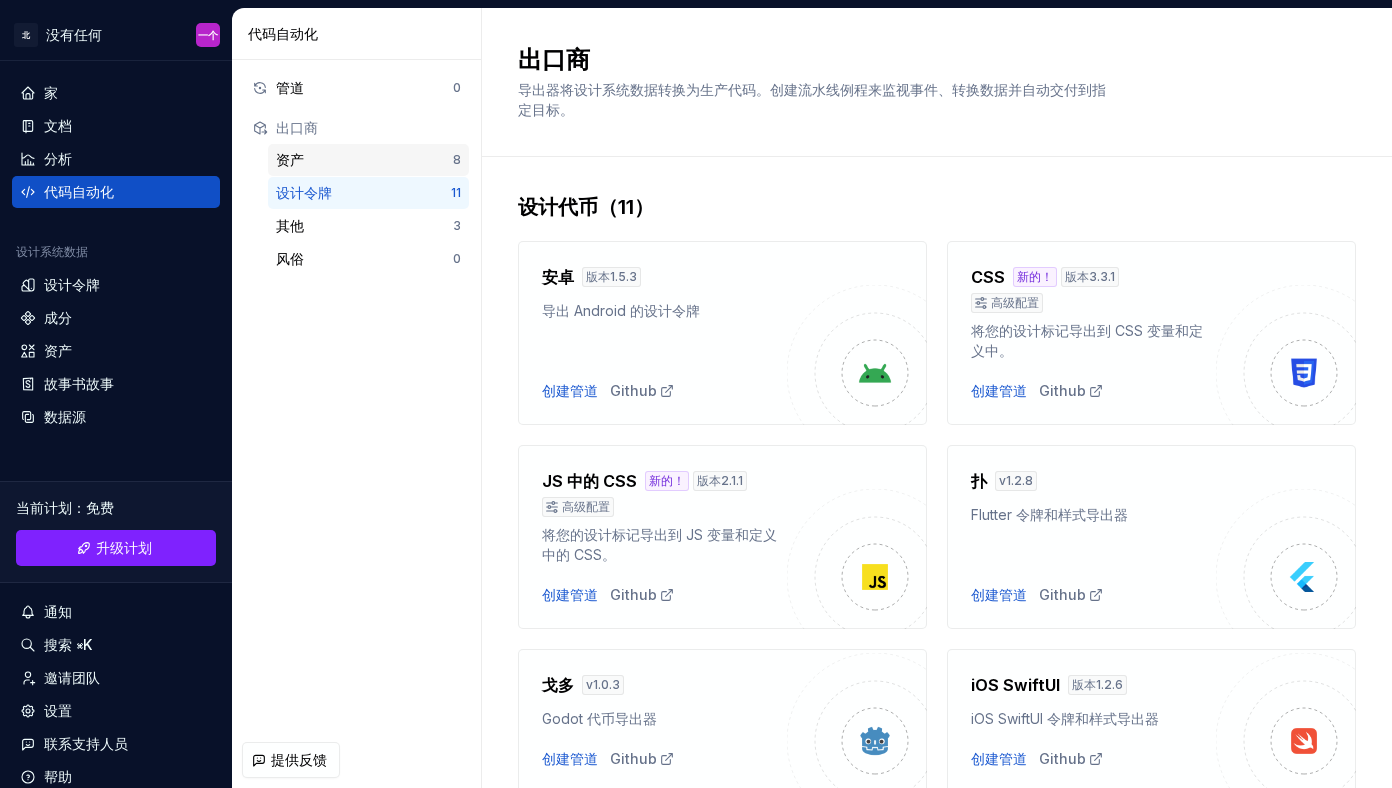 click on "资产" at bounding box center (364, 160) 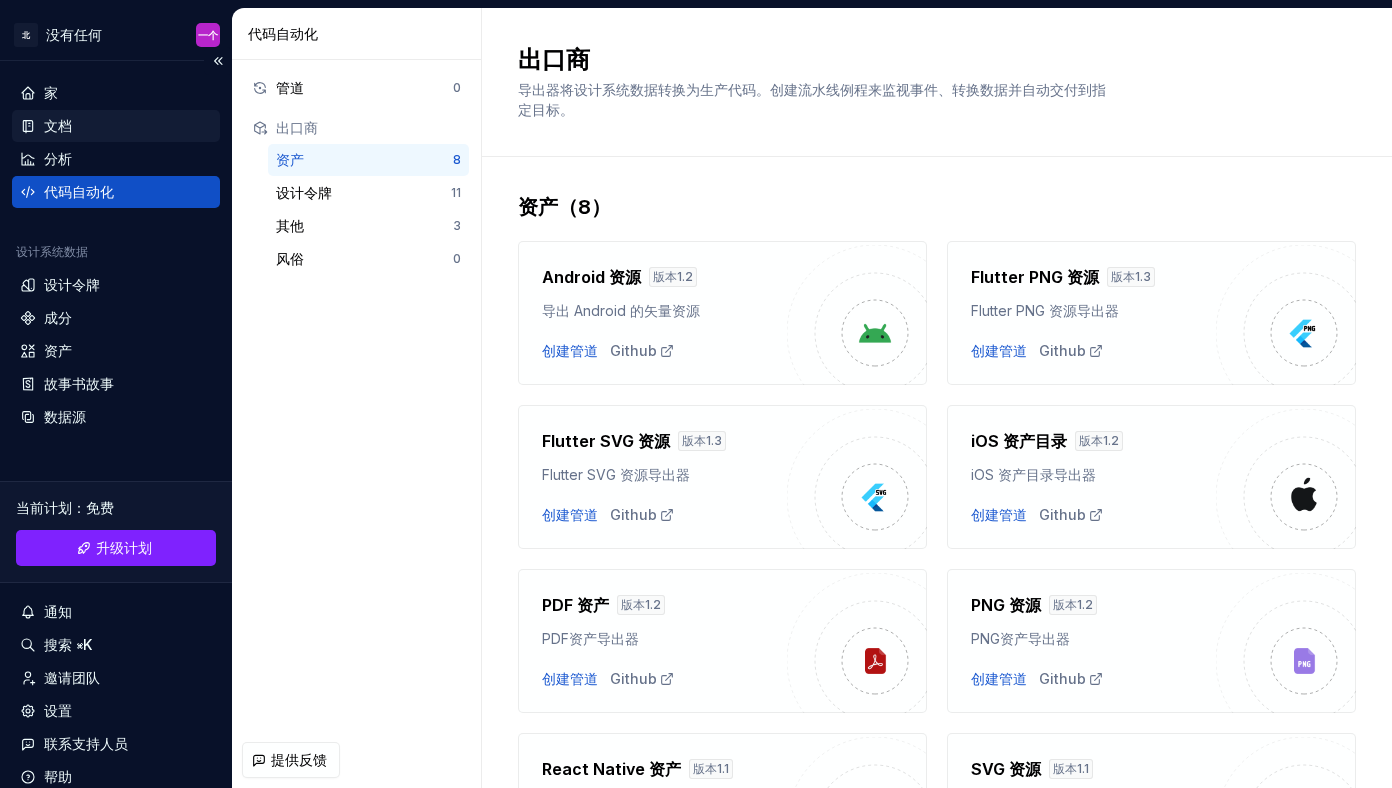 click on "文档" at bounding box center [116, 126] 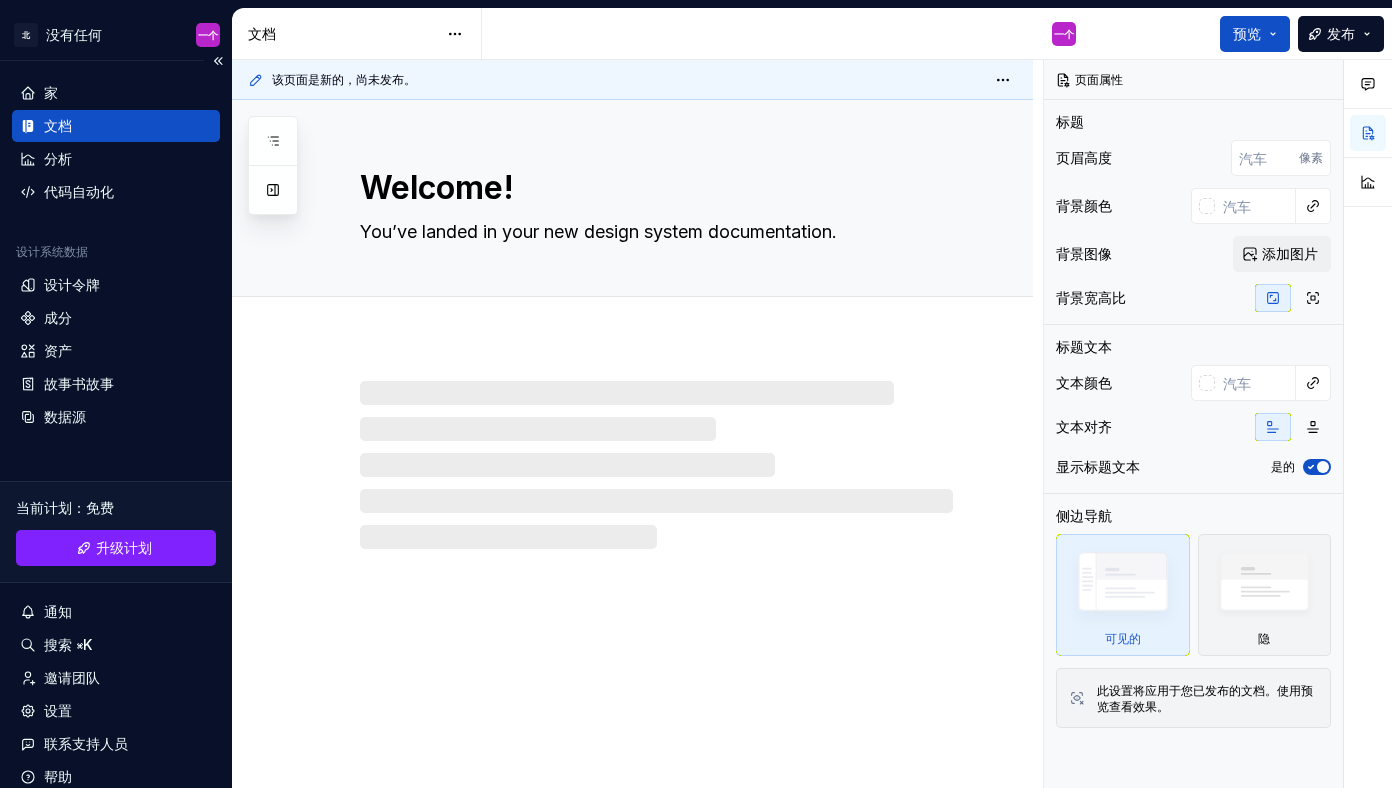 type on "*" 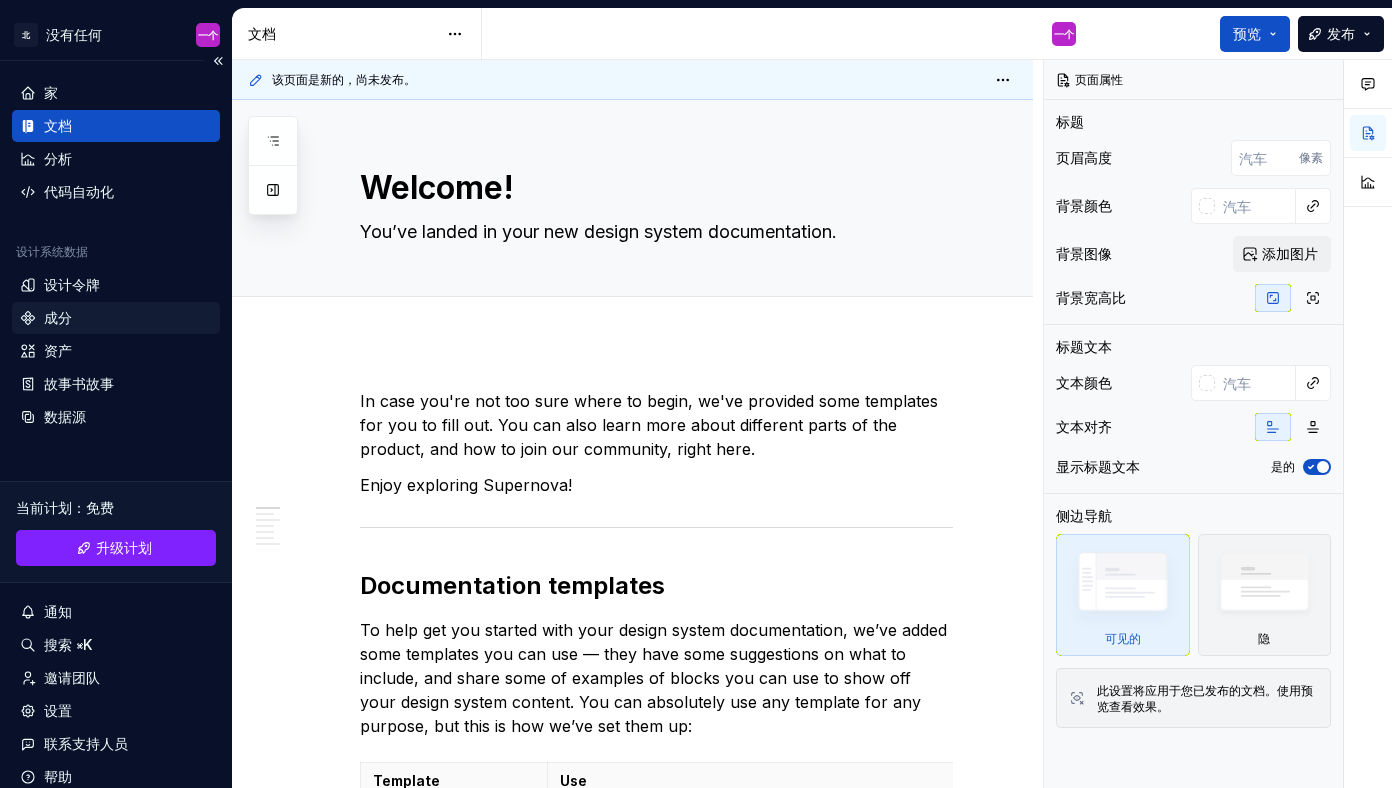 click on "成分" at bounding box center [116, 318] 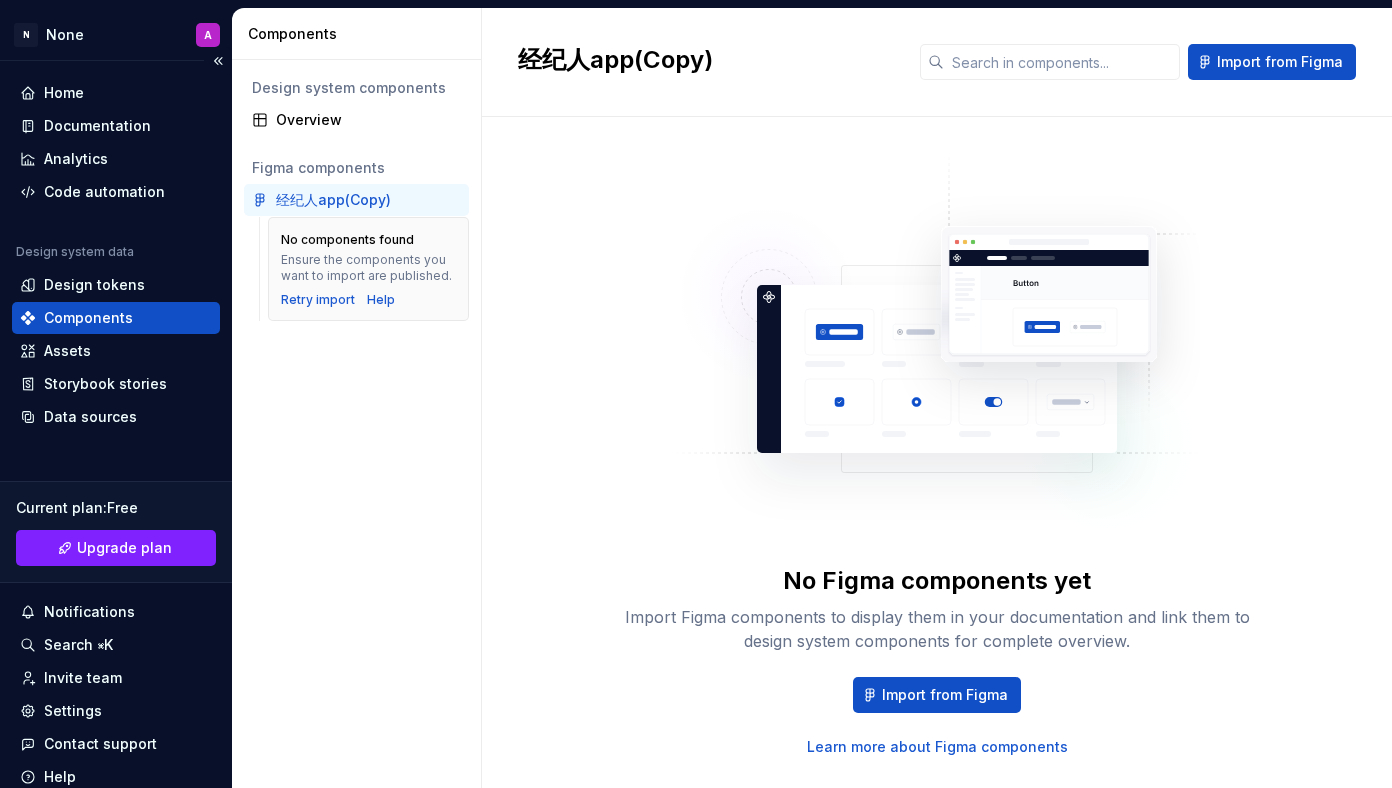 click on "Current plan :  Free Upgrade plan Notifications Search ⌘K Invite team Settings Contact support Help" at bounding box center (116, 631) 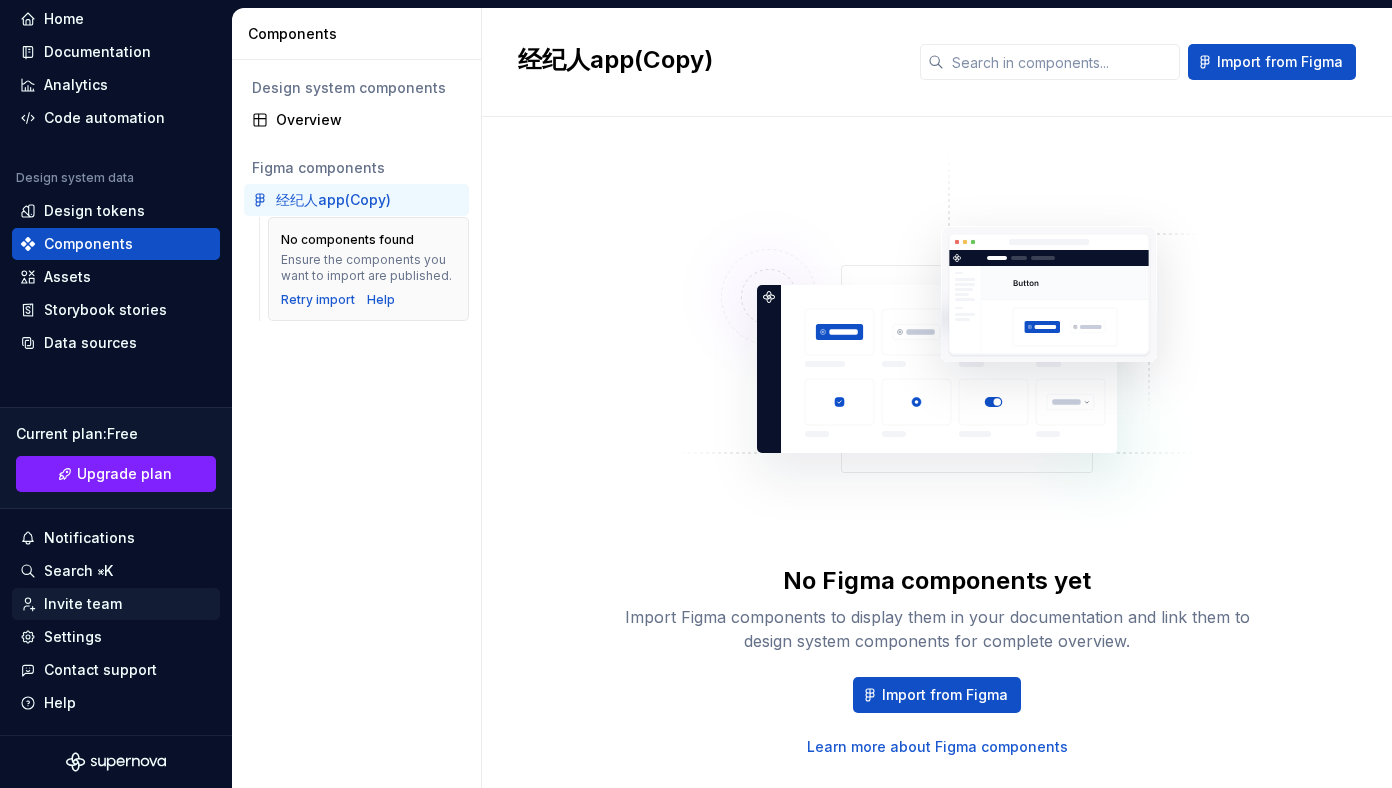 scroll, scrollTop: 0, scrollLeft: 0, axis: both 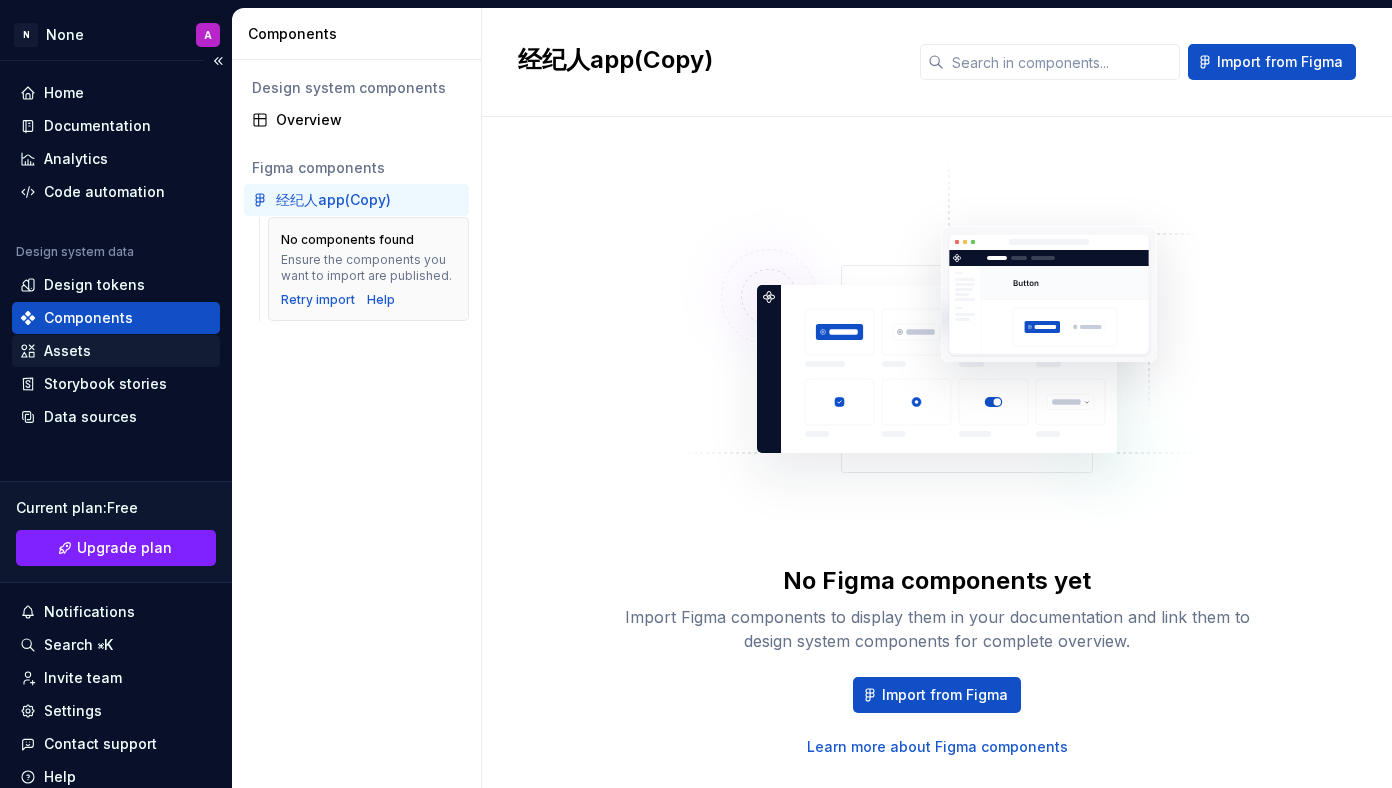 click on "Assets" at bounding box center [116, 351] 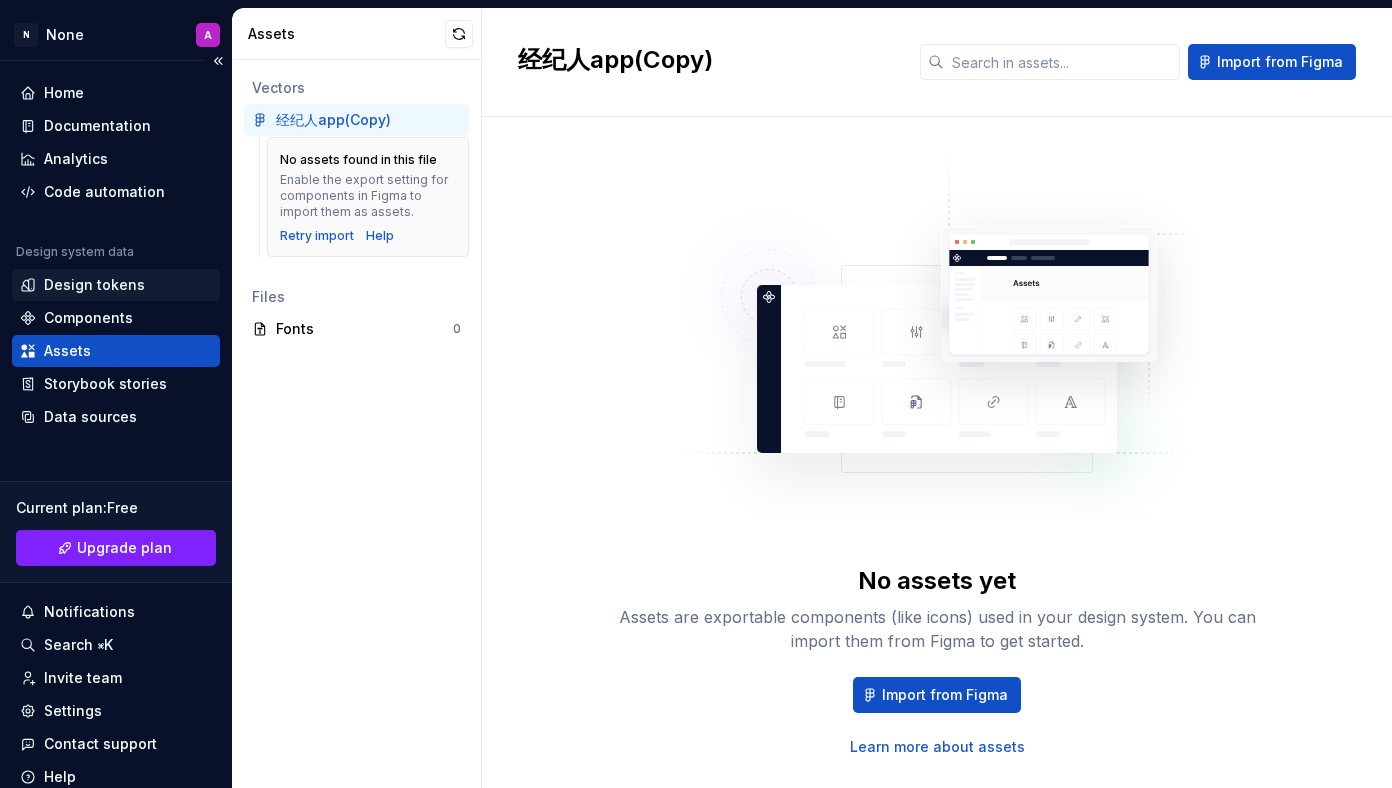 click on "Design tokens" at bounding box center (94, 285) 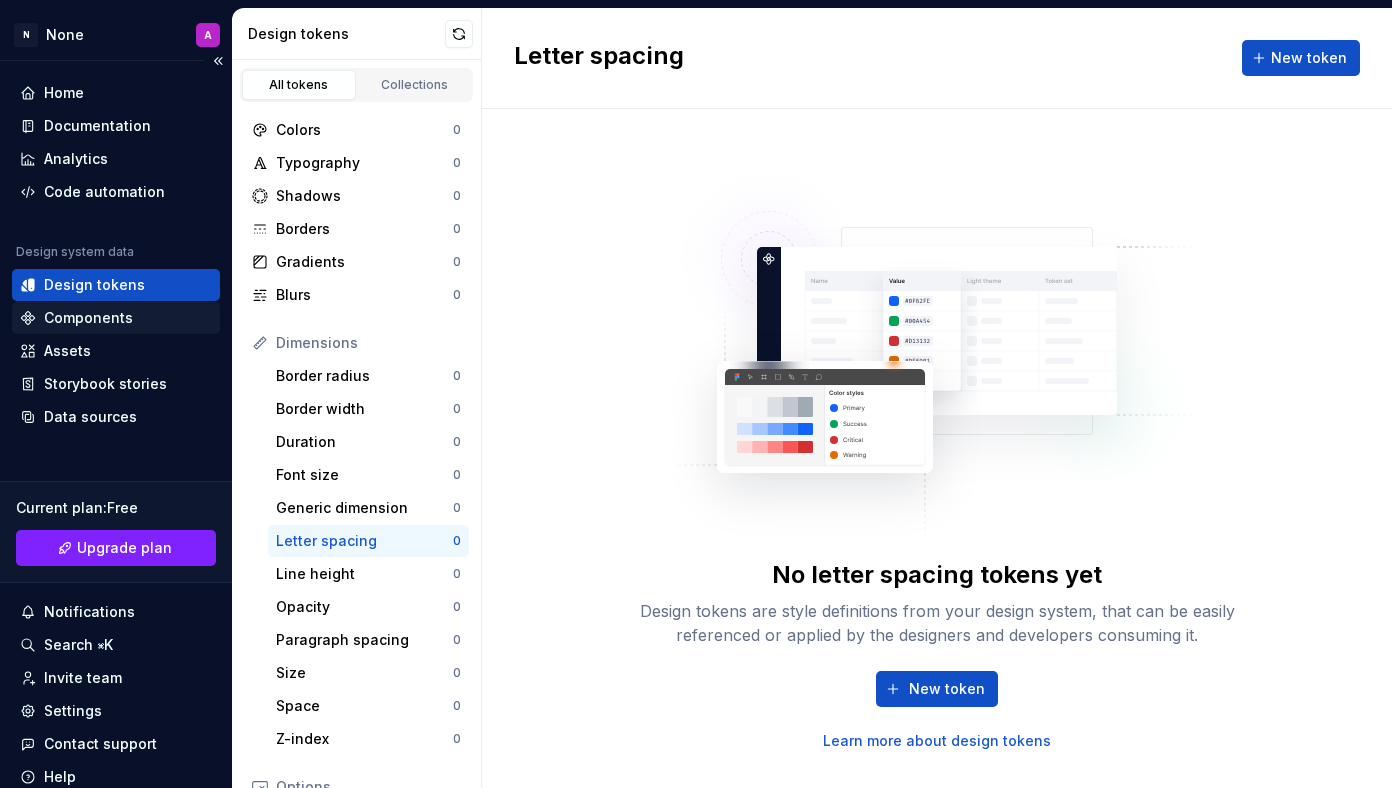 click on "Components" at bounding box center [88, 318] 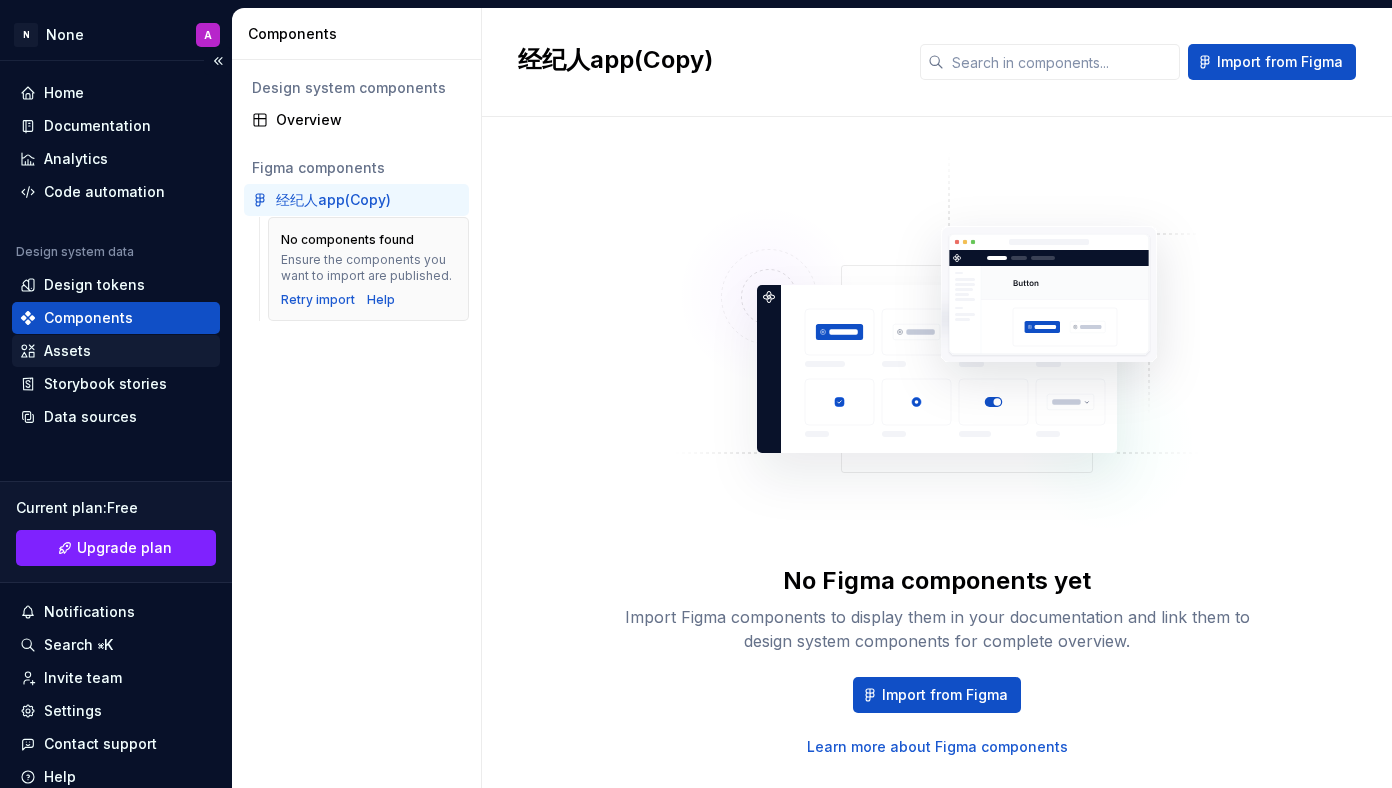 click on "Assets" at bounding box center (116, 351) 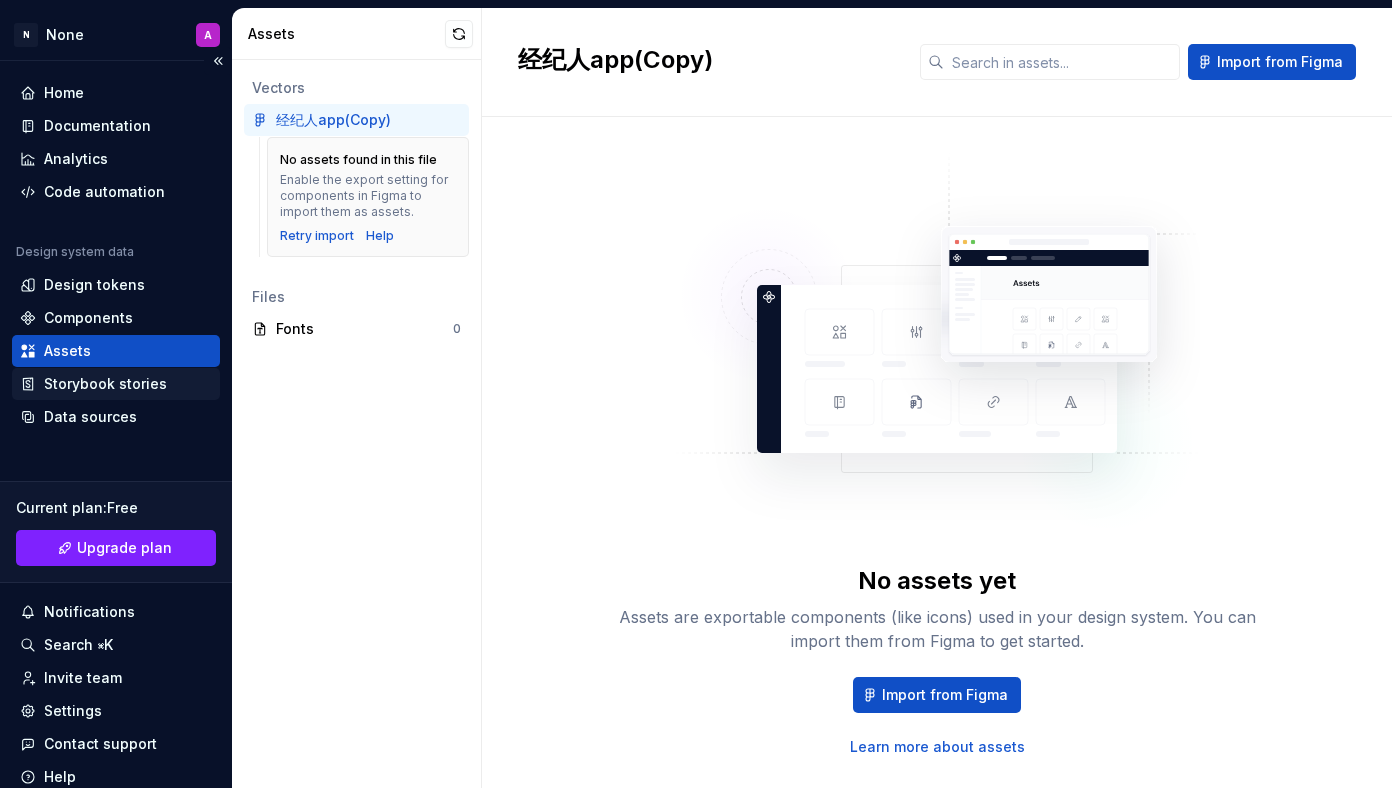 click on "Storybook stories" at bounding box center (105, 384) 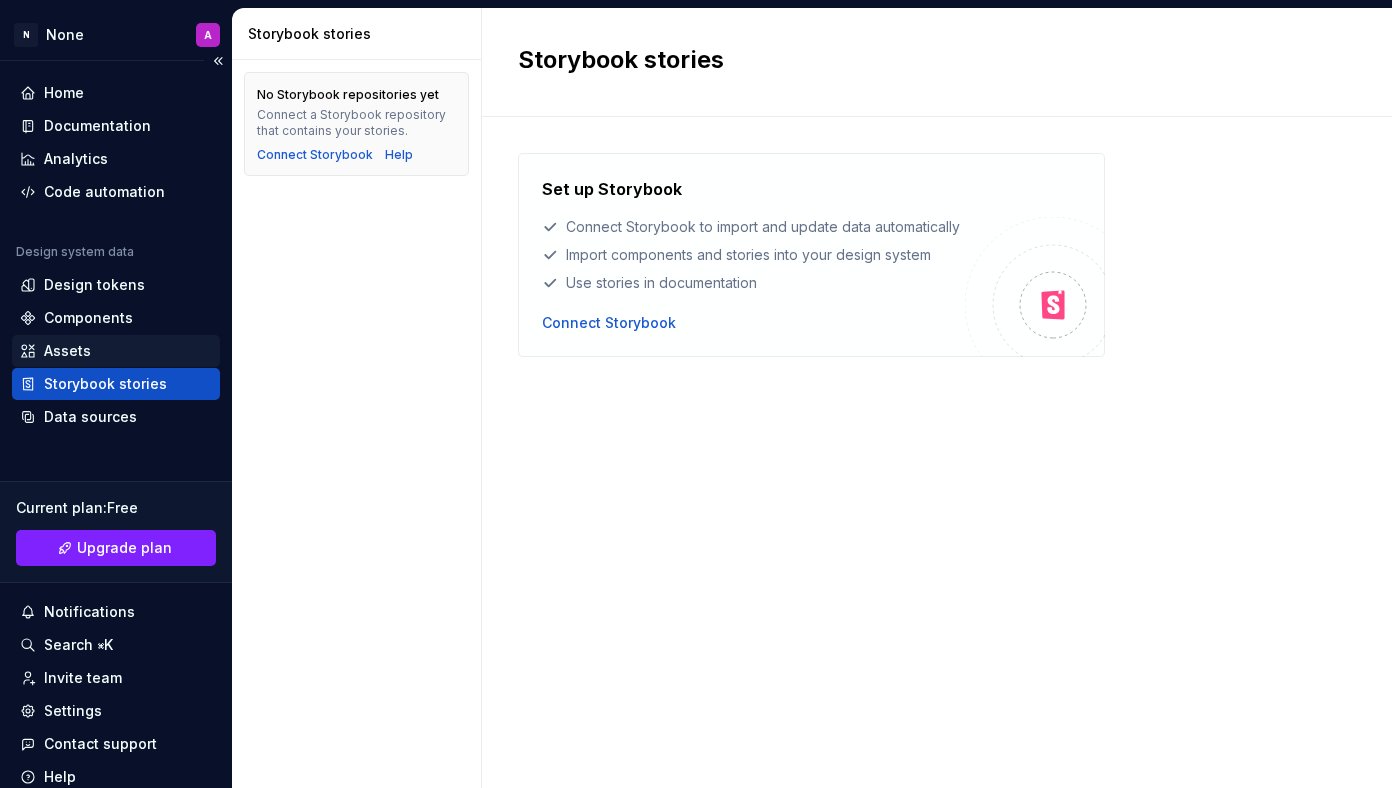 click on "Assets" at bounding box center [116, 351] 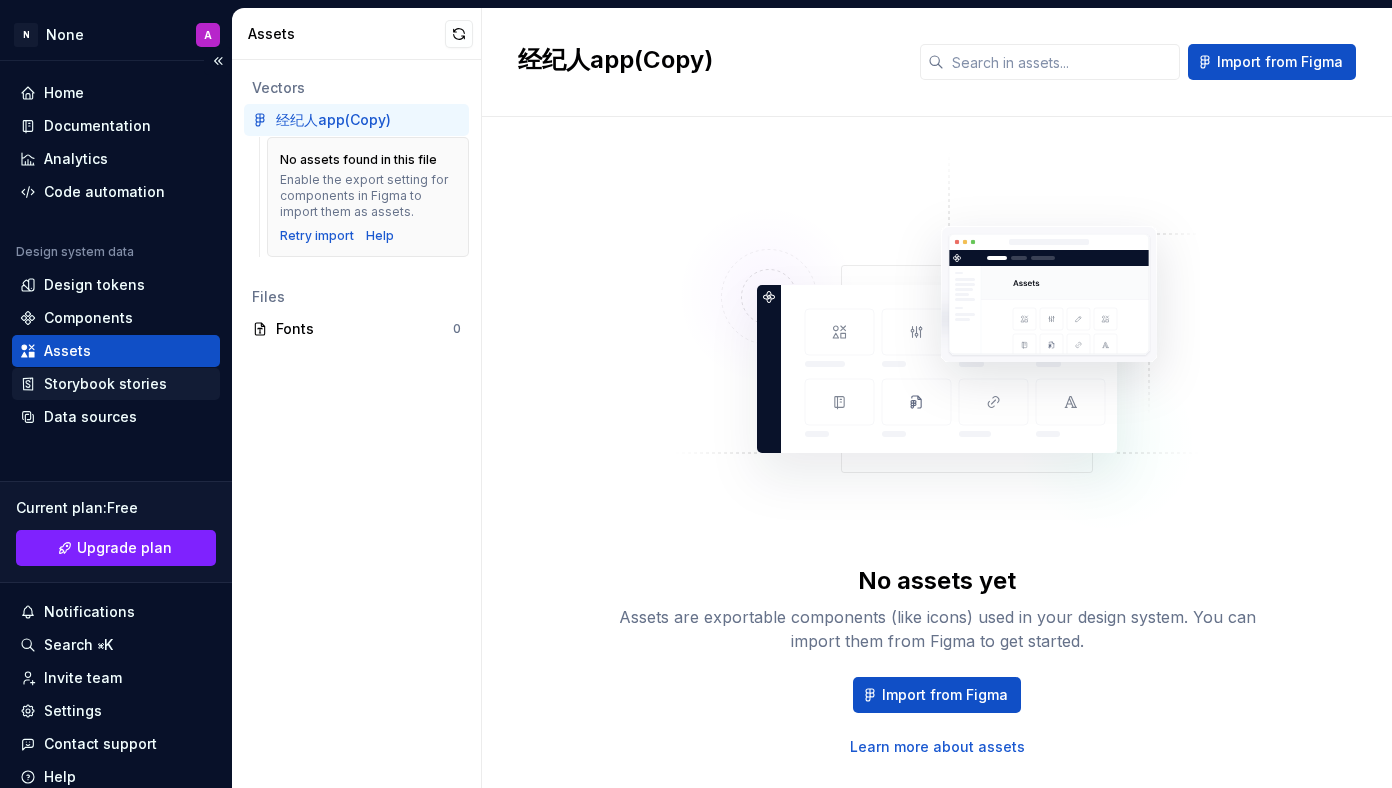 click on "Storybook stories" at bounding box center (105, 384) 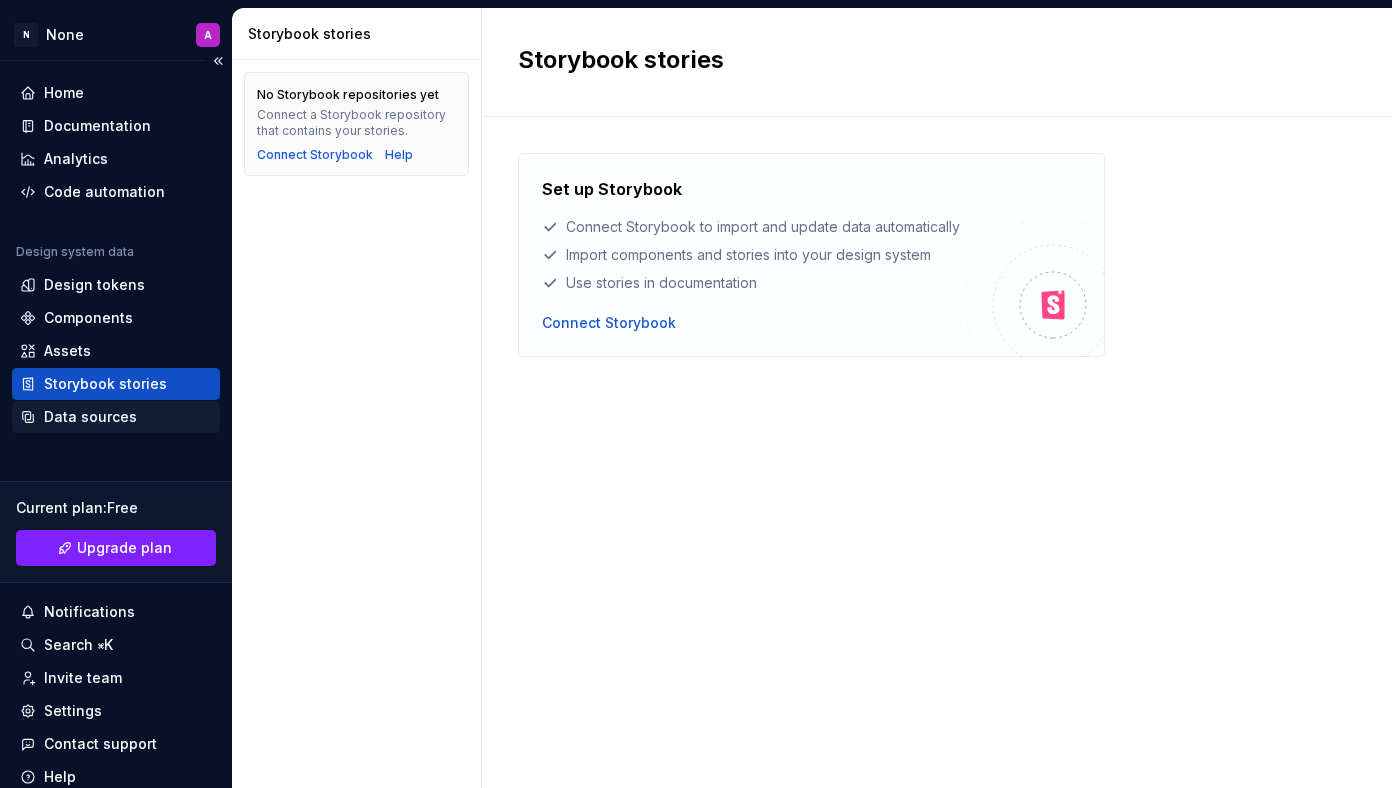 click on "Data sources" at bounding box center [90, 417] 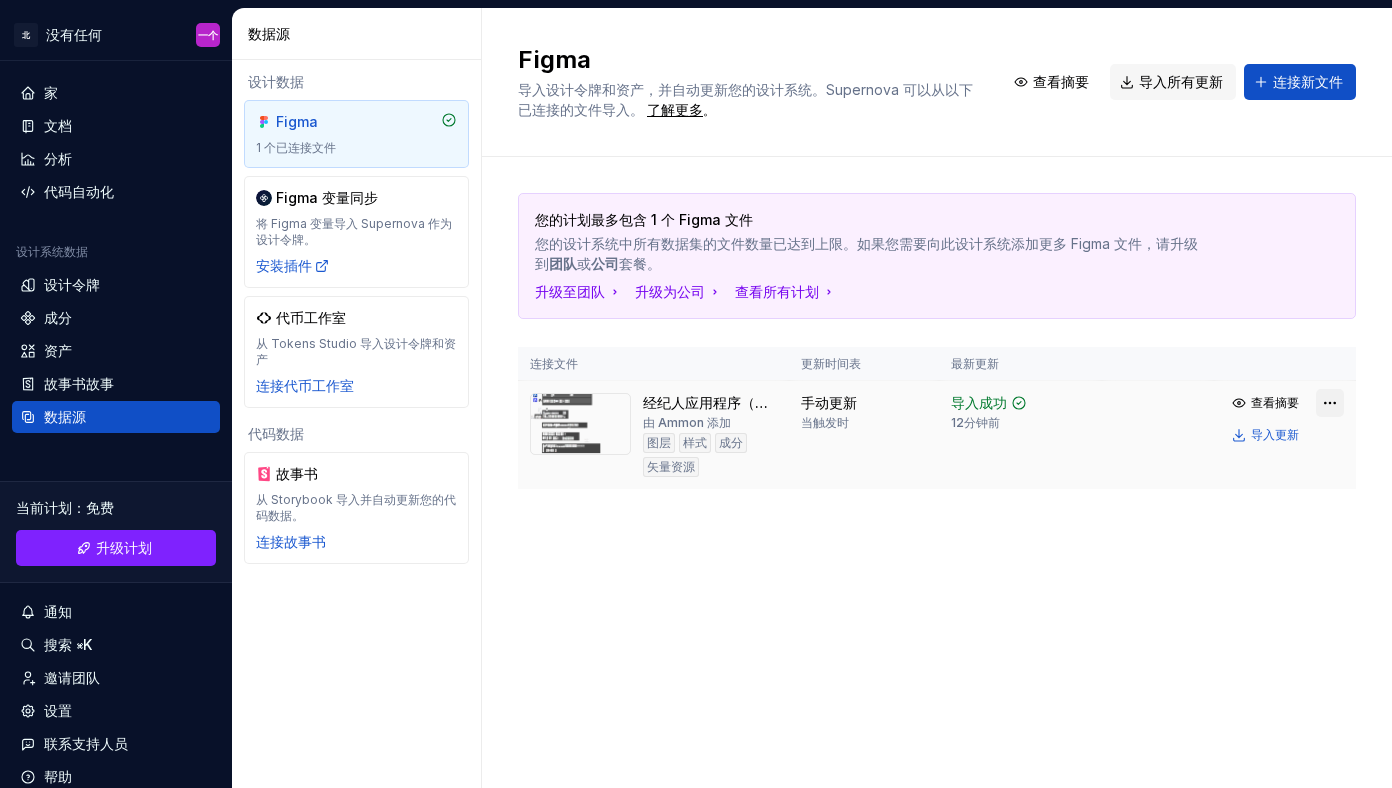 click on "原文 请对此翻译评分 您的反馈将用于改进谷歌翻译 * 北 没有任何 一个 家 文档 分析 代码自动化 设计系统数据 设计令牌 成分 资产 故事书故事 数据源 当前计划 ： 免费 升级计划 通知 搜索 ⌘K 邀请团队 设置 联系支持人员 帮助 数据源 设计数据 Figma 1 个已连接文件 Figma 变量同步 将 Figma 变量导入 Supernova 作为设计令牌。 安装插件 代币工作室 从 Tokens Studio 导入设计令牌和资产 连接代币工作室 代码数据 故事书 从 Storybook 导入并自动更新您的代码数据。 连接故事书 Figma 导入设计令牌和资产，并自动更新您的设计系统。Supernova 可以从以下已连接的文件导入。   了解更多 。 查看摘要 导入所有更新 连接新文件 您的计划最多包含 1 个 Figma 文件 您的设计系统中所有数据集的文件数量已达到上限。如果您需要向此设计系统添加更多 Figma 文件，请升级到 团队 或 公司 图层" at bounding box center [696, 394] 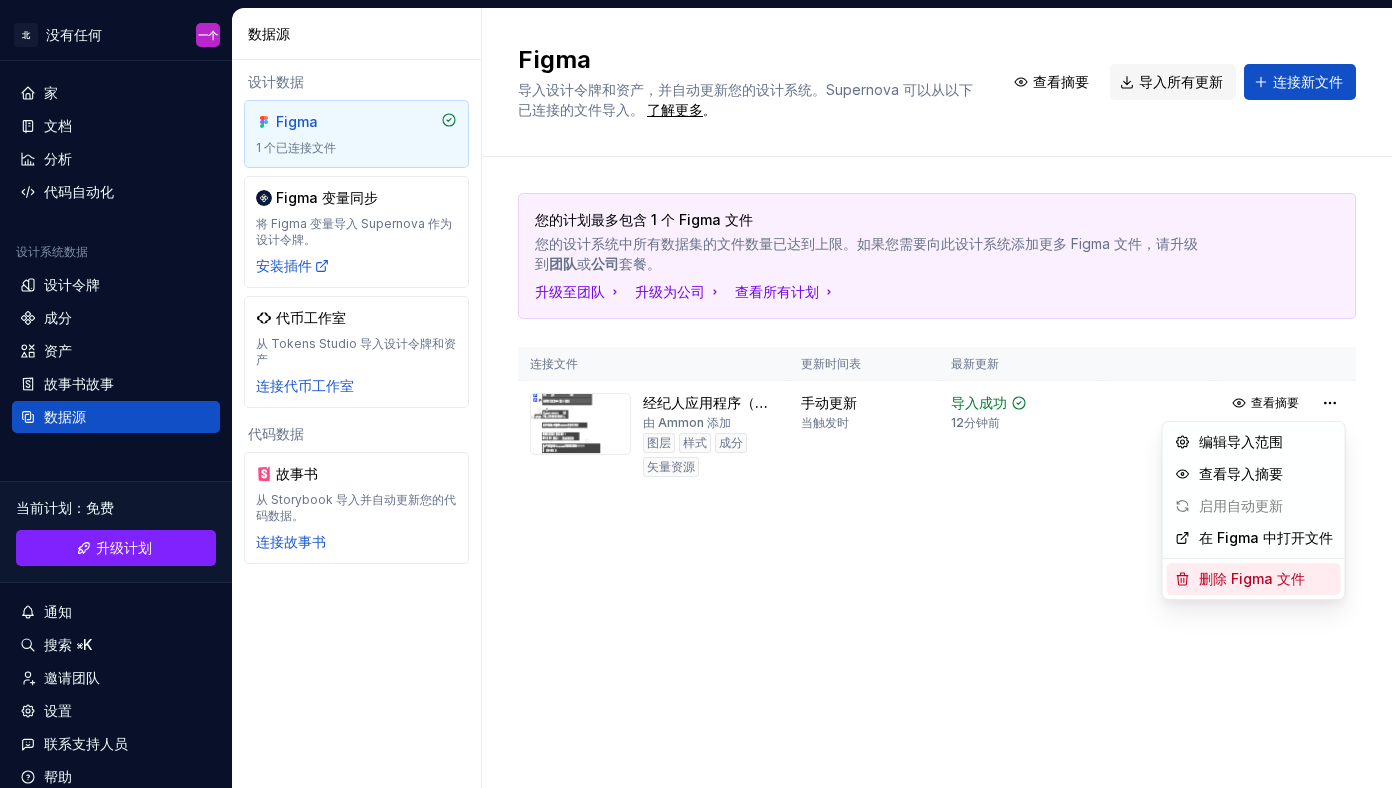 click on "删除 Figma 文件" at bounding box center [1252, 578] 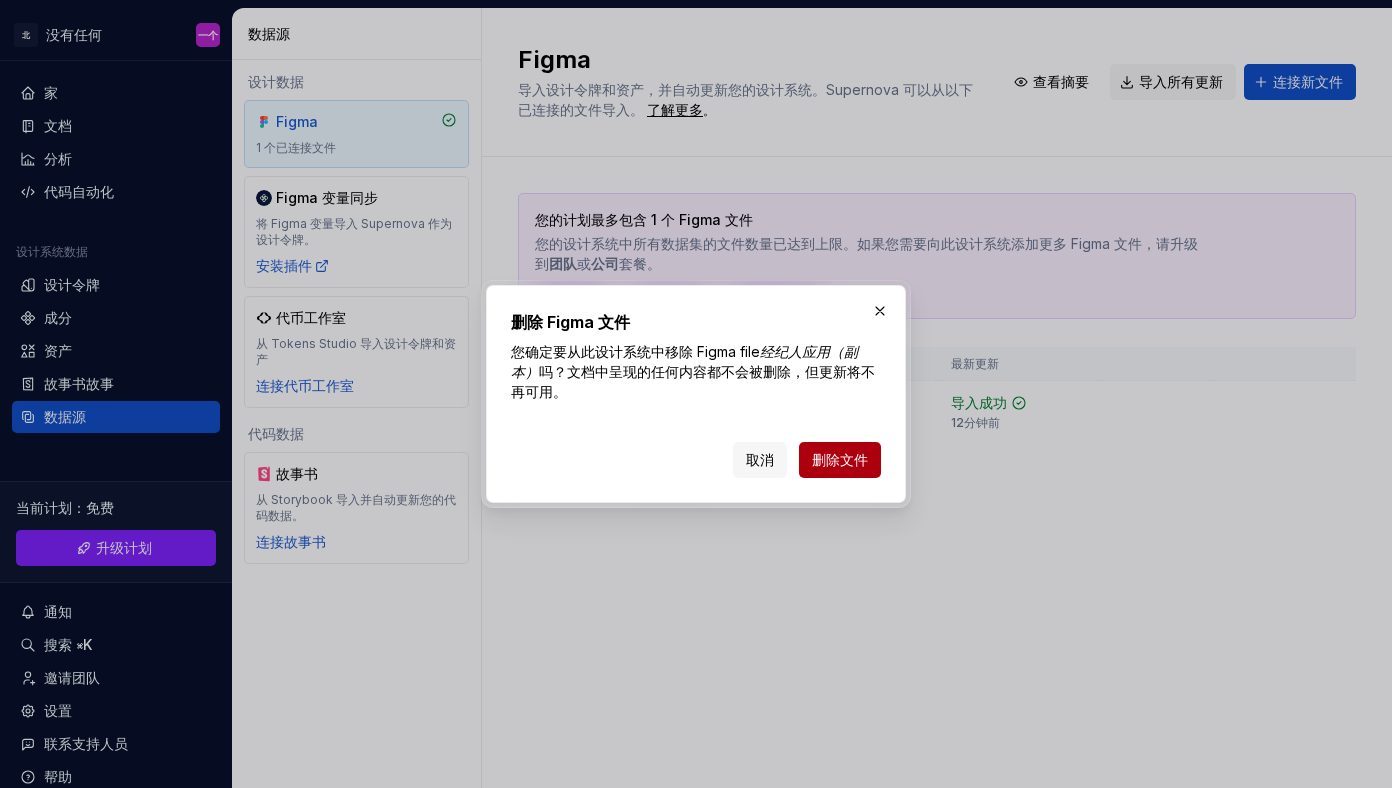 click on "删除文件" at bounding box center [840, 459] 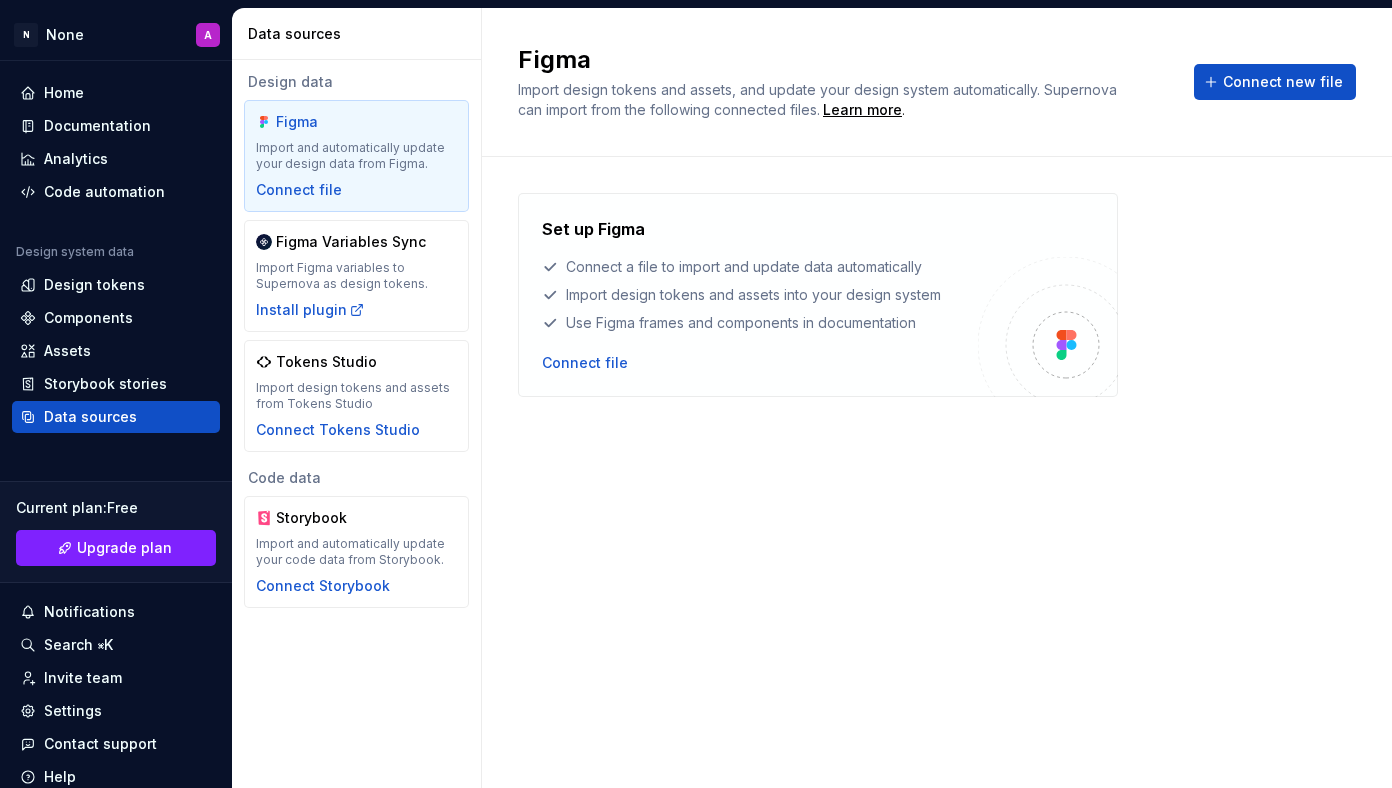 click on "Set up Figma Connect a file to import and update data automatically Import design tokens and assets into your design system Use Figma frames and components in documentation Connect file" at bounding box center [937, 452] 